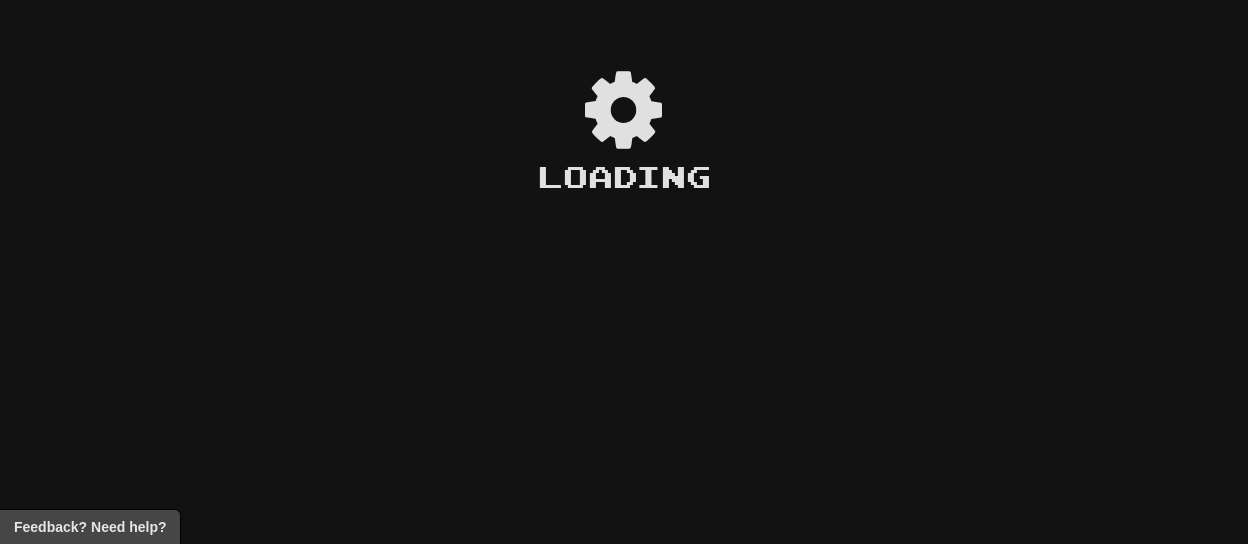 scroll, scrollTop: 0, scrollLeft: 0, axis: both 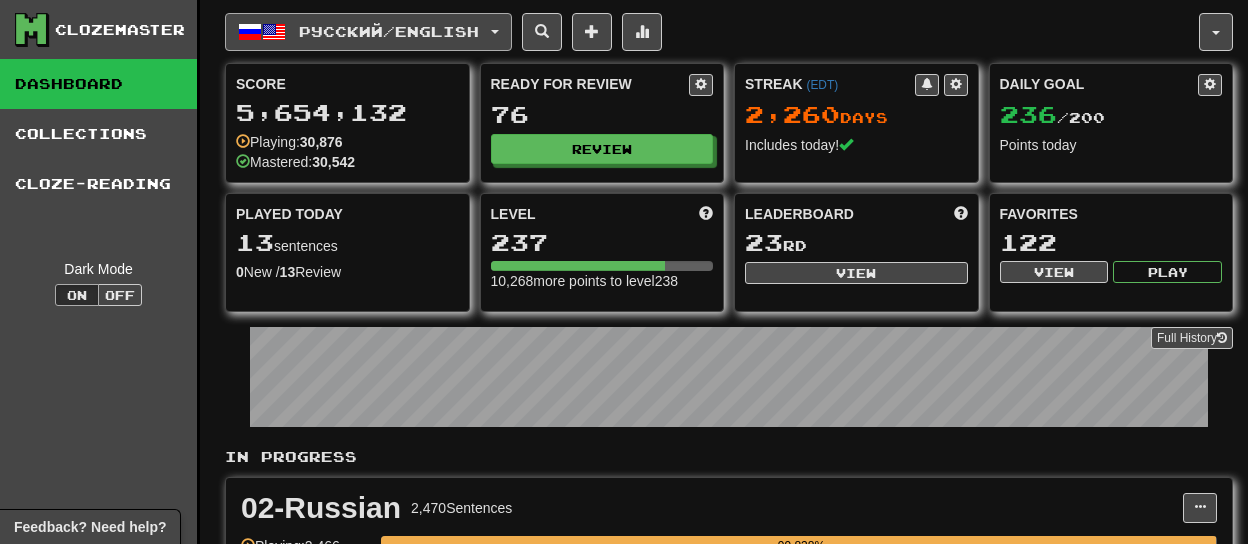 click on "Русский  /  English" at bounding box center [368, 32] 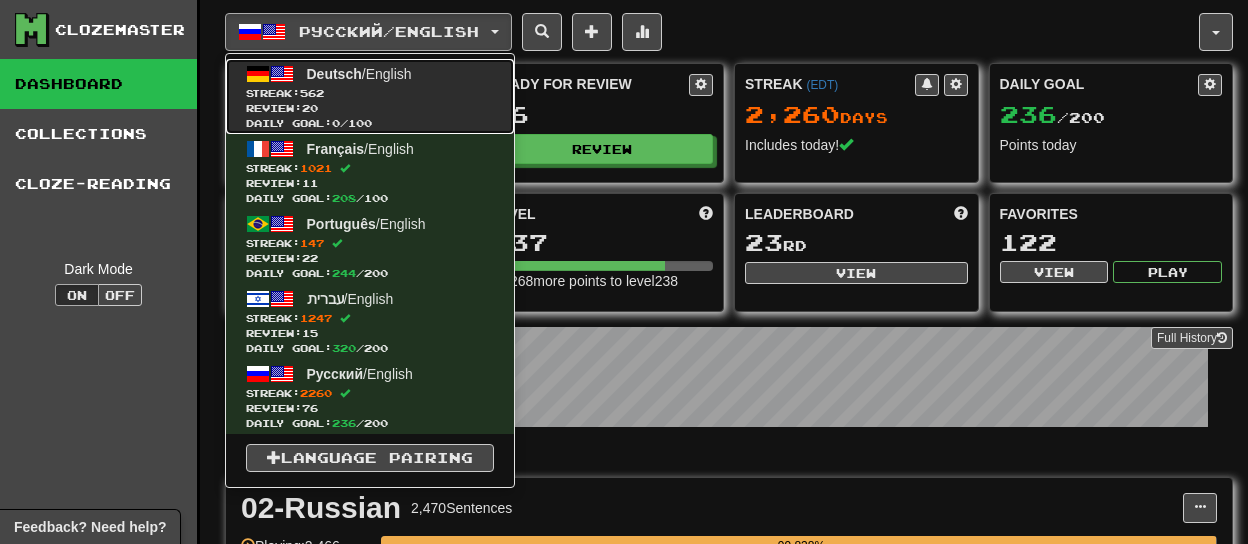 click on "Streak:  562" at bounding box center (370, 93) 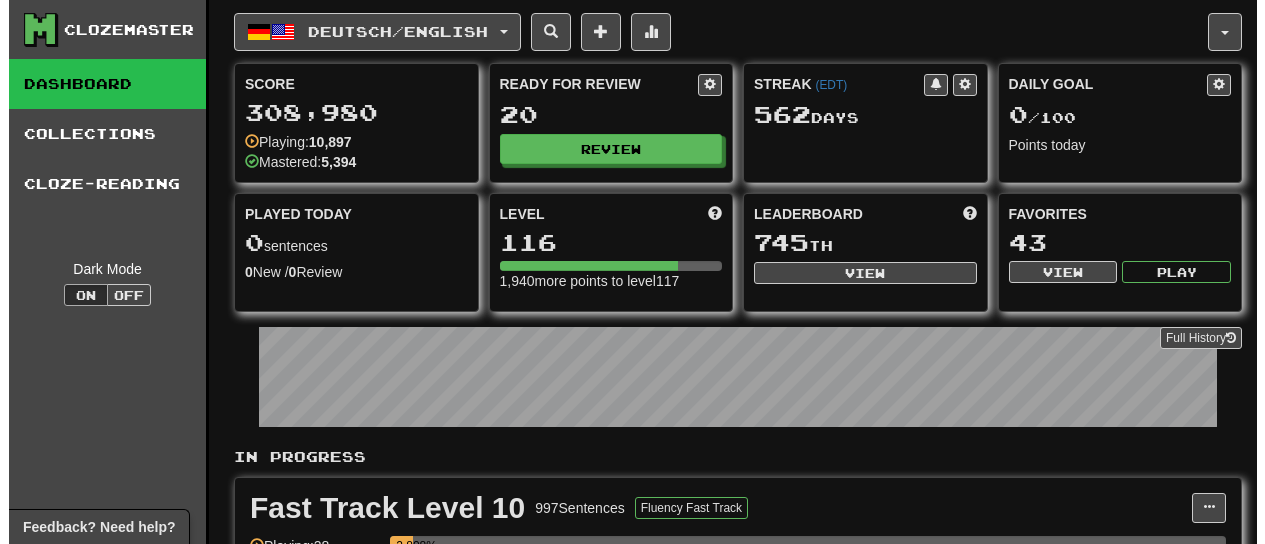 scroll, scrollTop: 0, scrollLeft: 0, axis: both 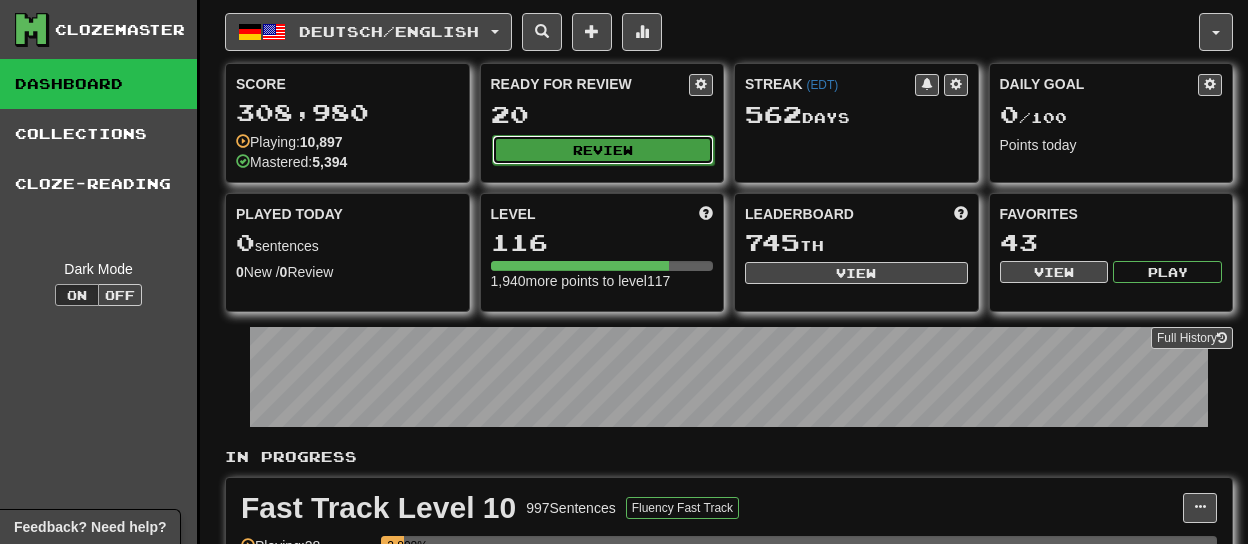 click on "Review" at bounding box center [603, 150] 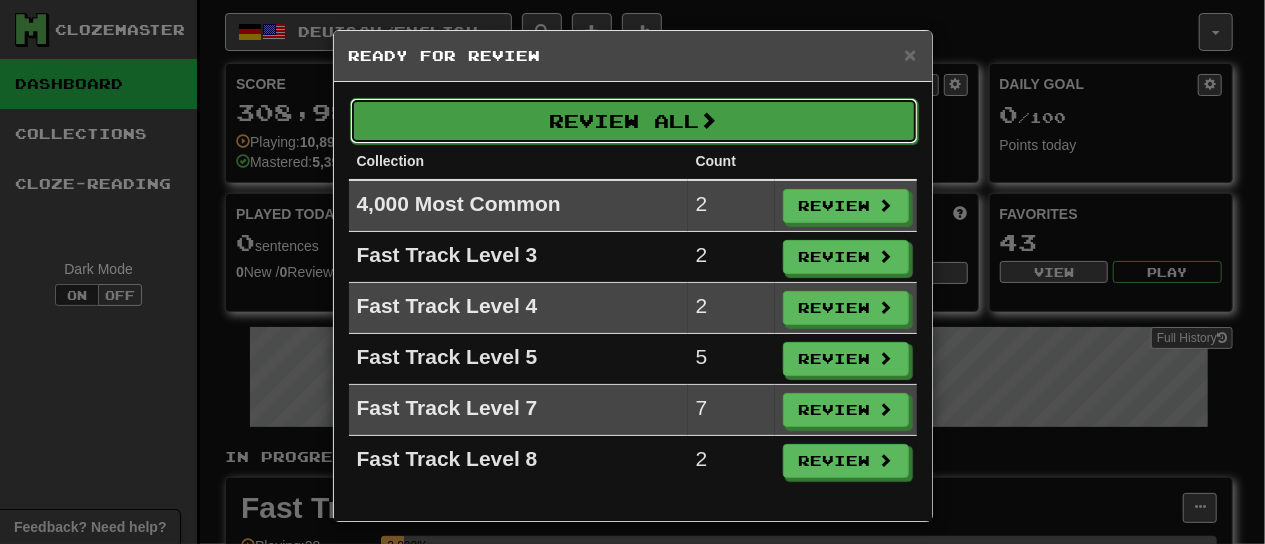 click on "Review All" at bounding box center (634, 121) 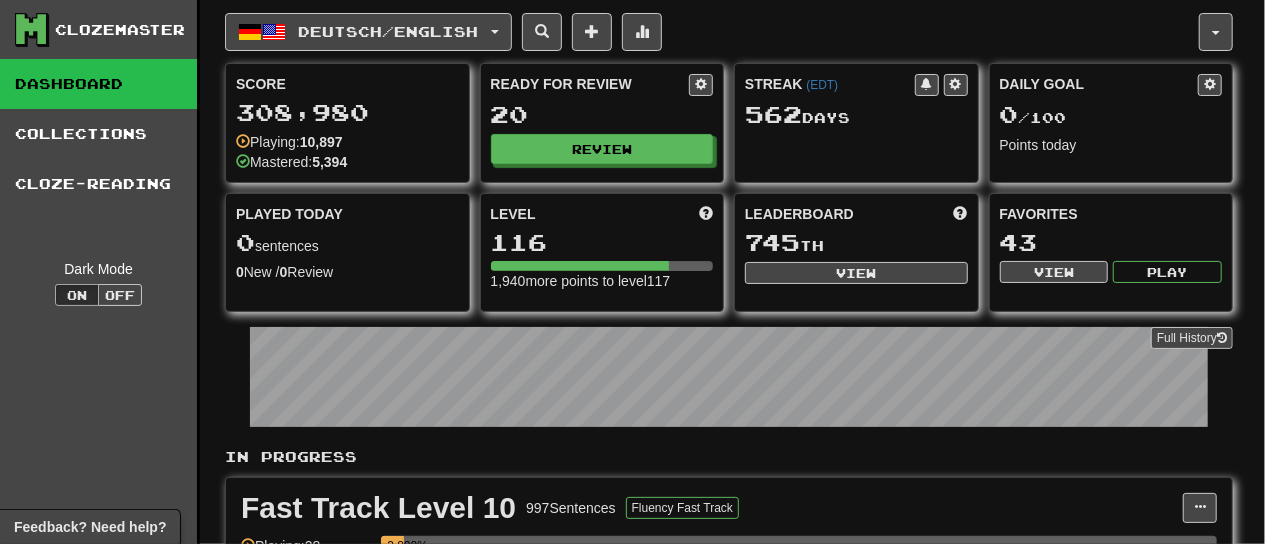 select on "**" 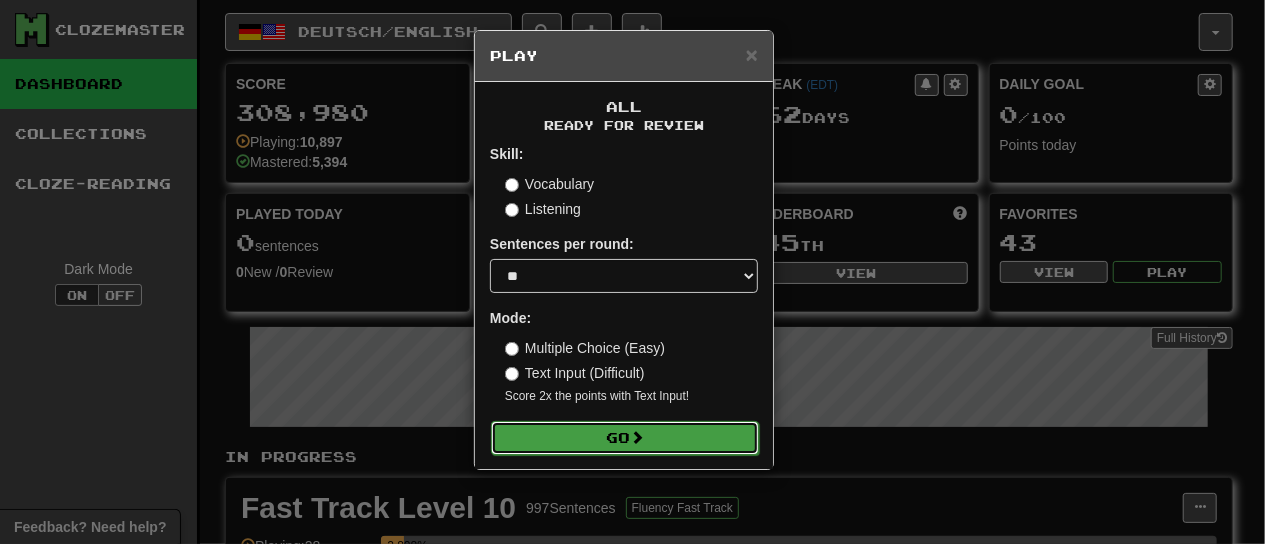 click on "Go" at bounding box center [625, 438] 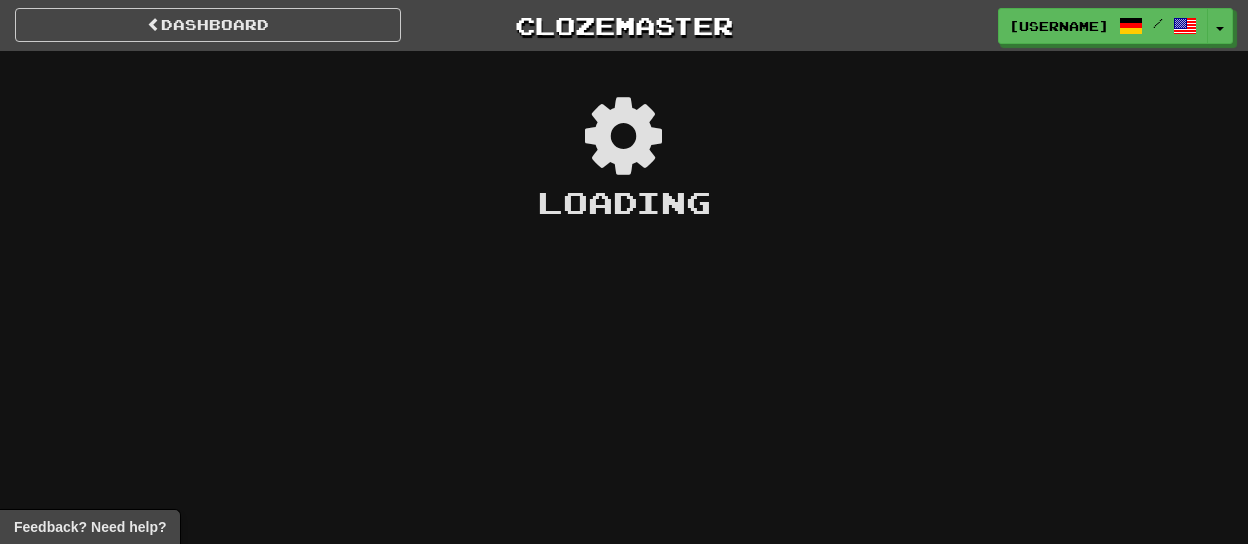 scroll, scrollTop: 0, scrollLeft: 0, axis: both 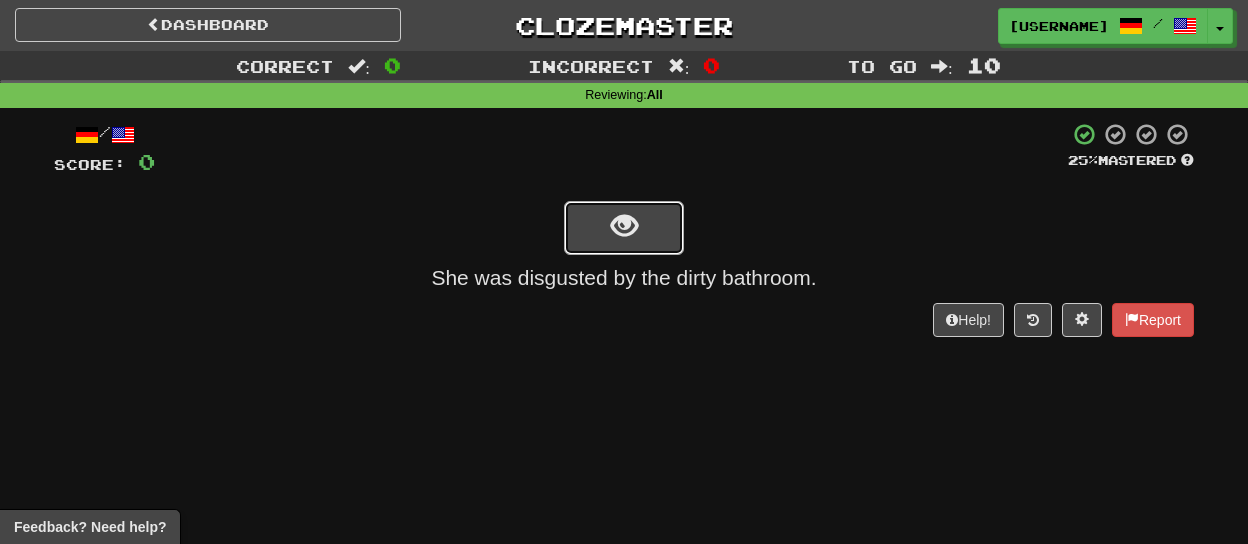 click at bounding box center (624, 228) 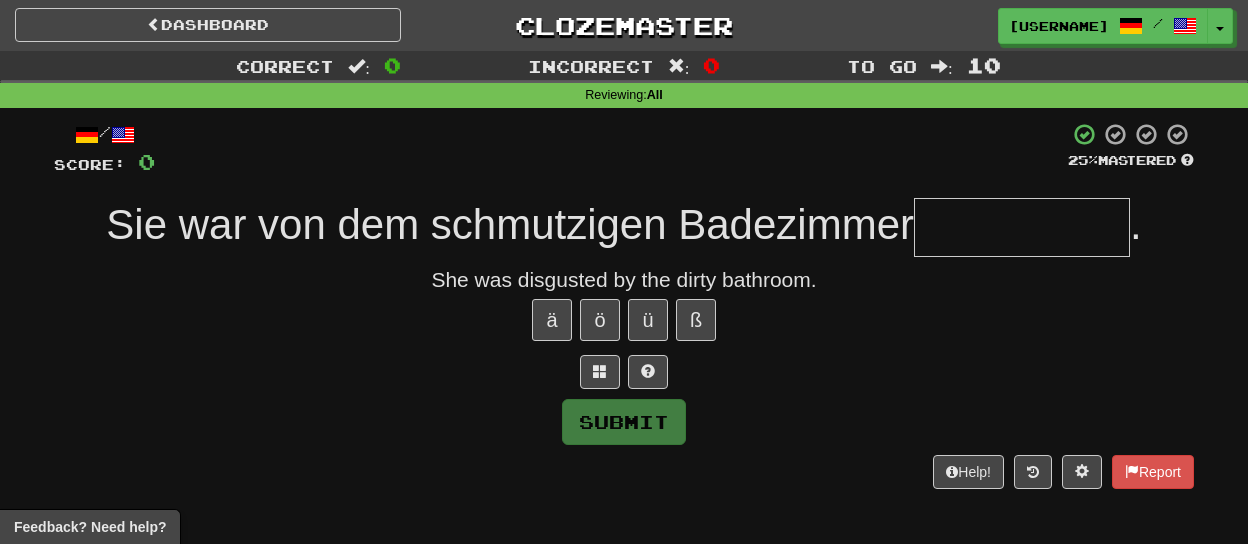 type on "*" 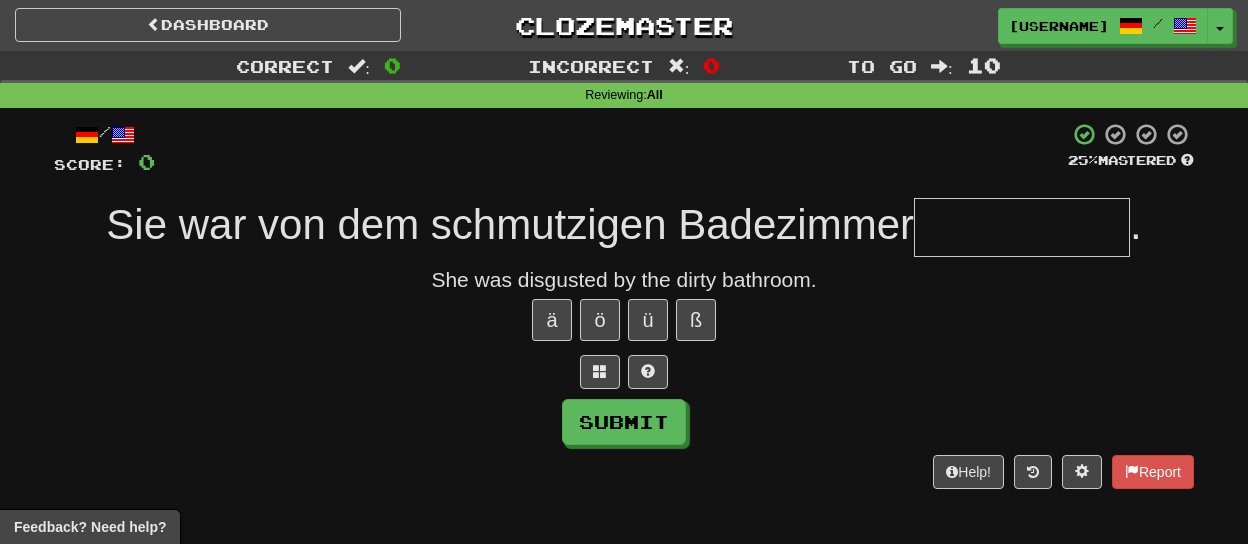 type on "*" 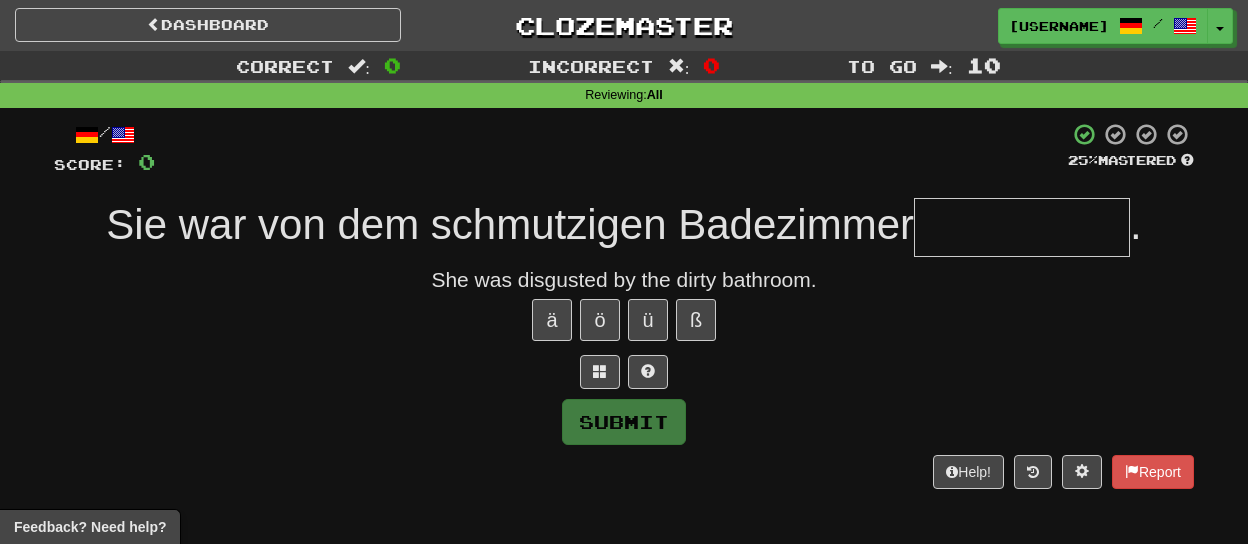 type on "**********" 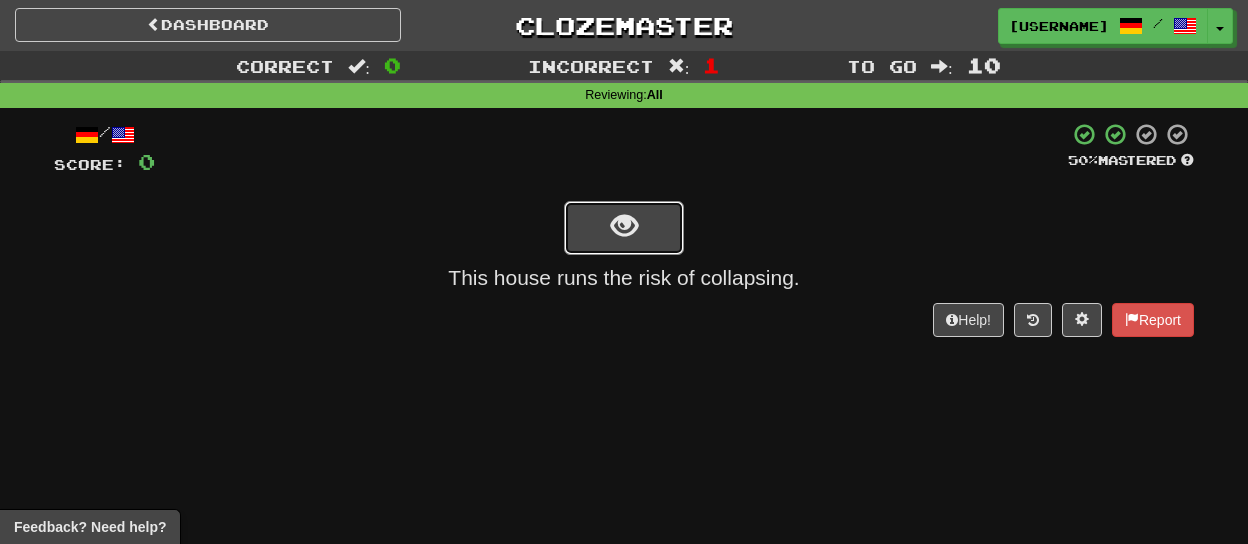 click at bounding box center [624, 228] 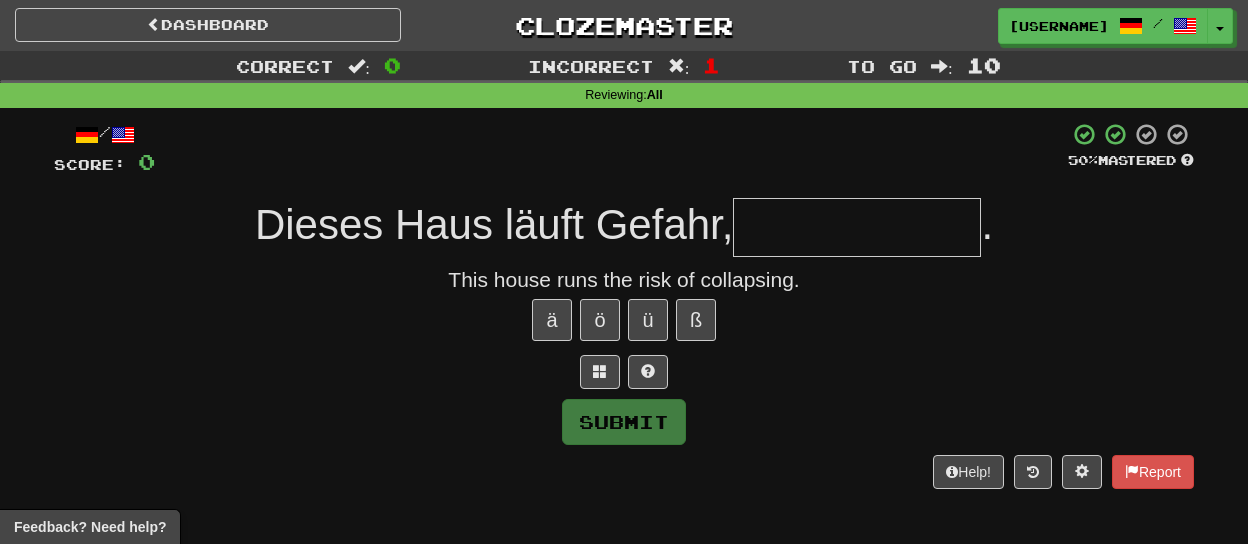 type on "*" 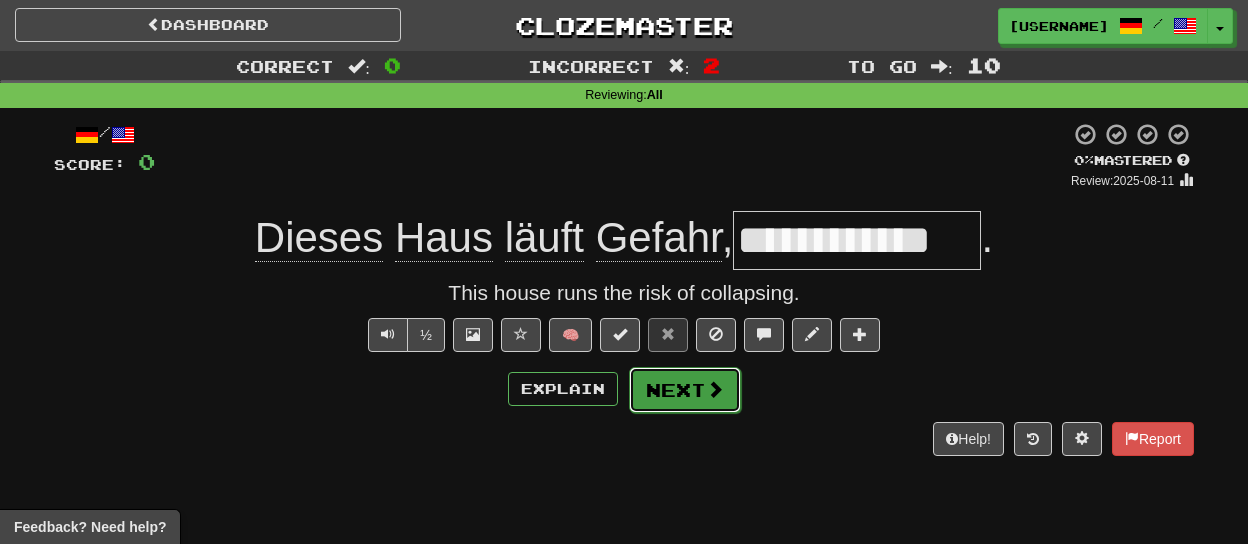 click on "Next" at bounding box center (685, 390) 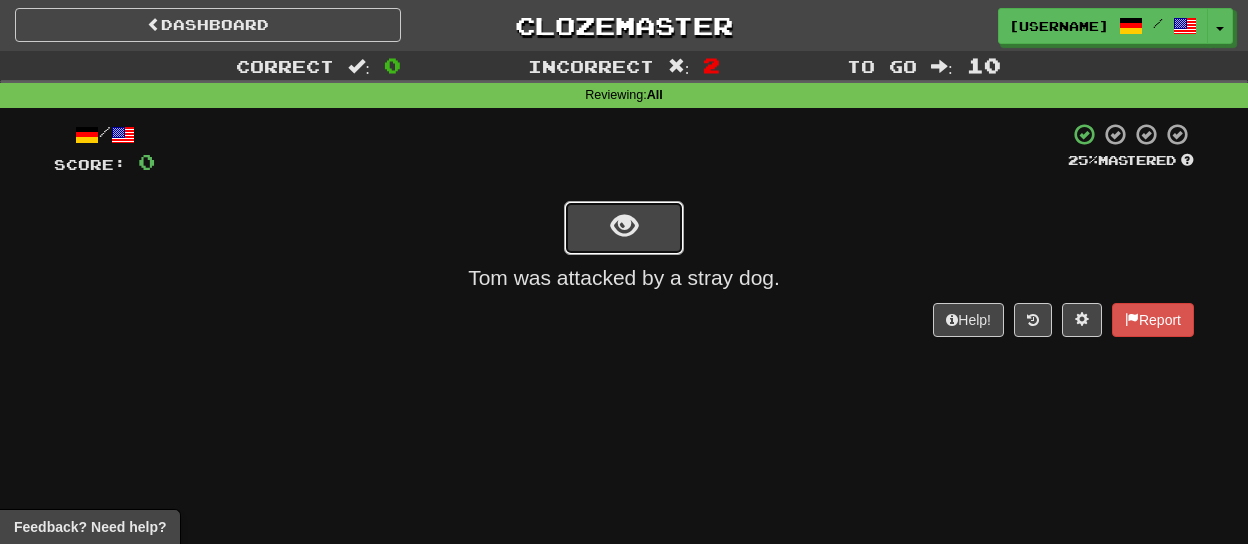 click at bounding box center [624, 228] 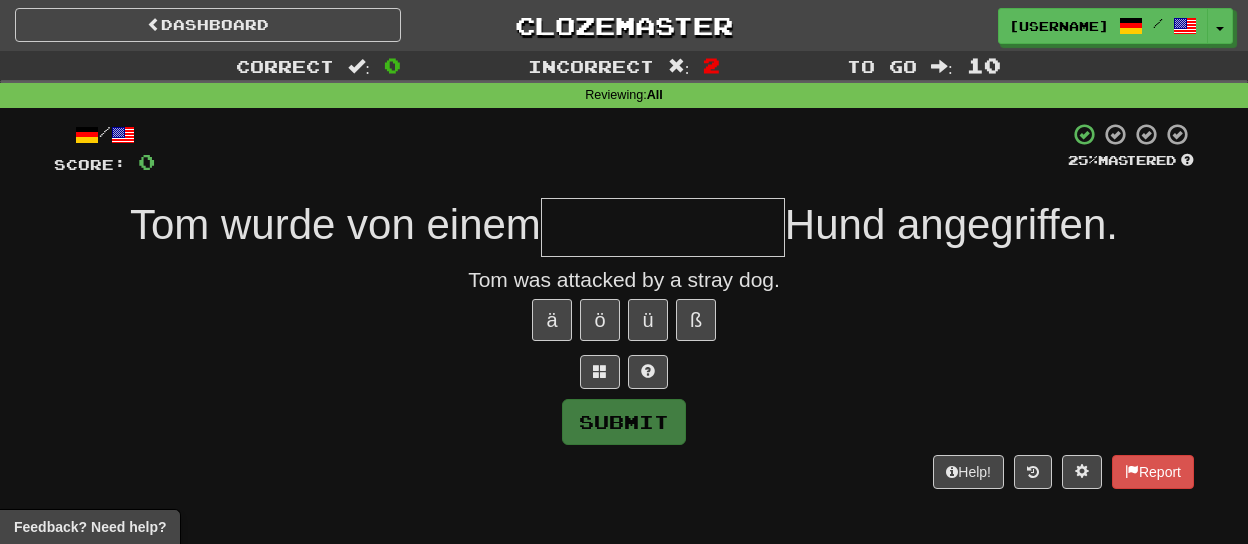 type on "*" 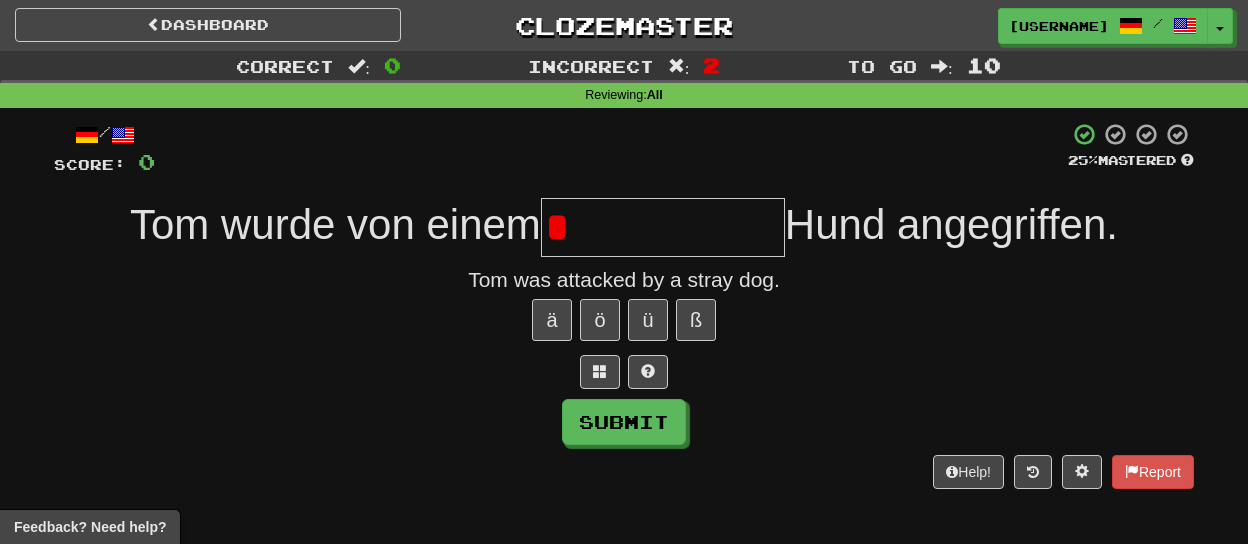 type on "**********" 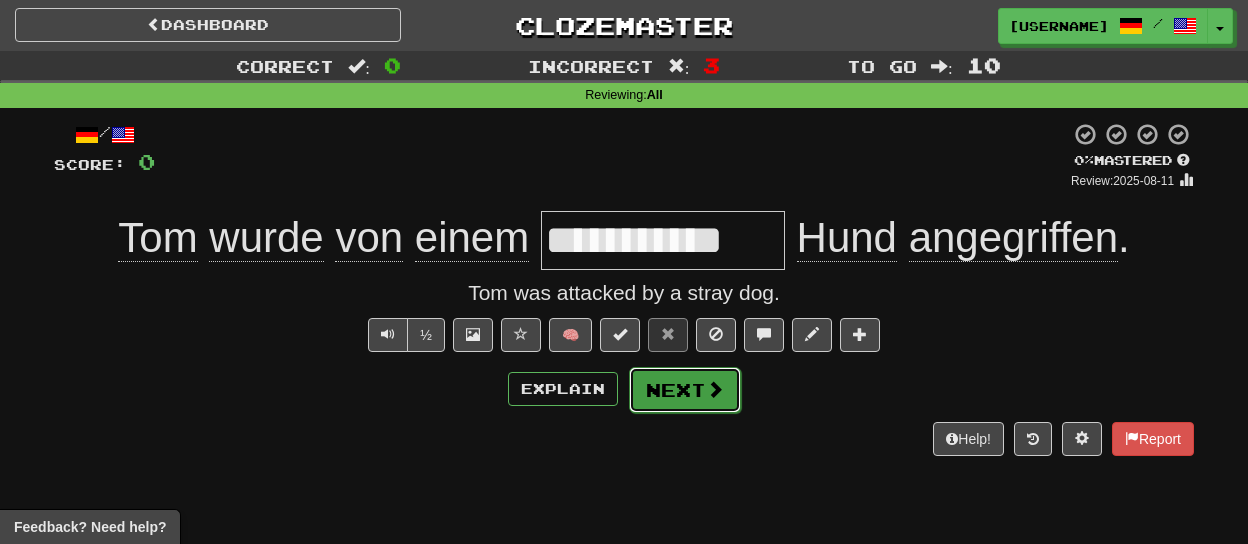 click on "Next" at bounding box center (685, 390) 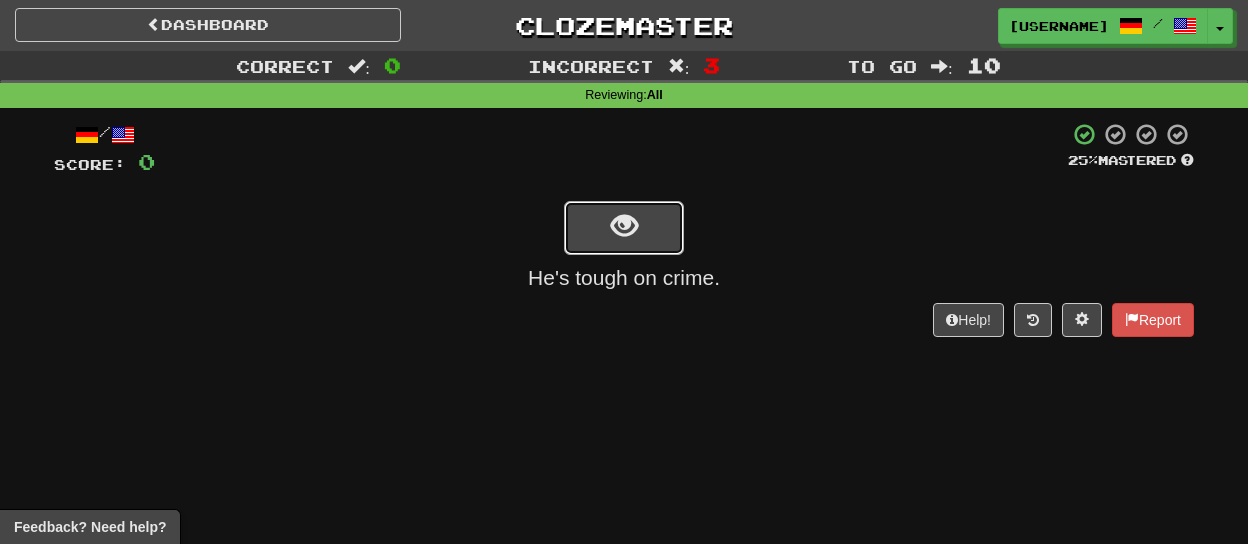 click at bounding box center [624, 228] 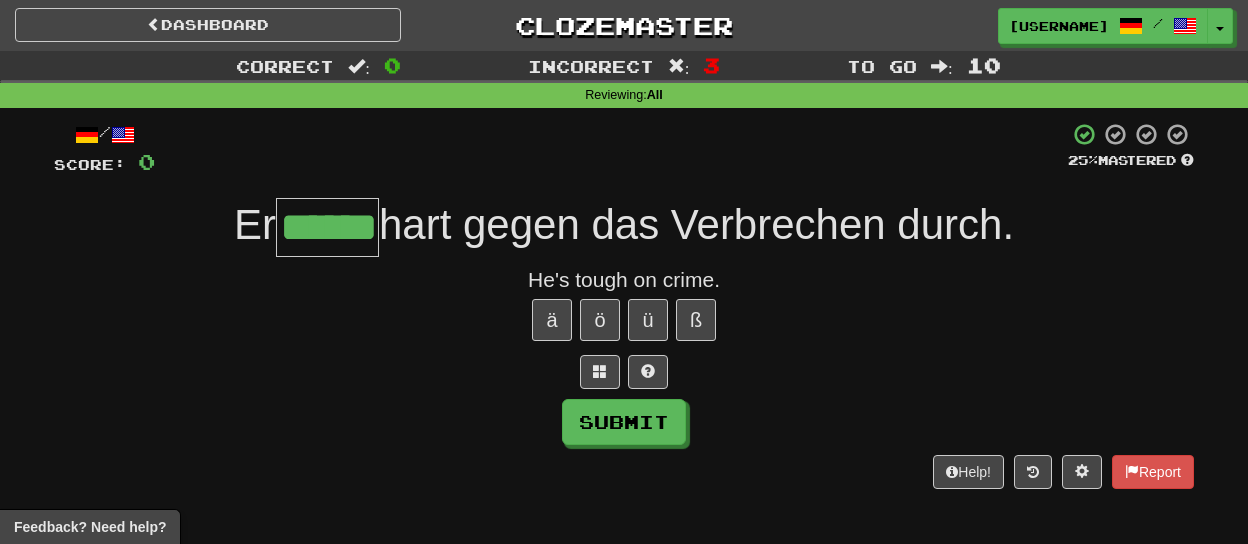 type on "******" 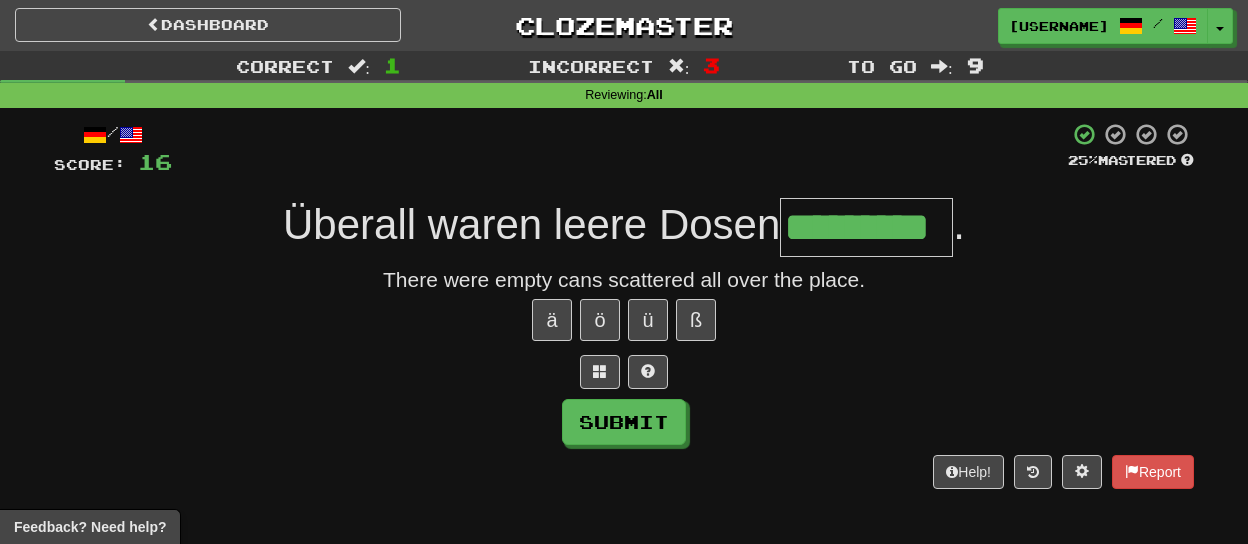 type on "*********" 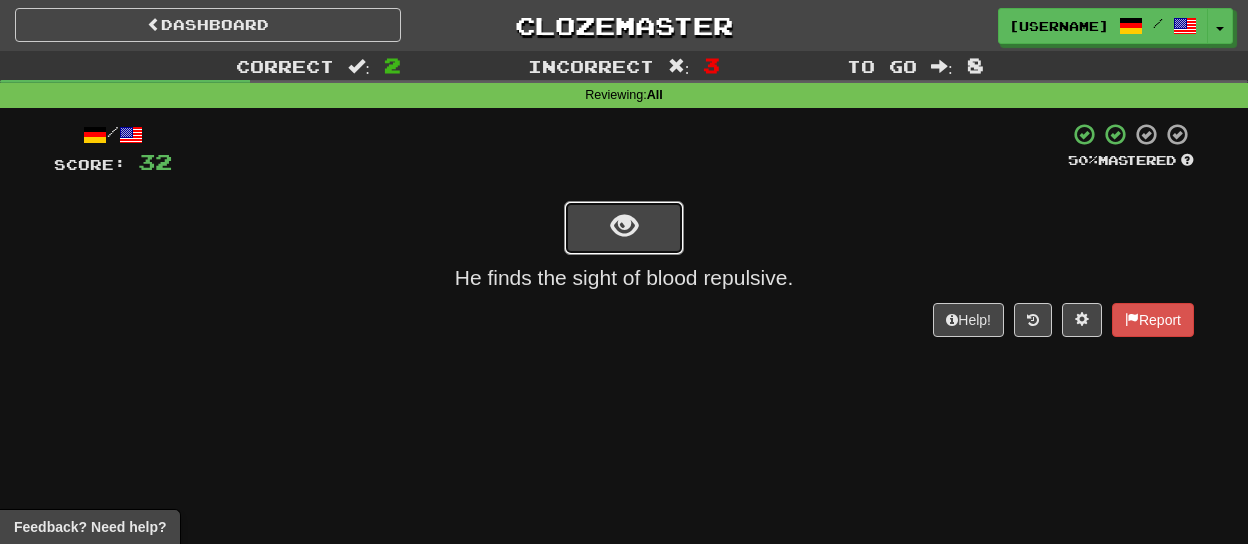 click at bounding box center (624, 228) 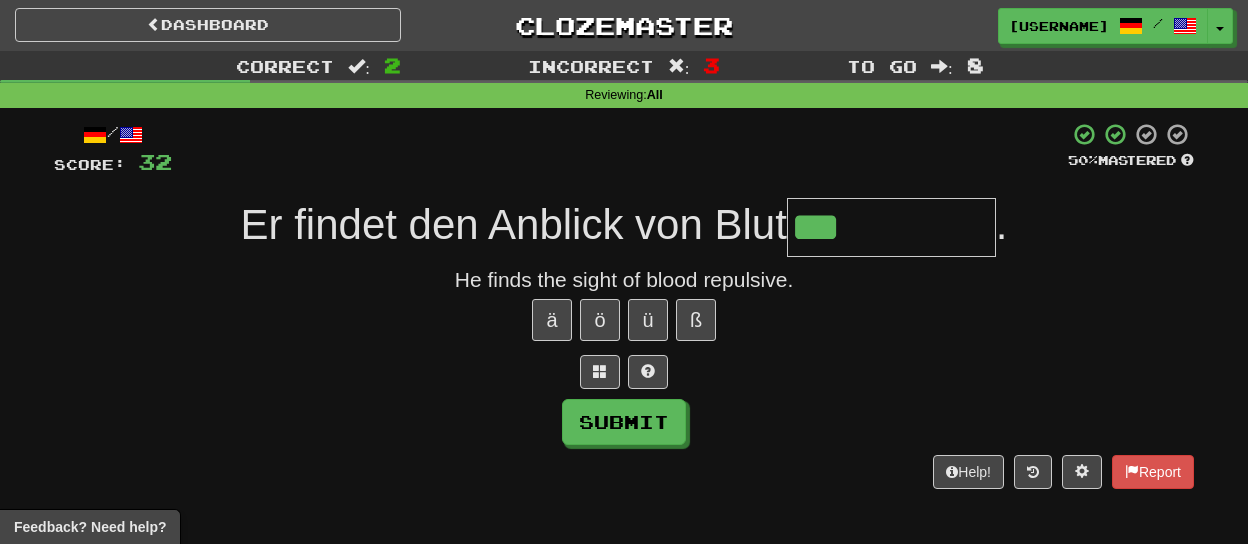 type on "*********" 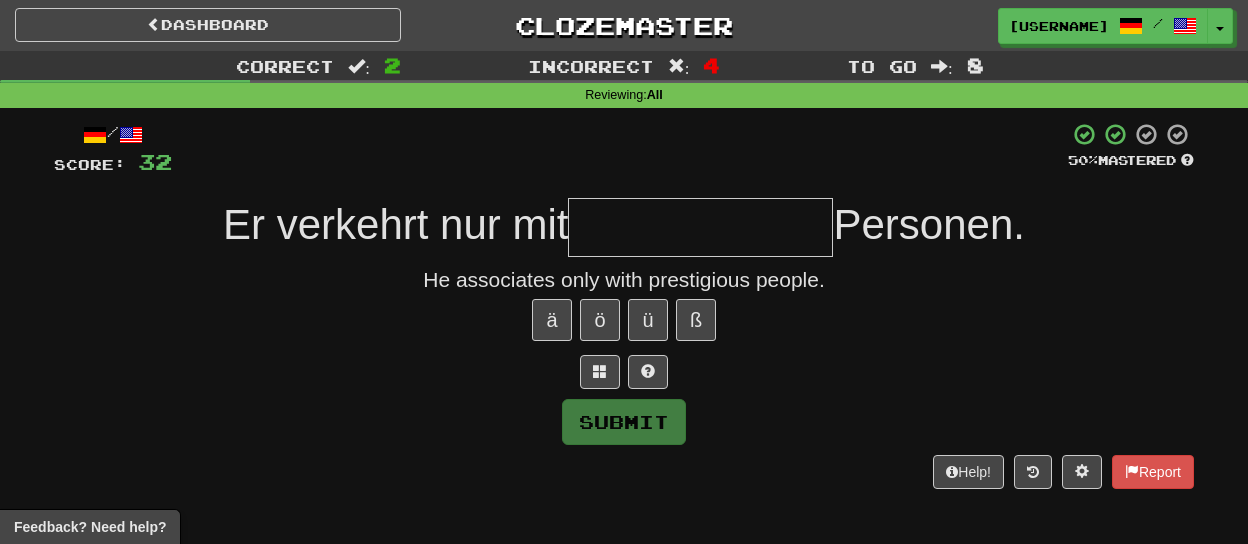 type on "*" 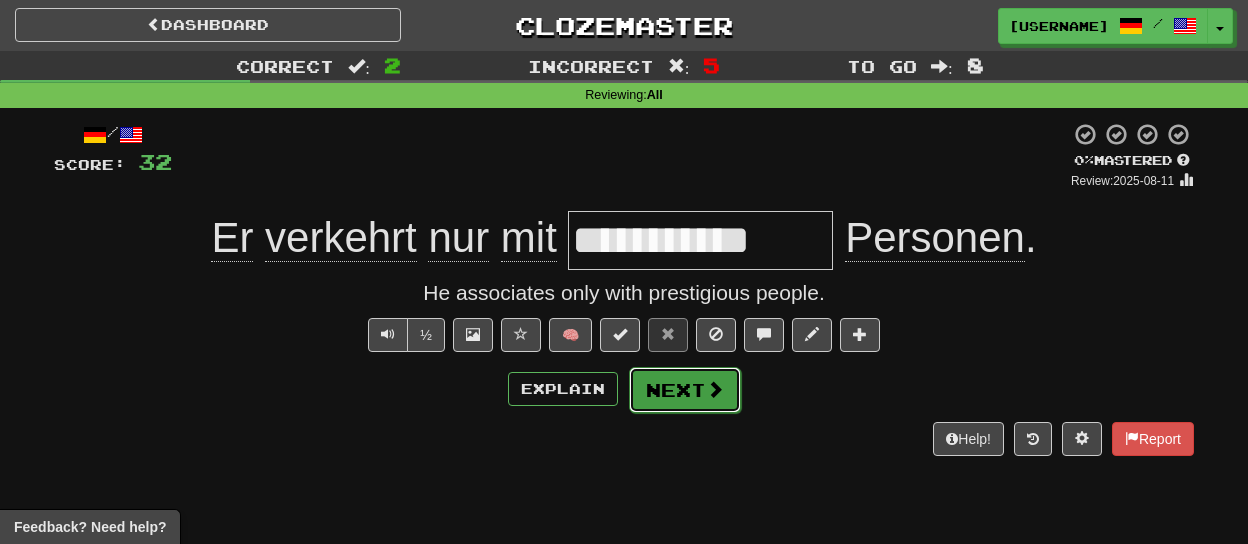 click on "Next" at bounding box center [685, 390] 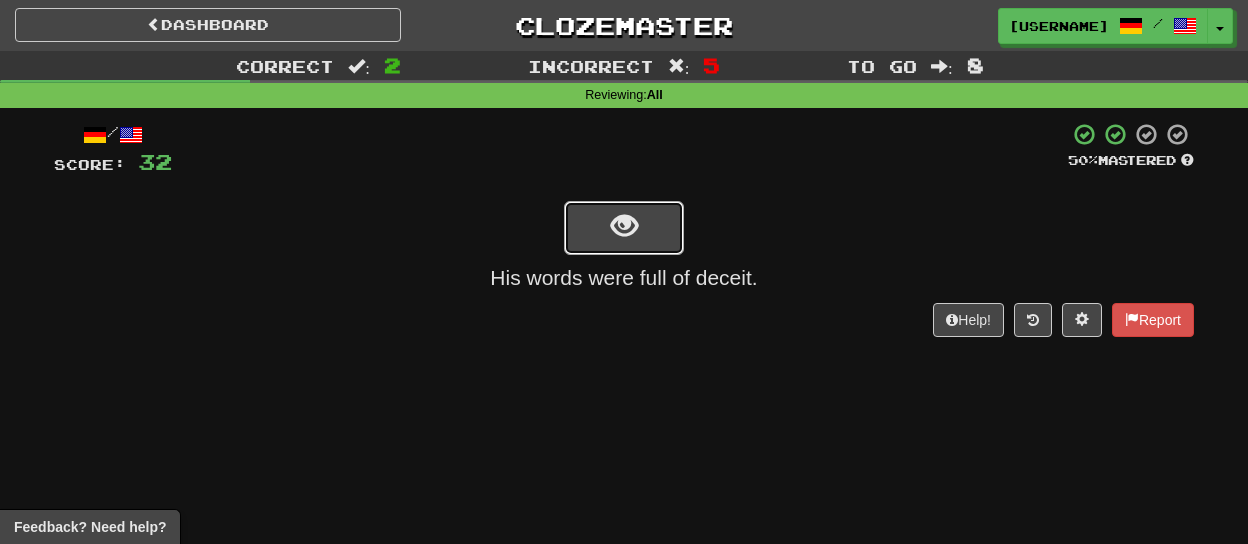 click at bounding box center (624, 226) 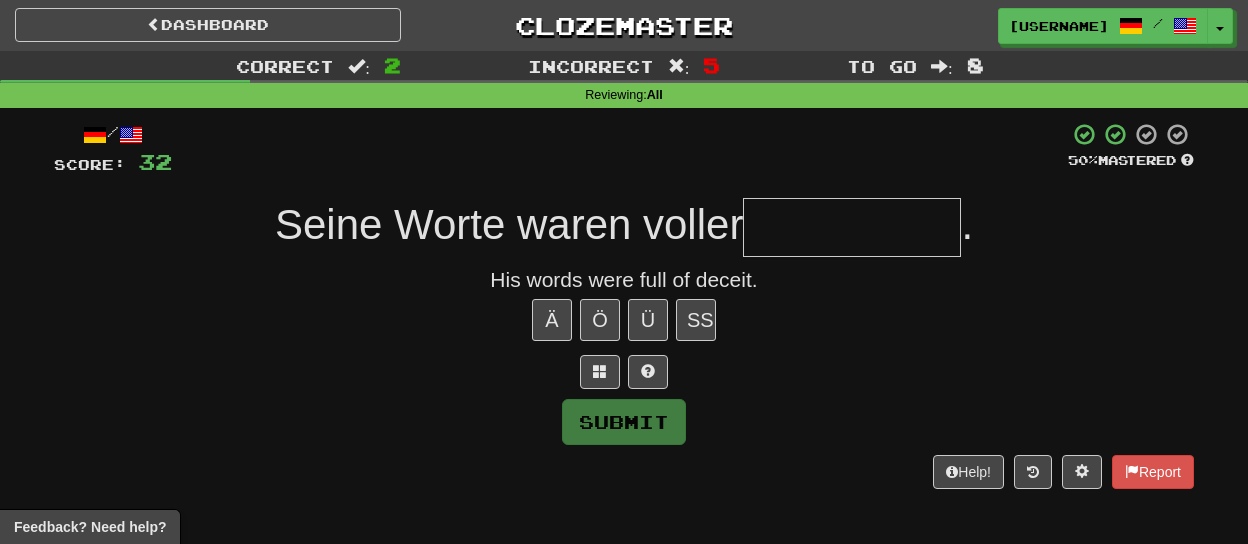 type on "*" 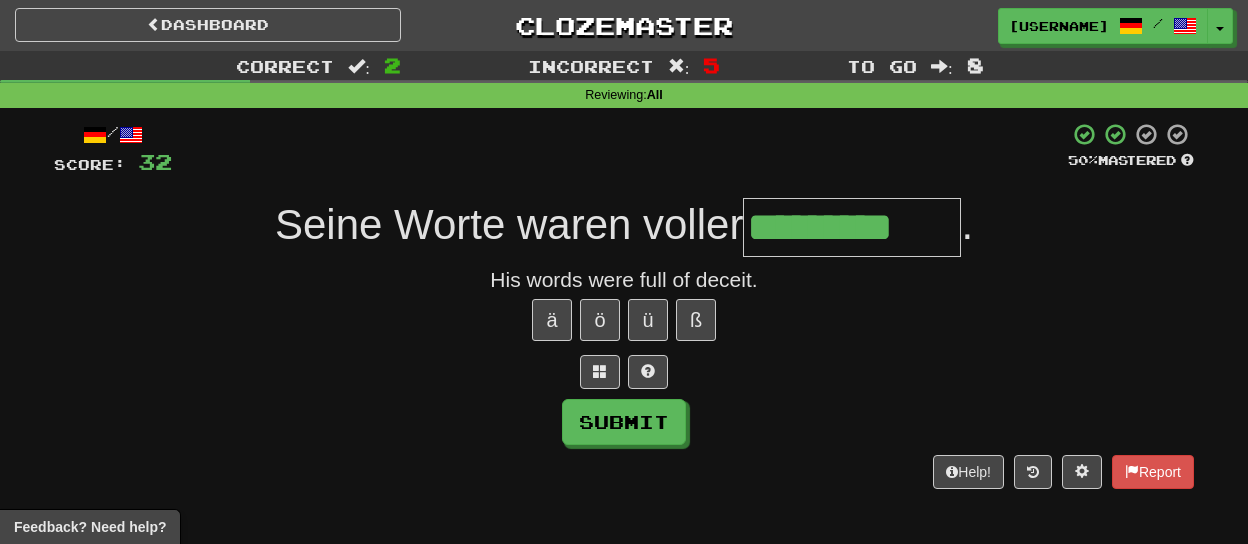 type on "*********" 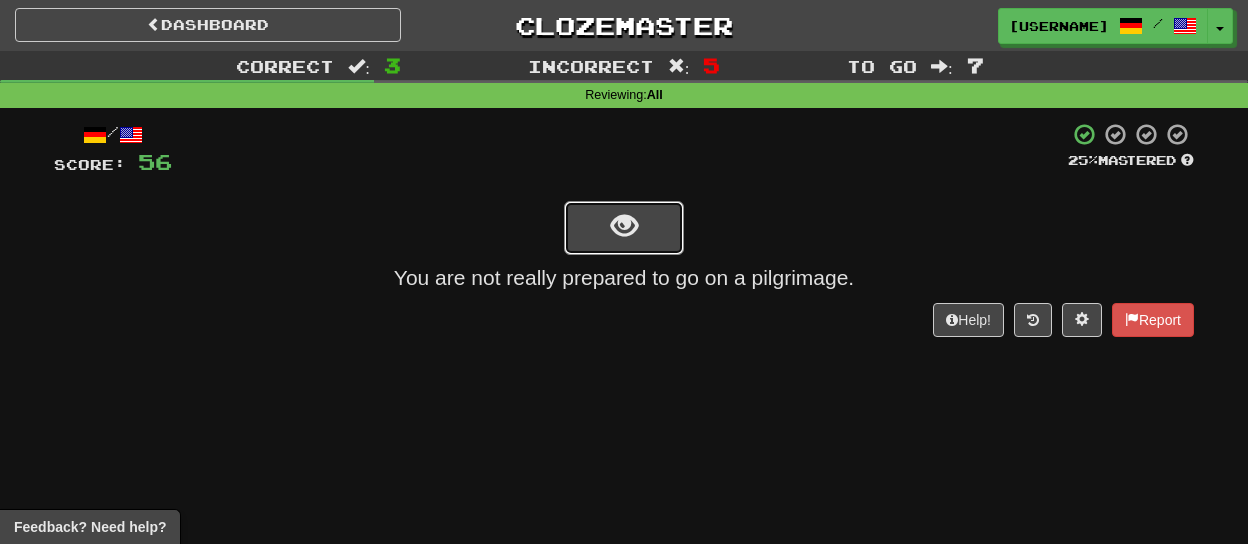 click at bounding box center (624, 226) 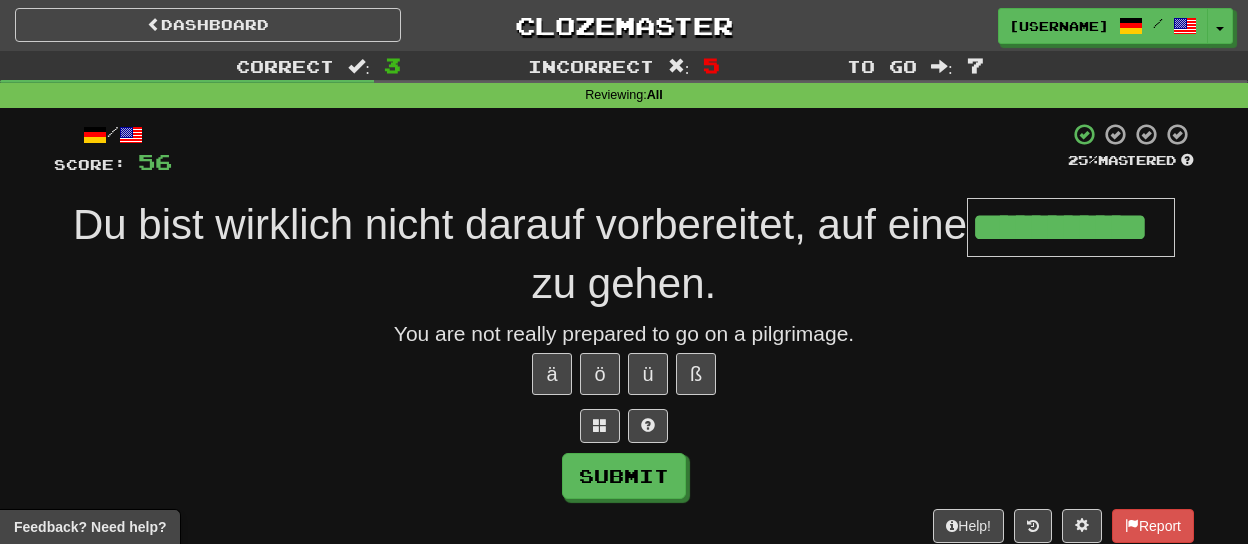 type on "**********" 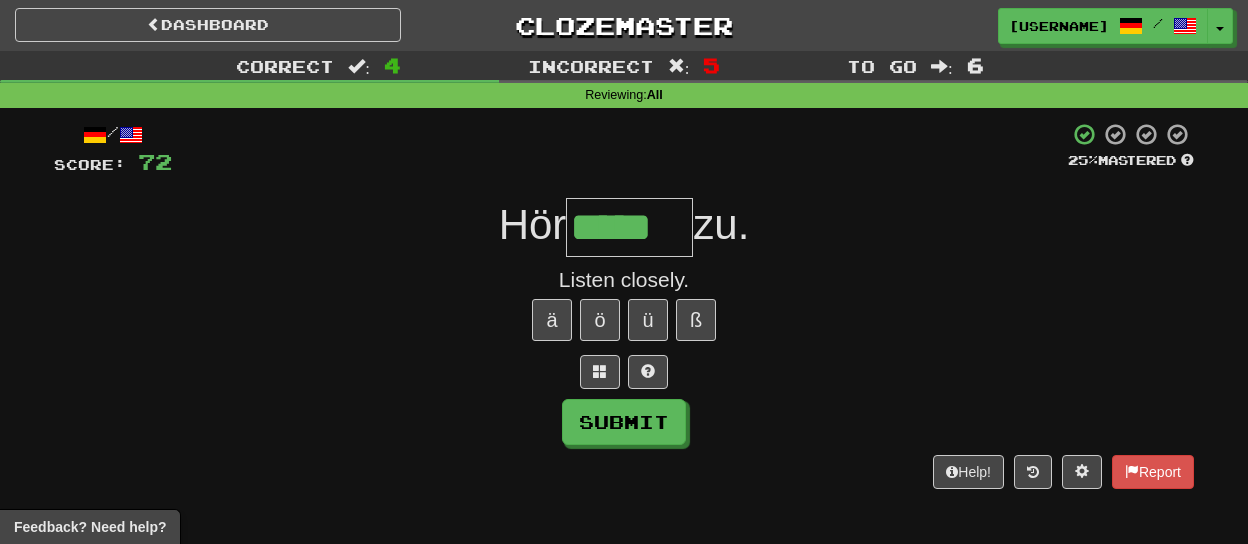 type on "*****" 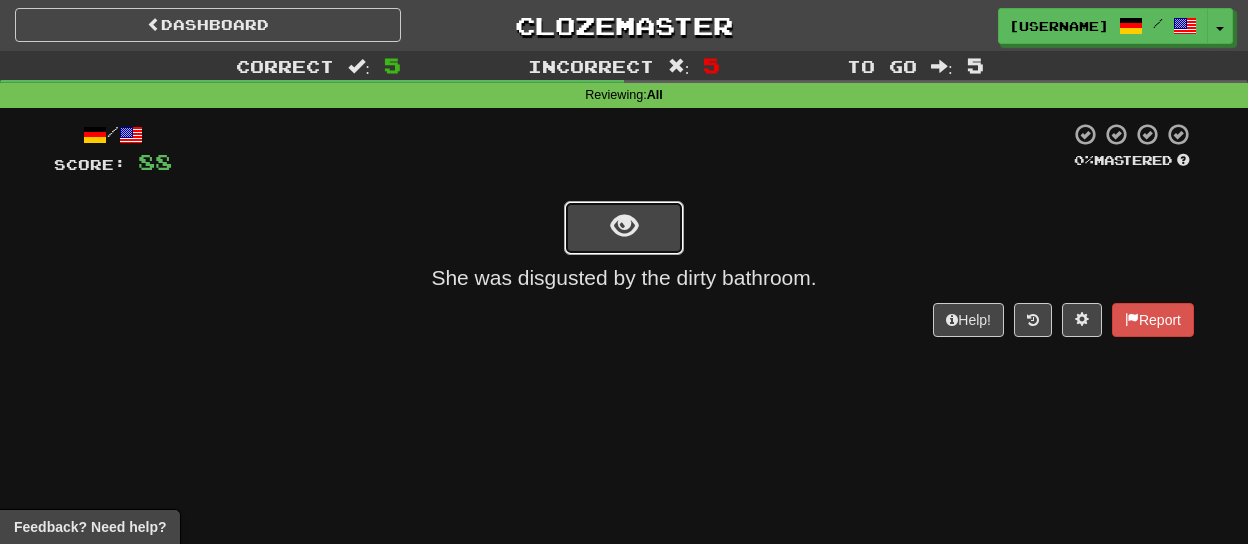 click at bounding box center [624, 228] 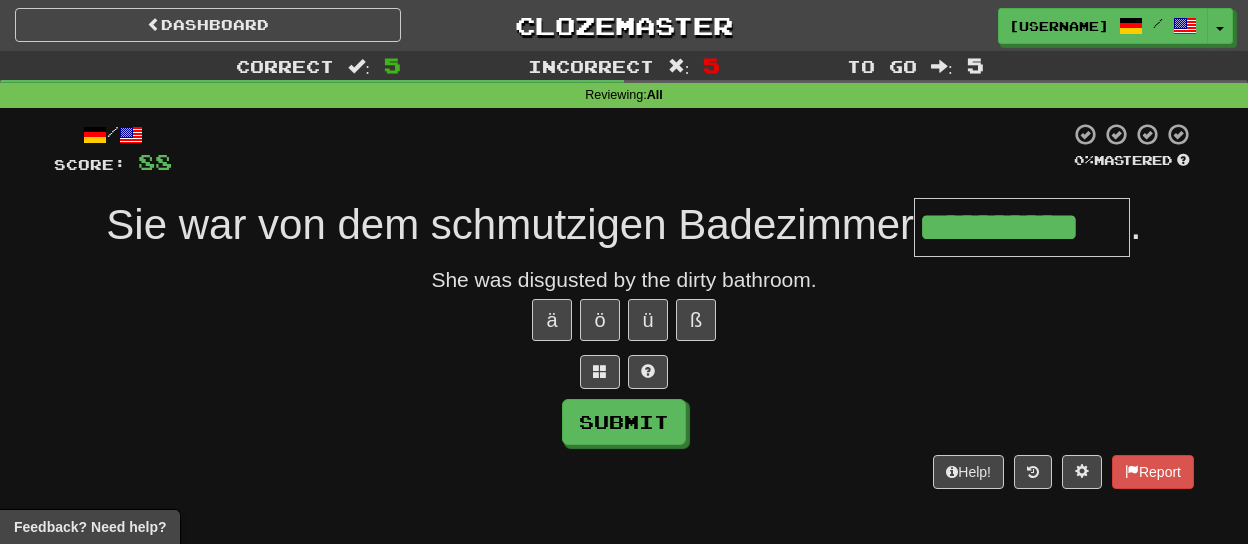 type on "**********" 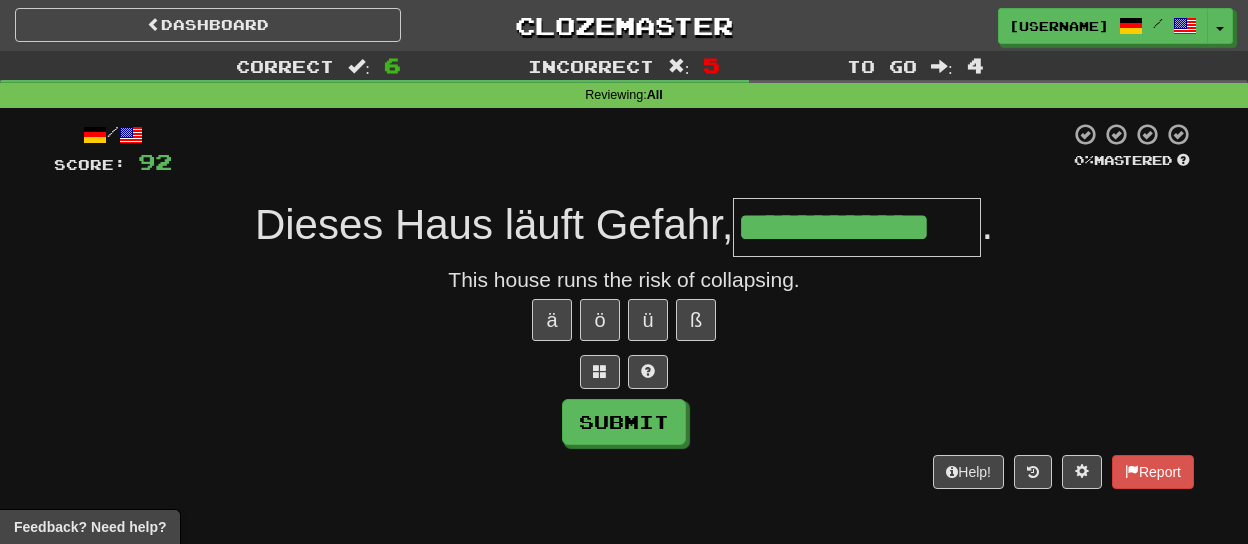 type on "**********" 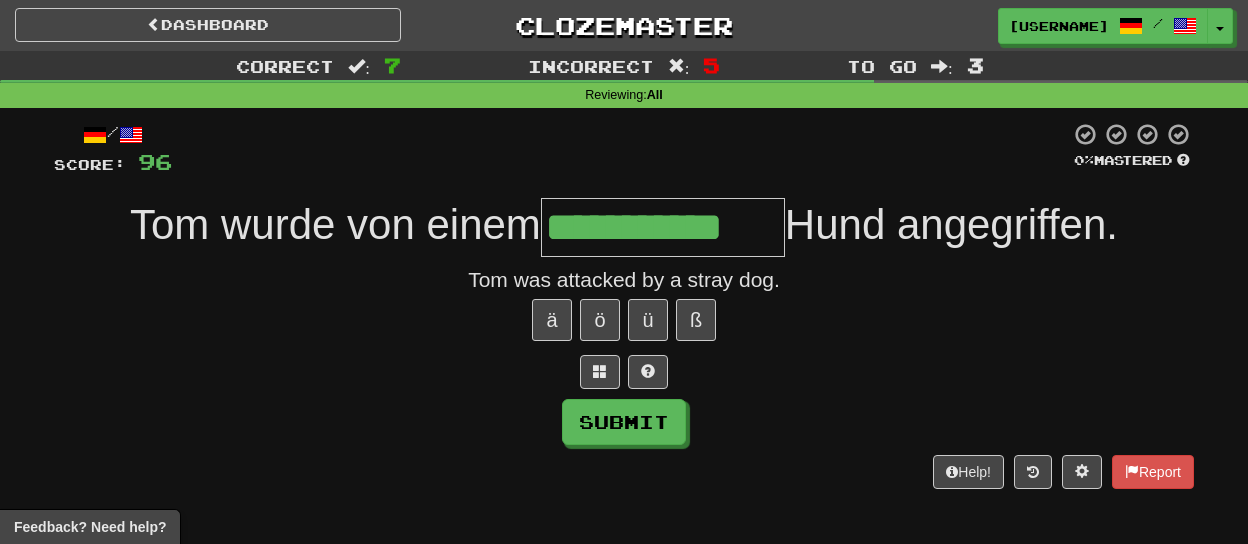 type on "**********" 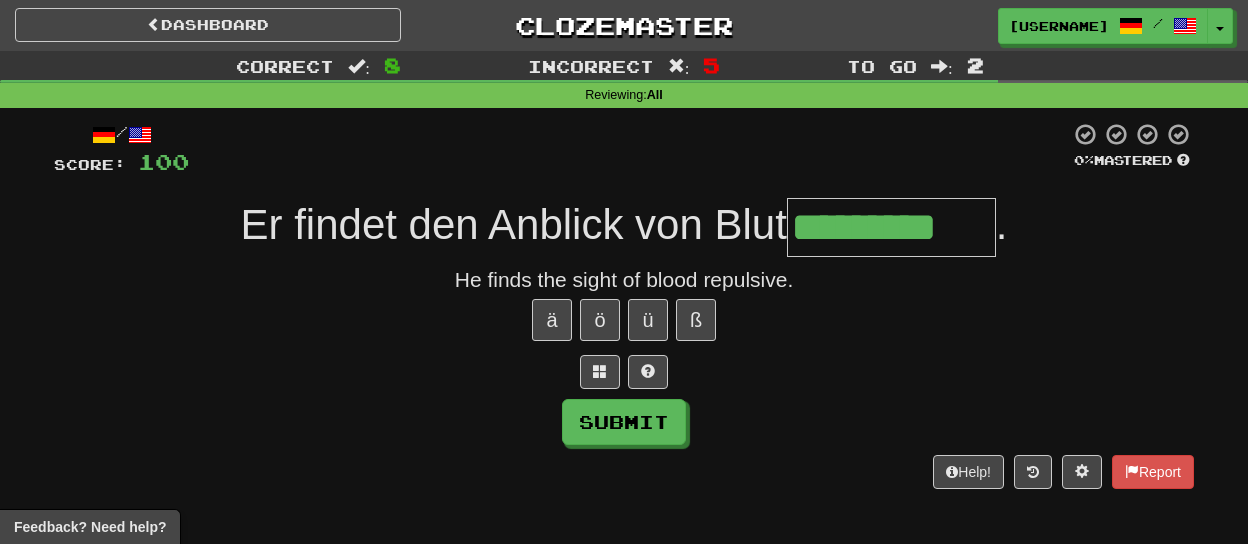 type on "*********" 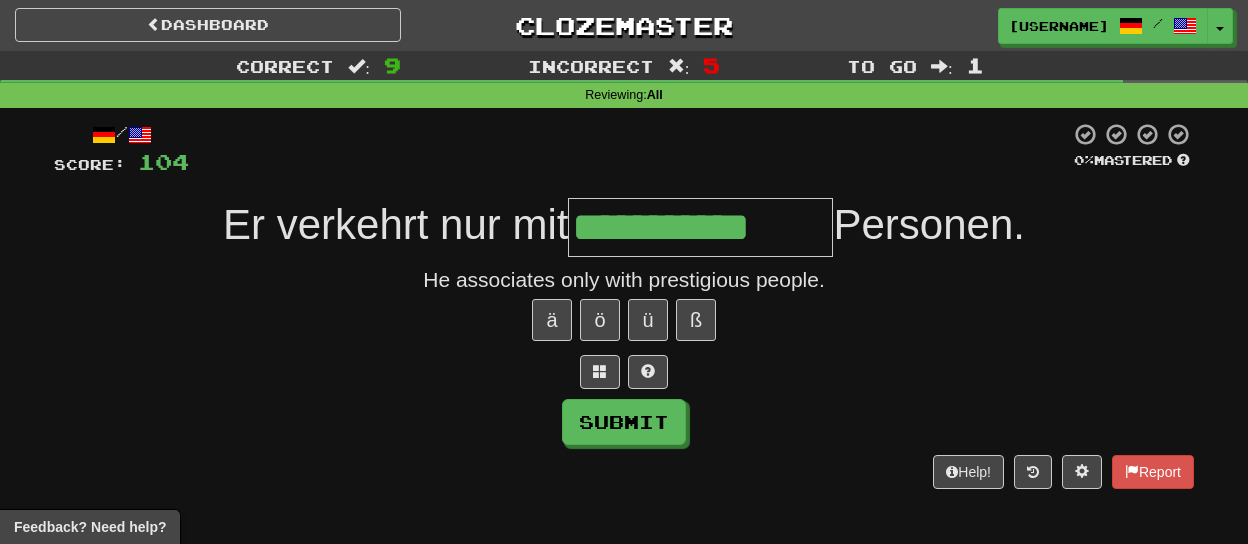 type on "**********" 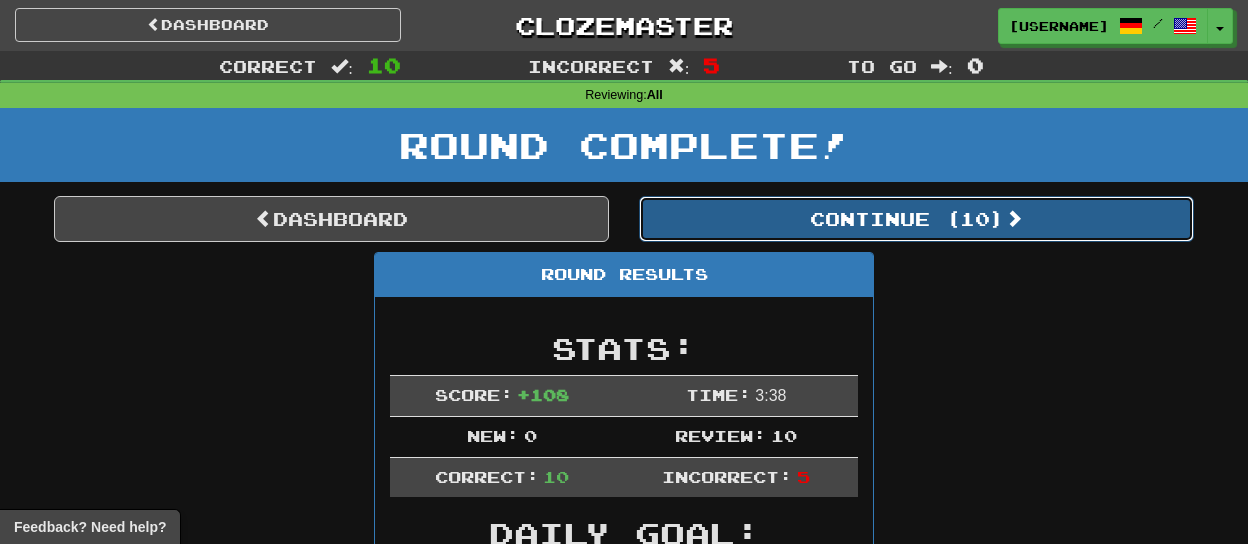 click on "Continue ( 10 )" at bounding box center (916, 219) 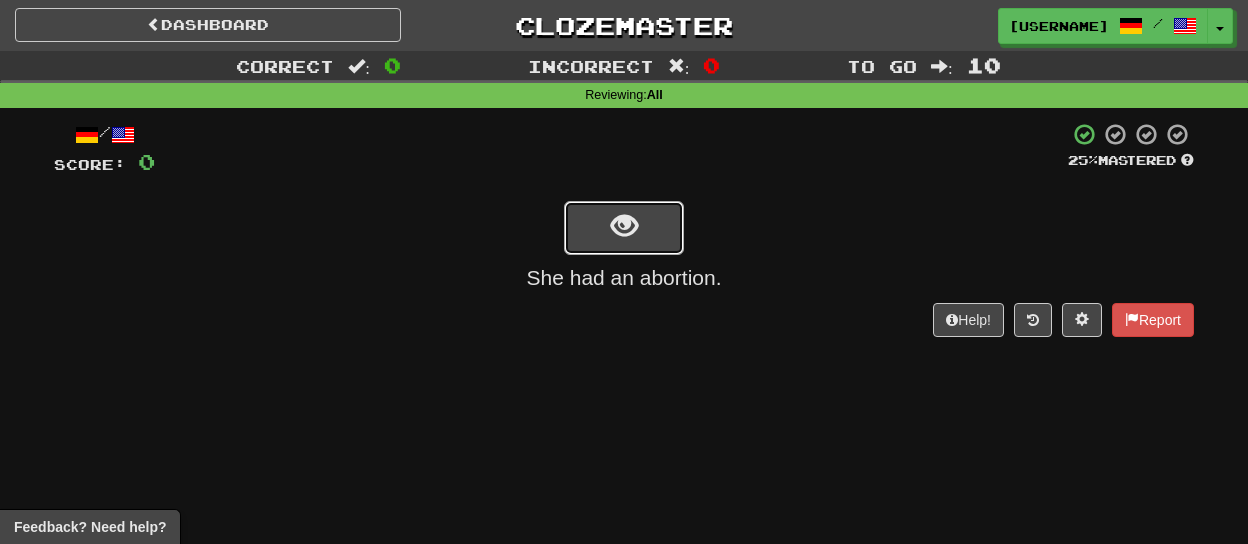 click at bounding box center (624, 228) 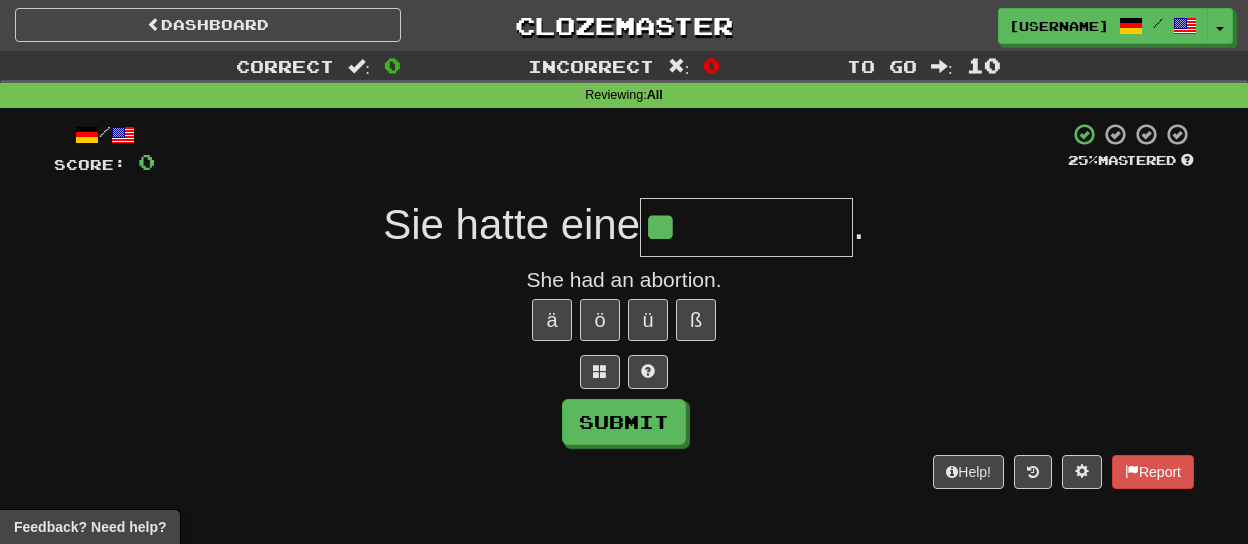 type on "**********" 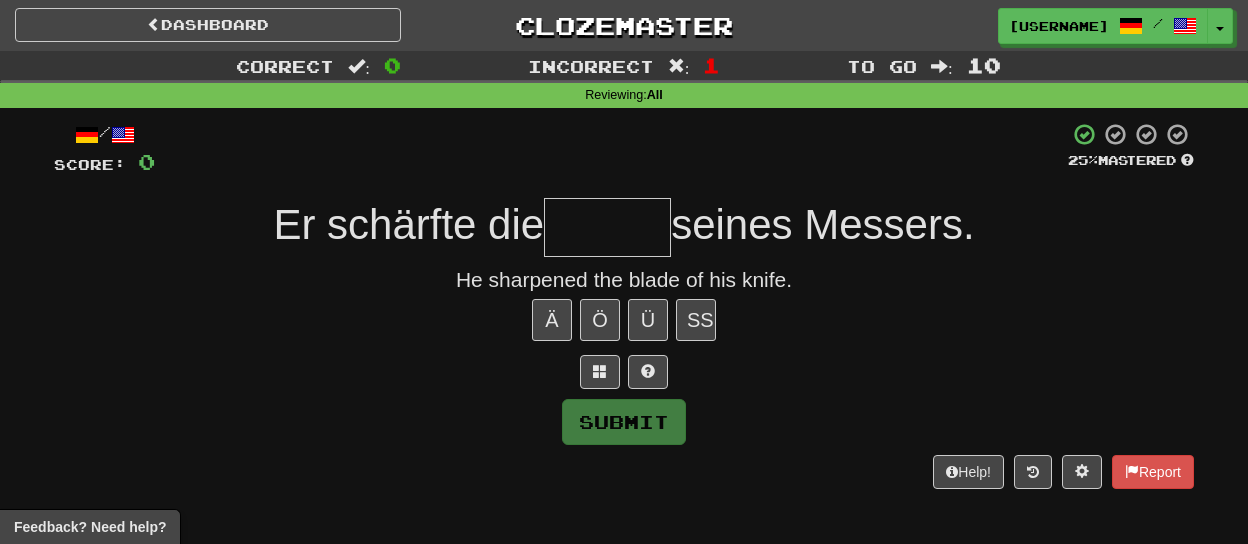 type on "*" 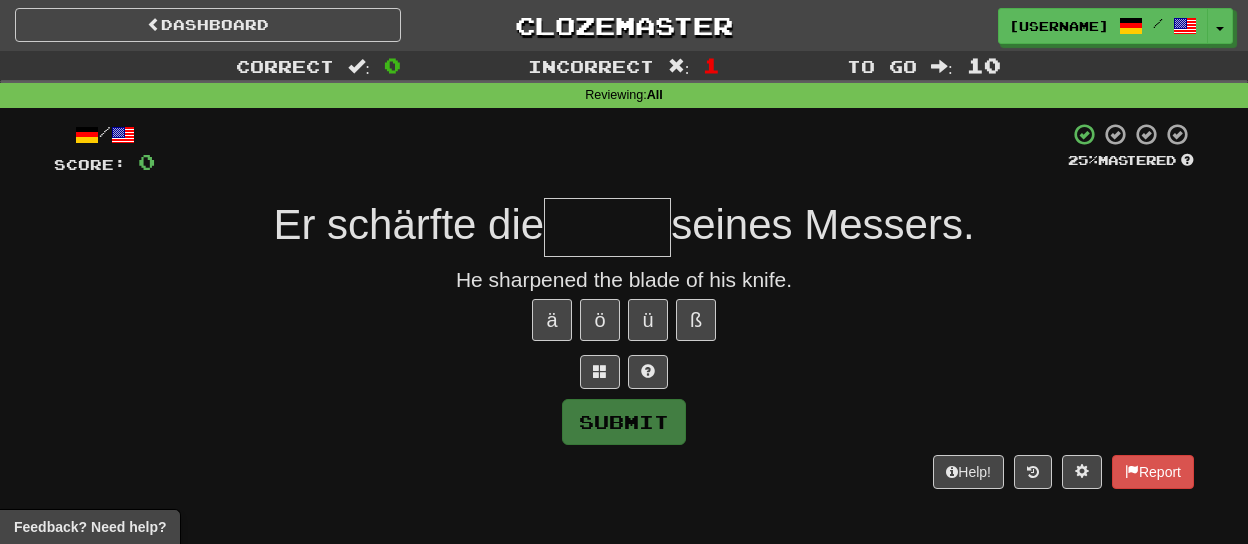 type on "******" 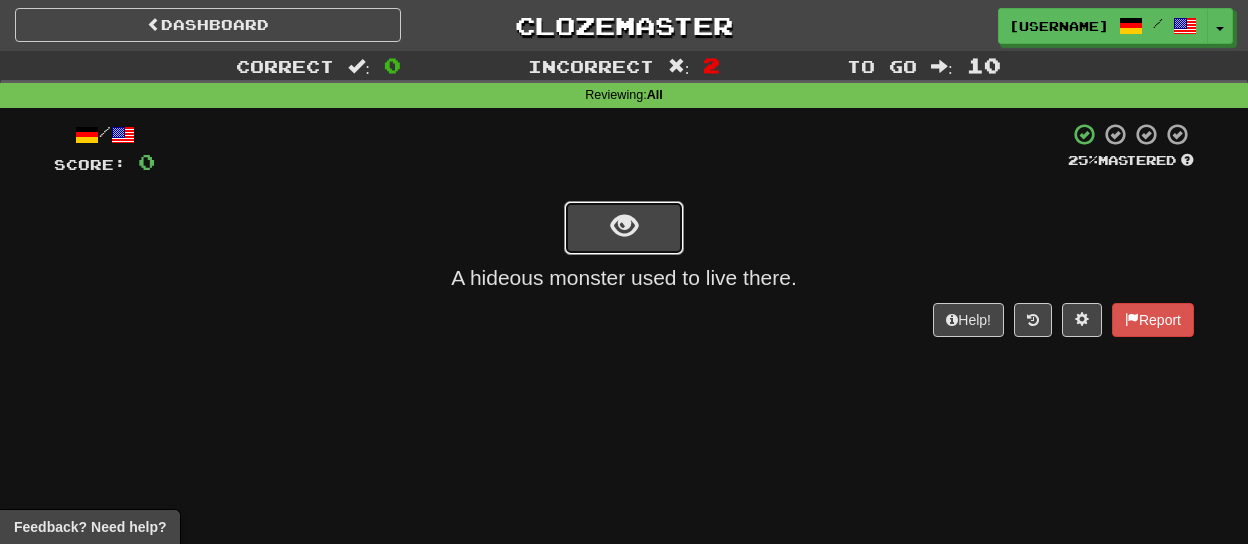 click at bounding box center [624, 228] 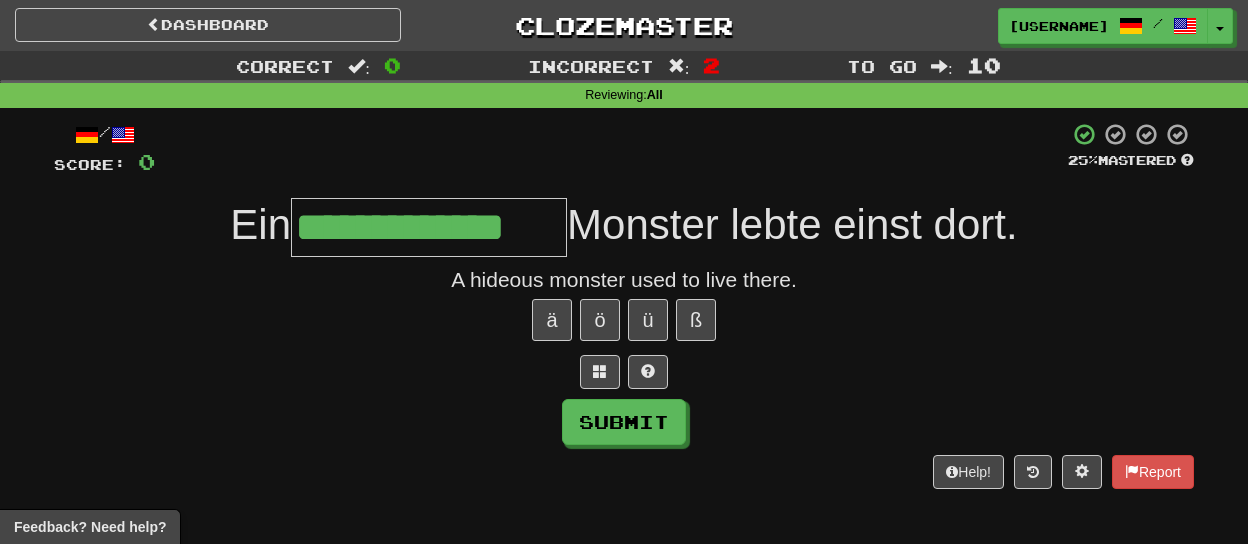 type on "**********" 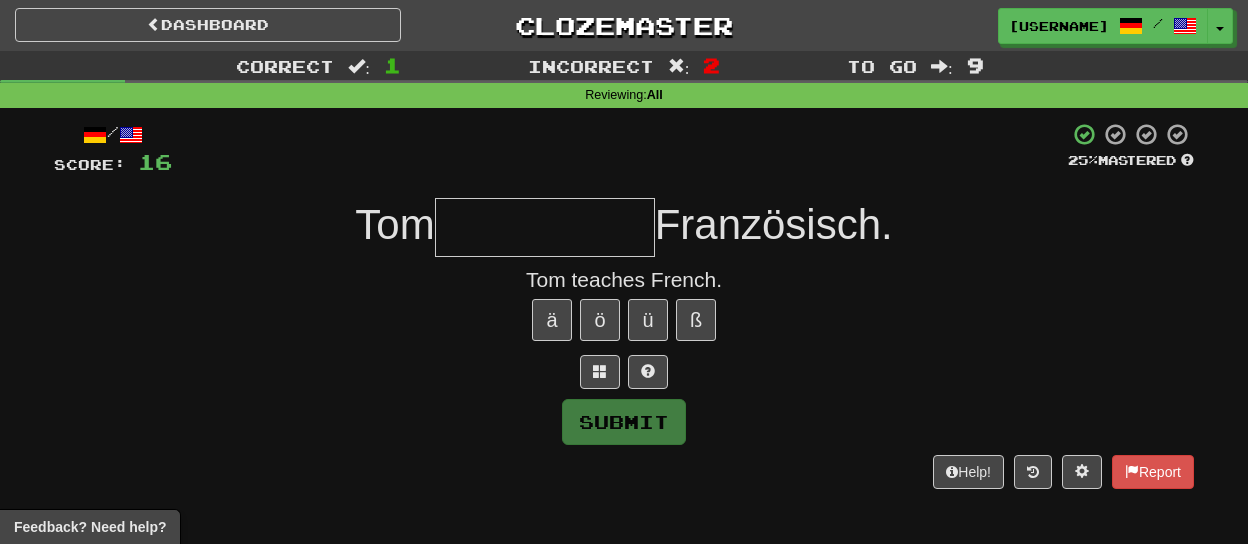 type on "*" 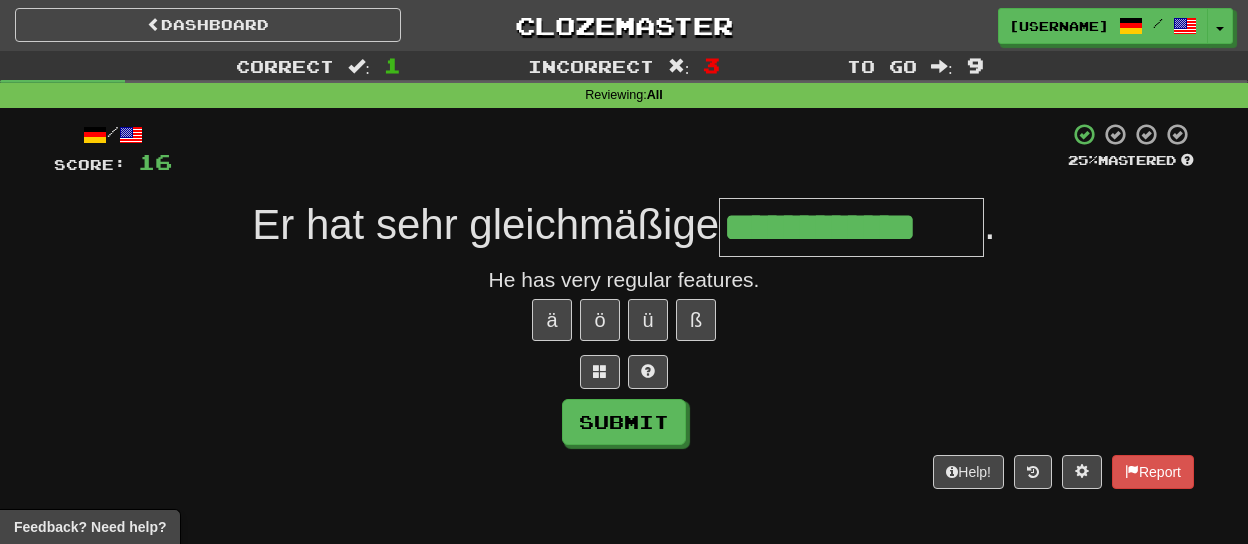 type on "**********" 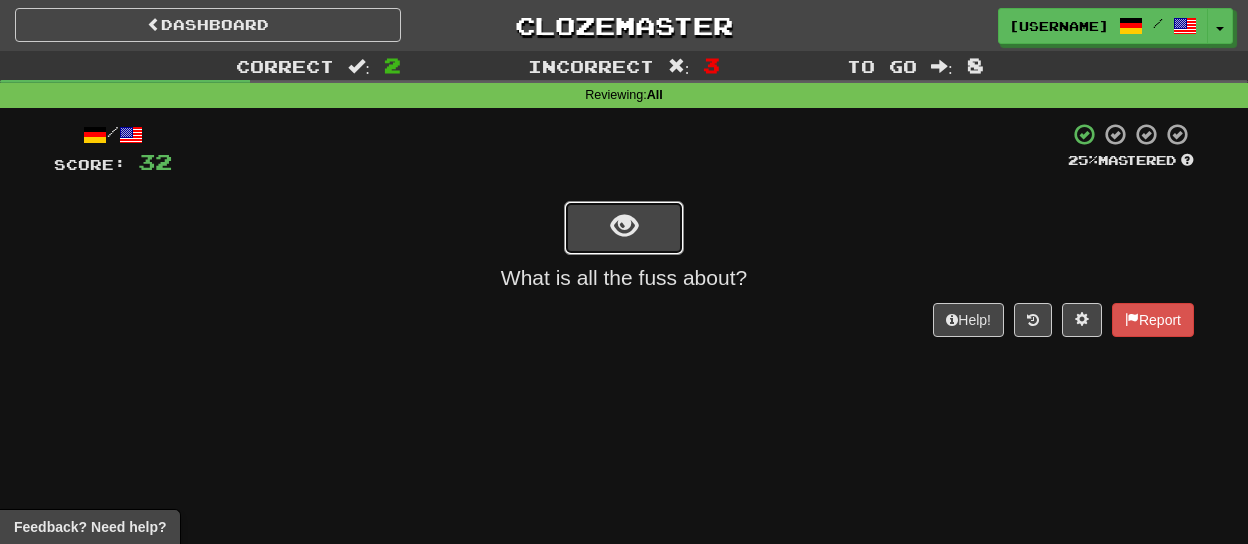 click at bounding box center [624, 228] 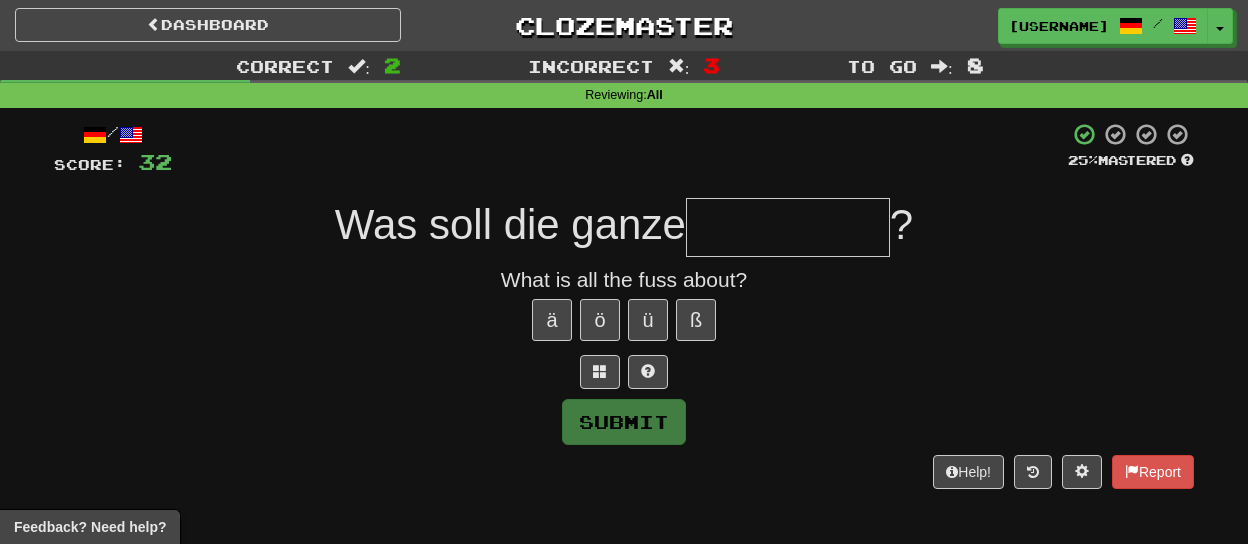 type on "*********" 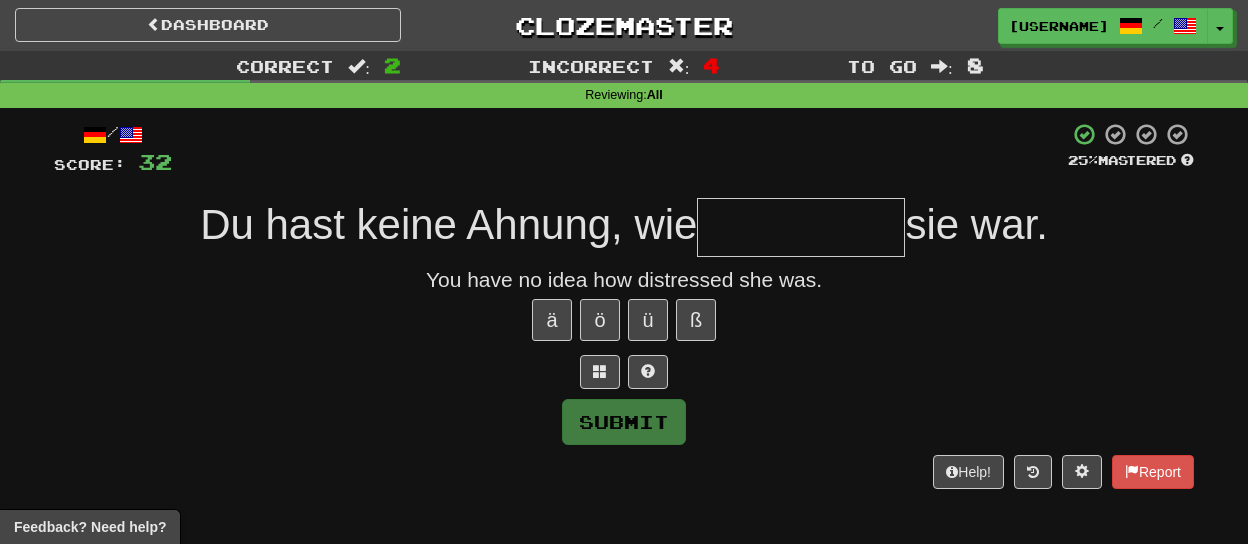 type on "**********" 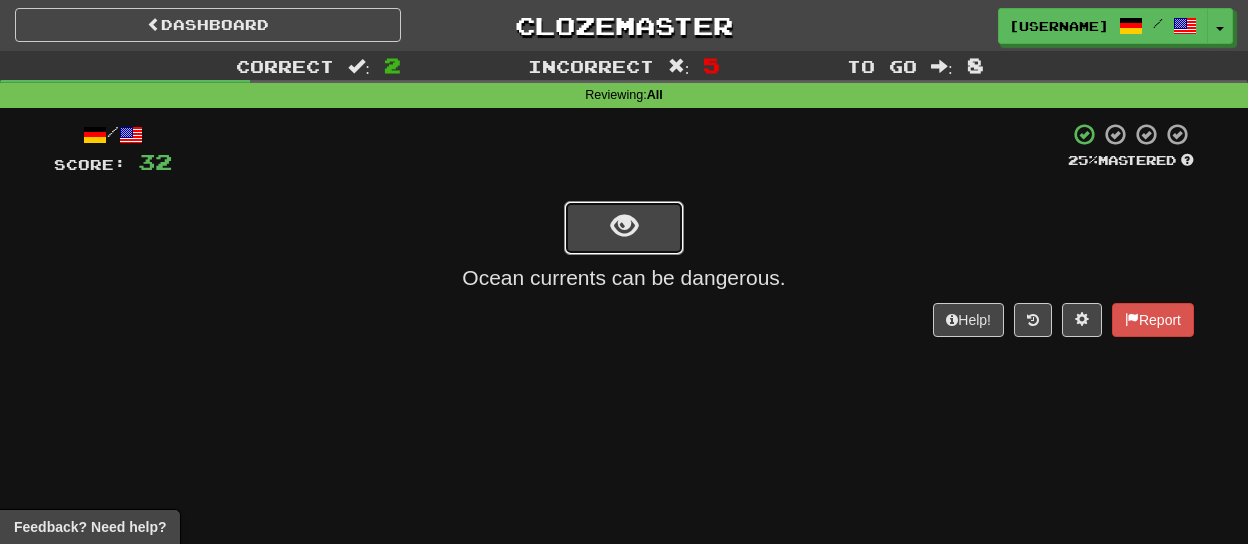 click at bounding box center [624, 228] 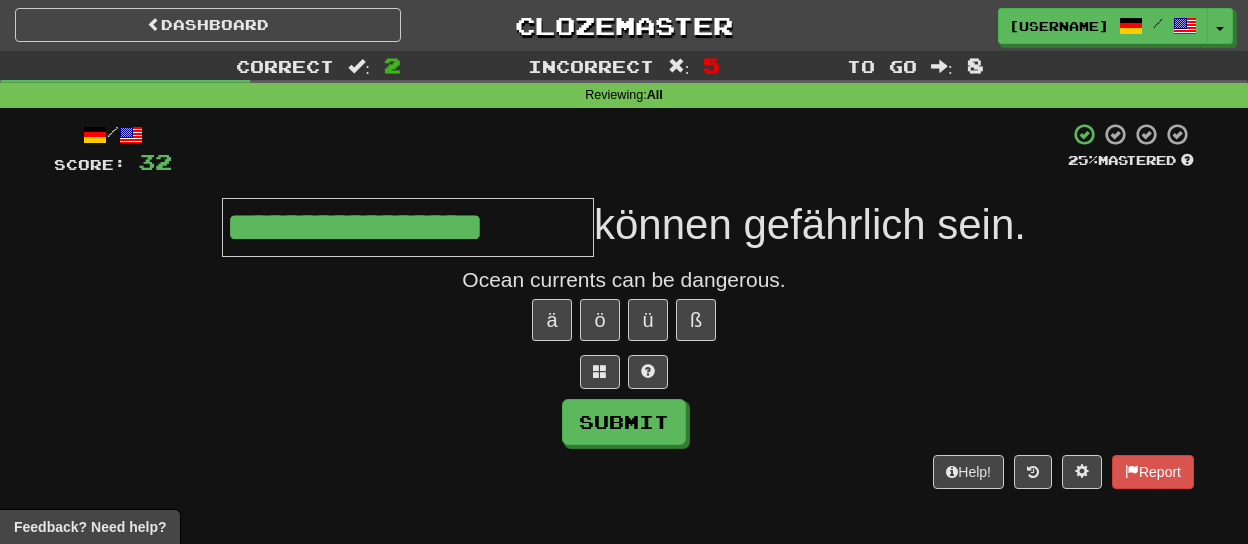 type on "**********" 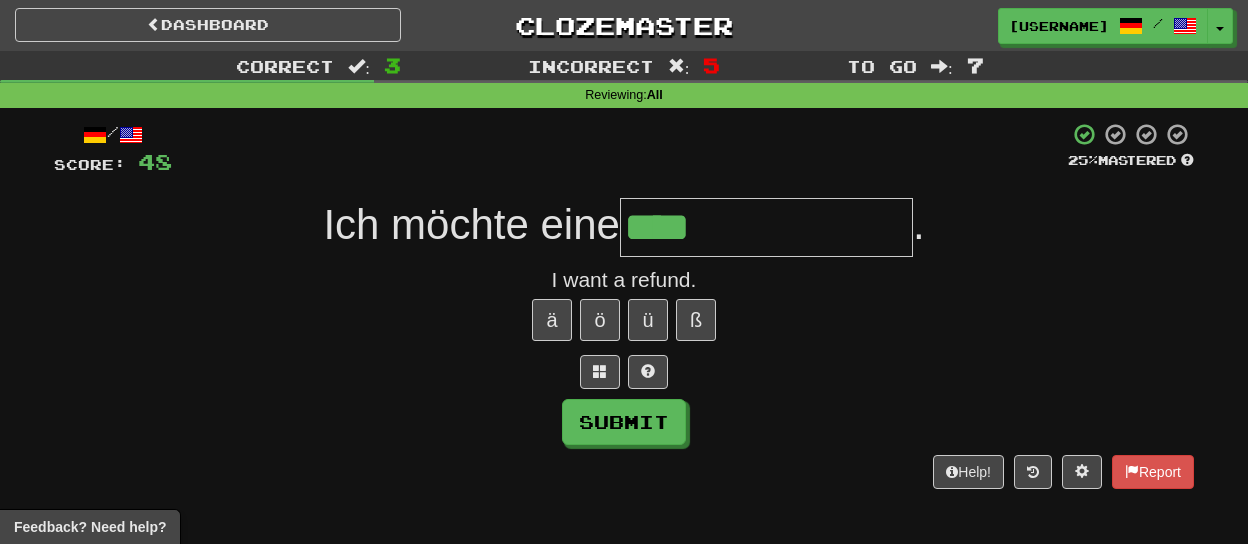 type on "**********" 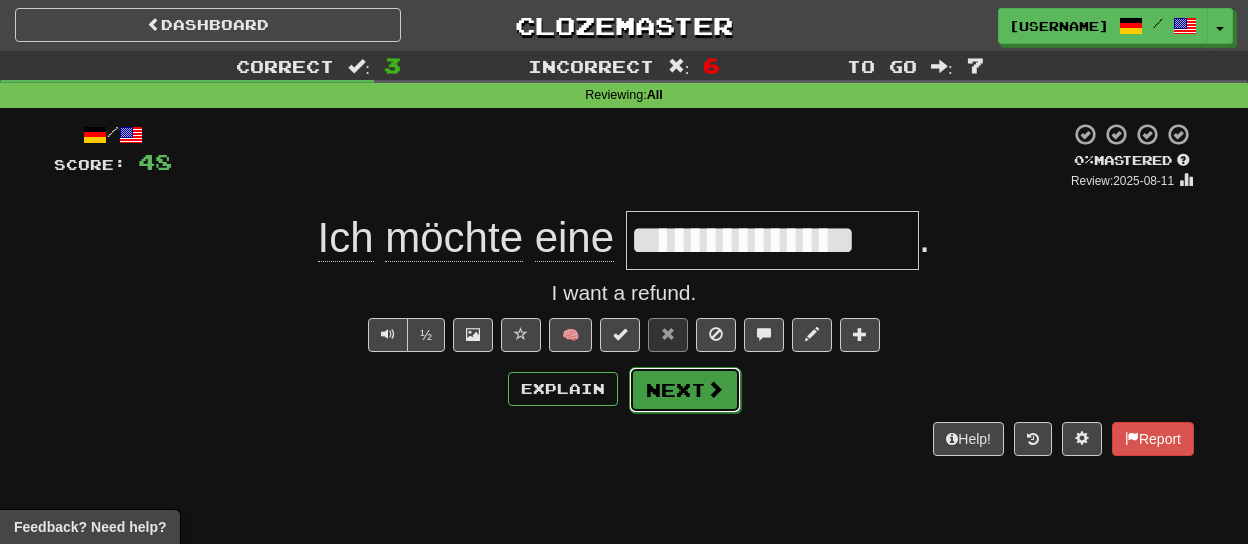 click on "Next" at bounding box center [685, 390] 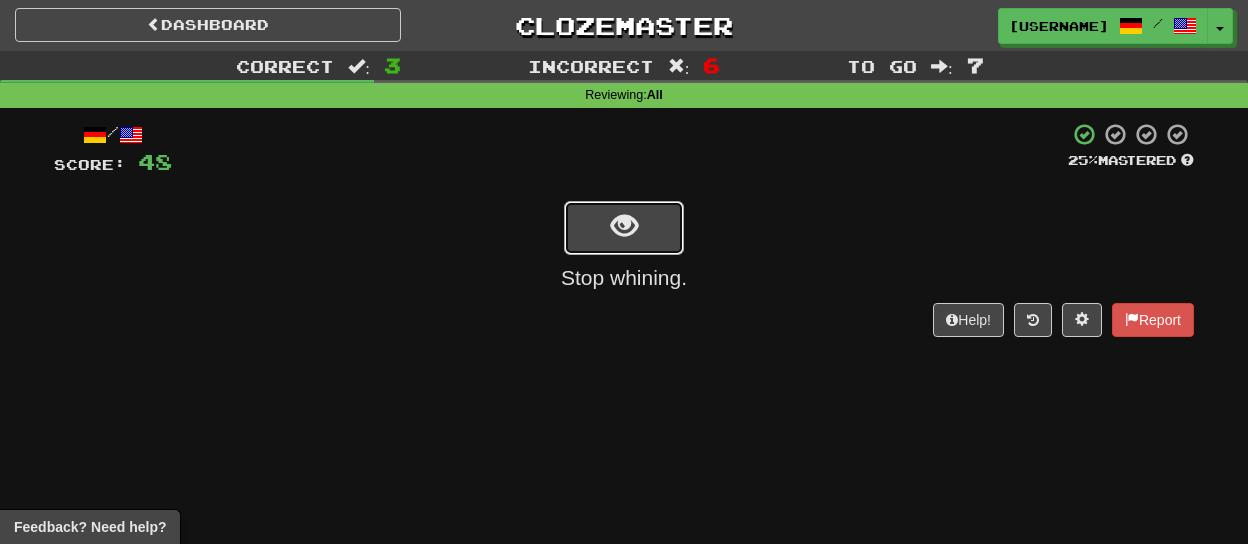 click at bounding box center (624, 228) 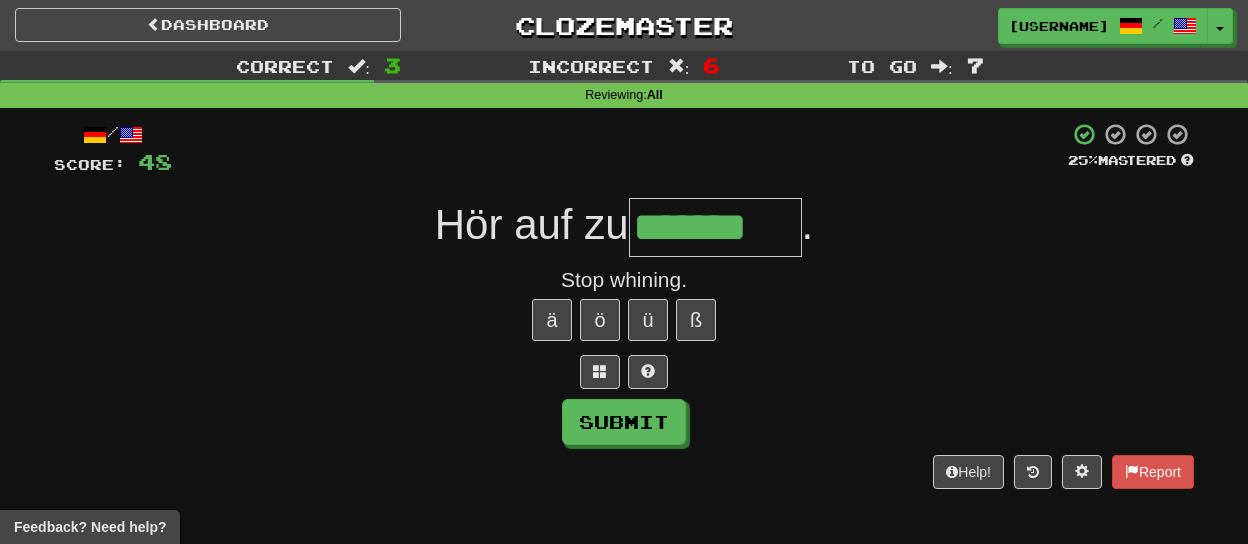 type on "*******" 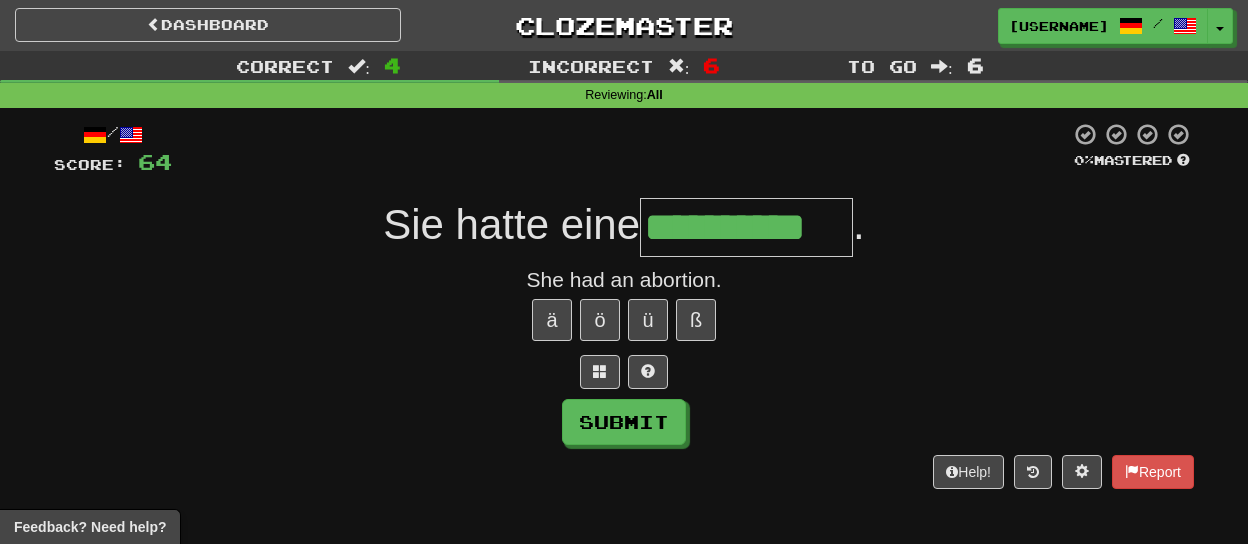 type on "**********" 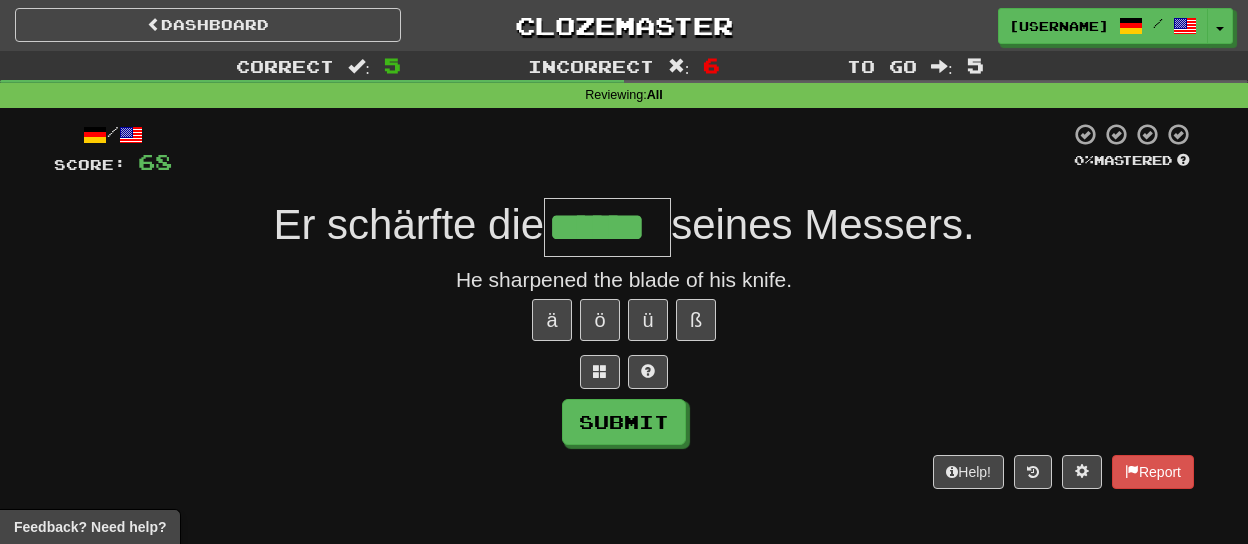 type on "******" 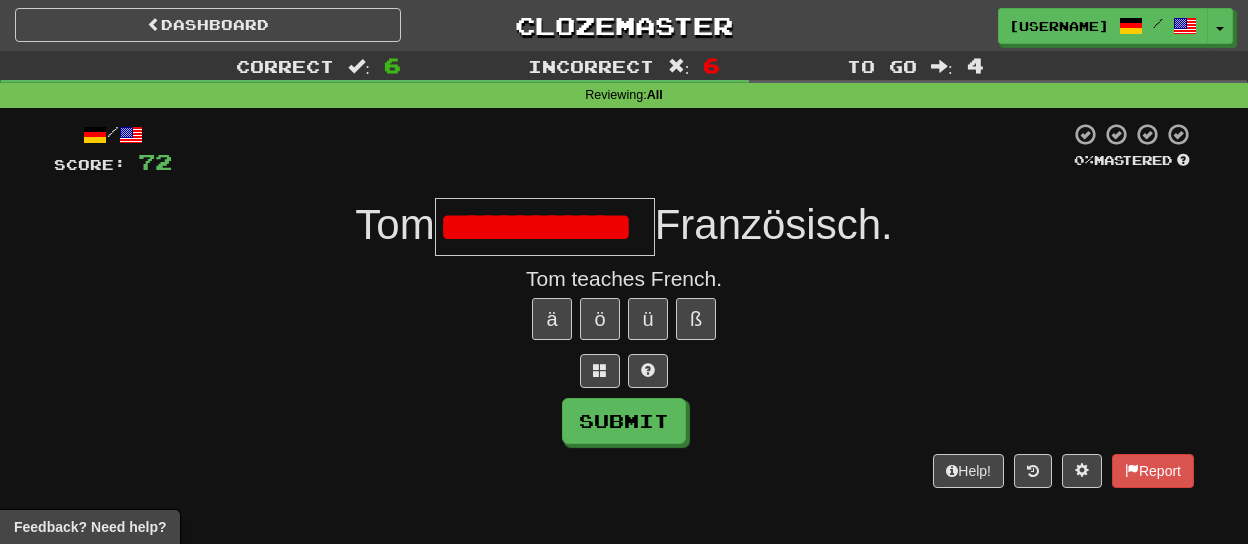 scroll, scrollTop: 0, scrollLeft: 0, axis: both 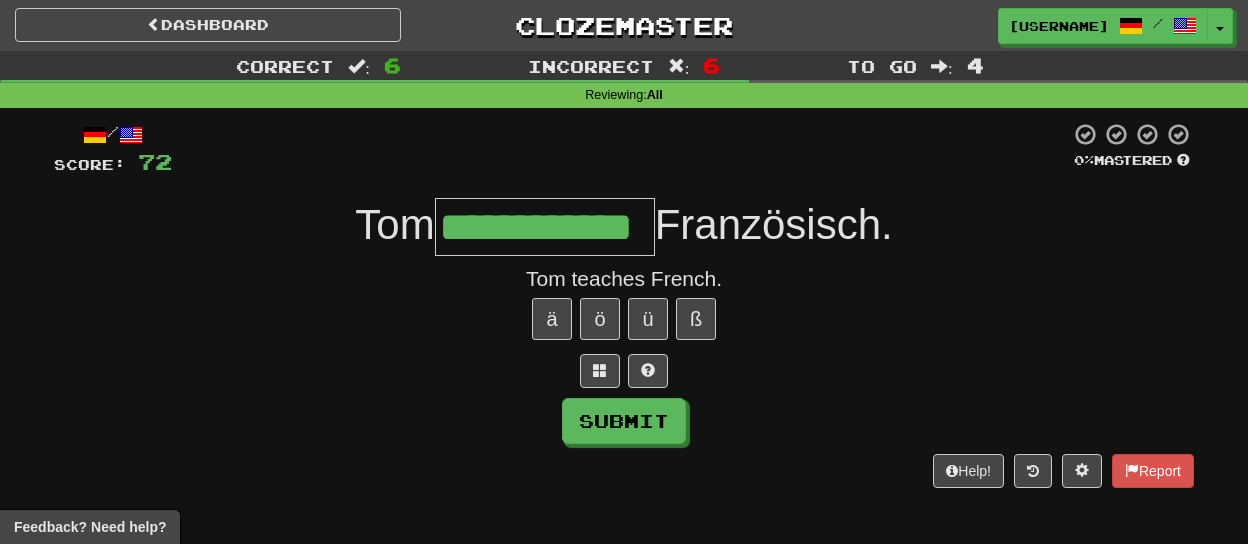 type on "**********" 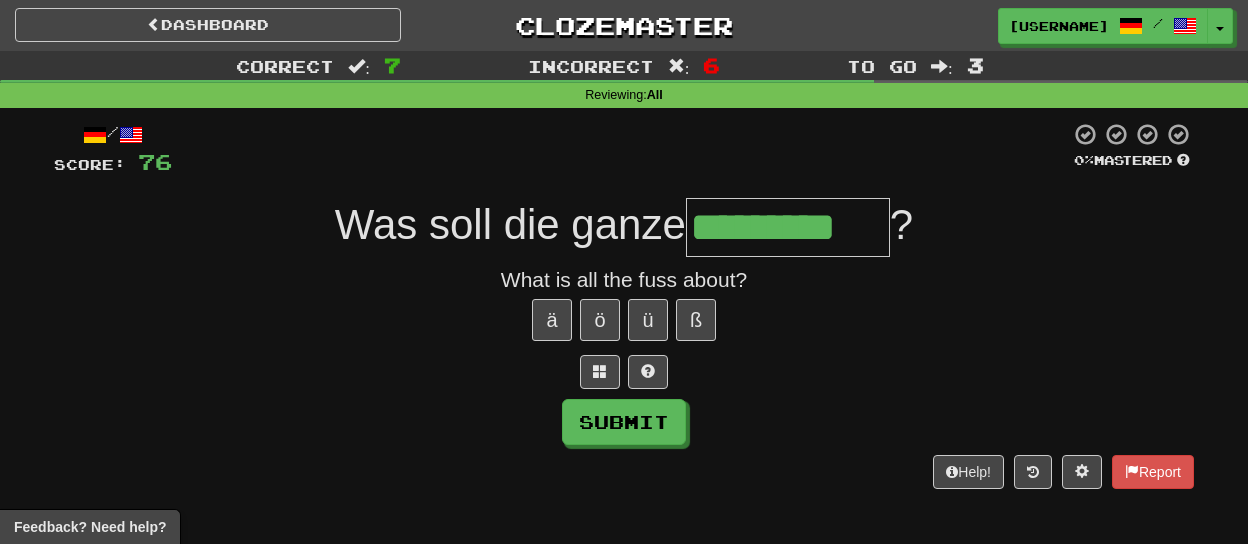 type on "*********" 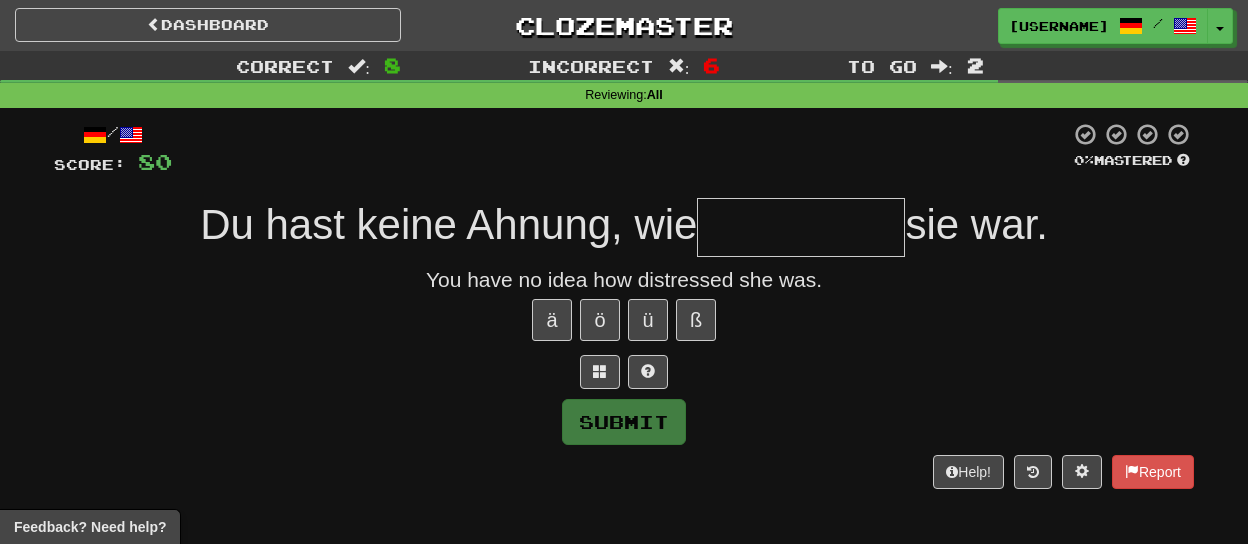 type on "**********" 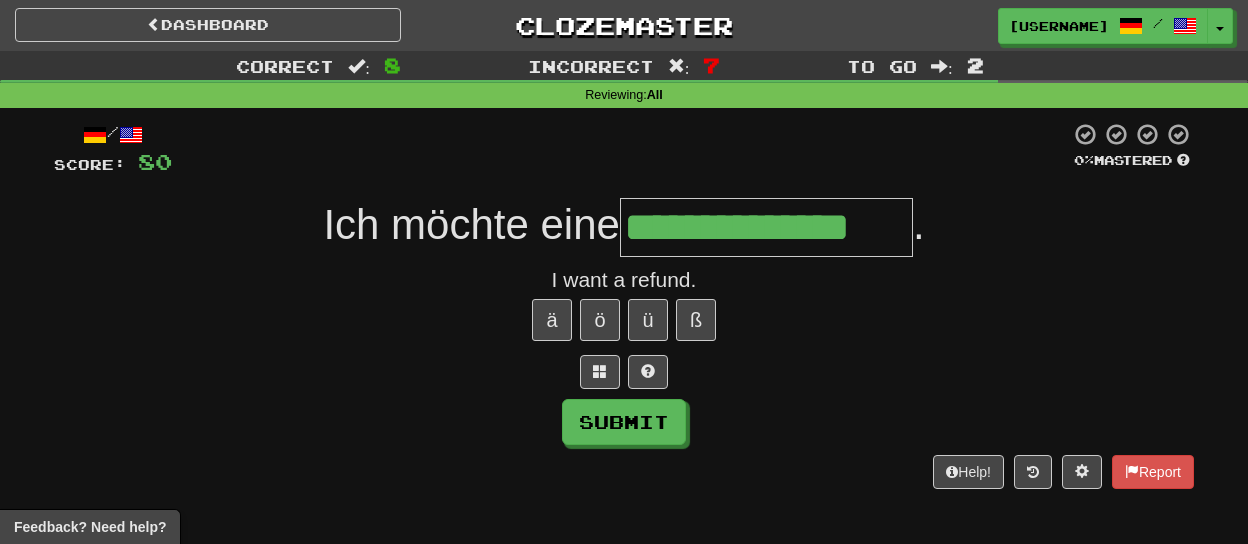 type on "**********" 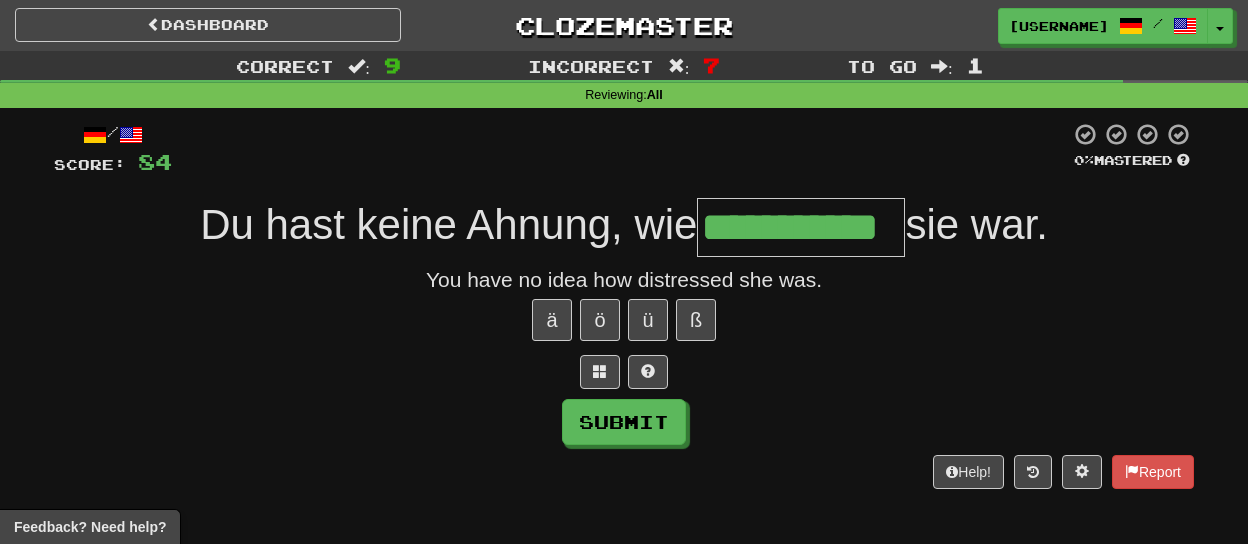 type on "**********" 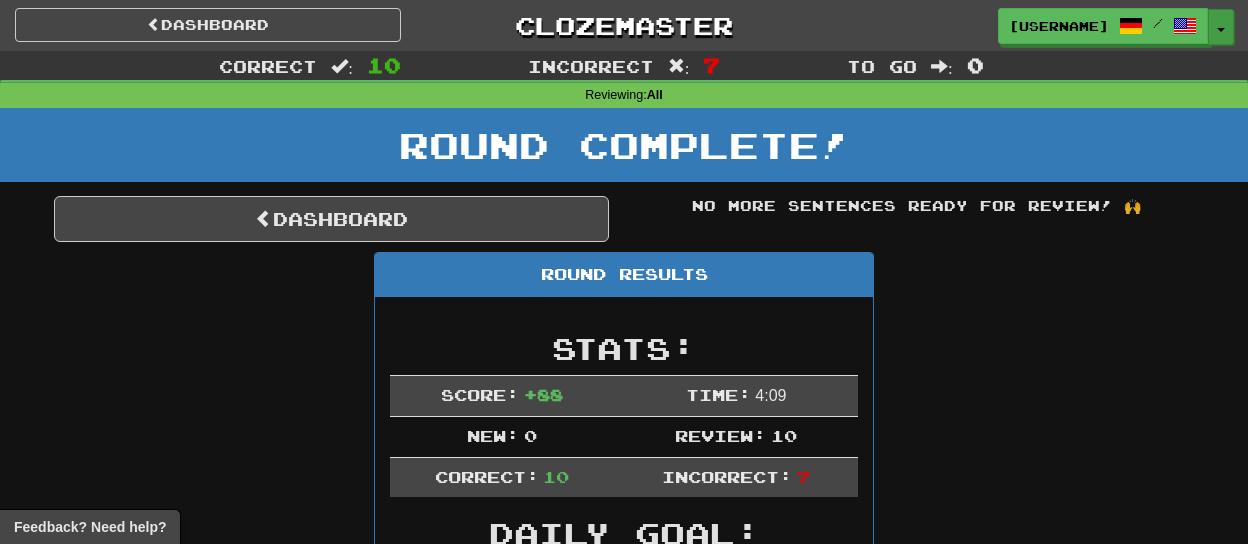 click on "Toggle Dropdown" at bounding box center (1221, 27) 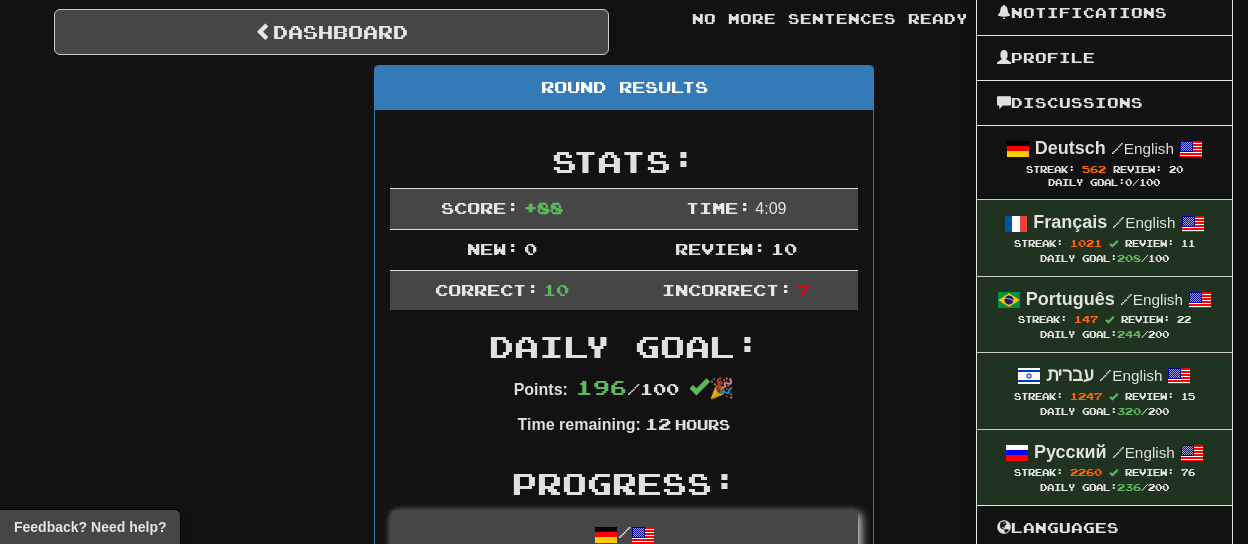 scroll, scrollTop: 194, scrollLeft: 0, axis: vertical 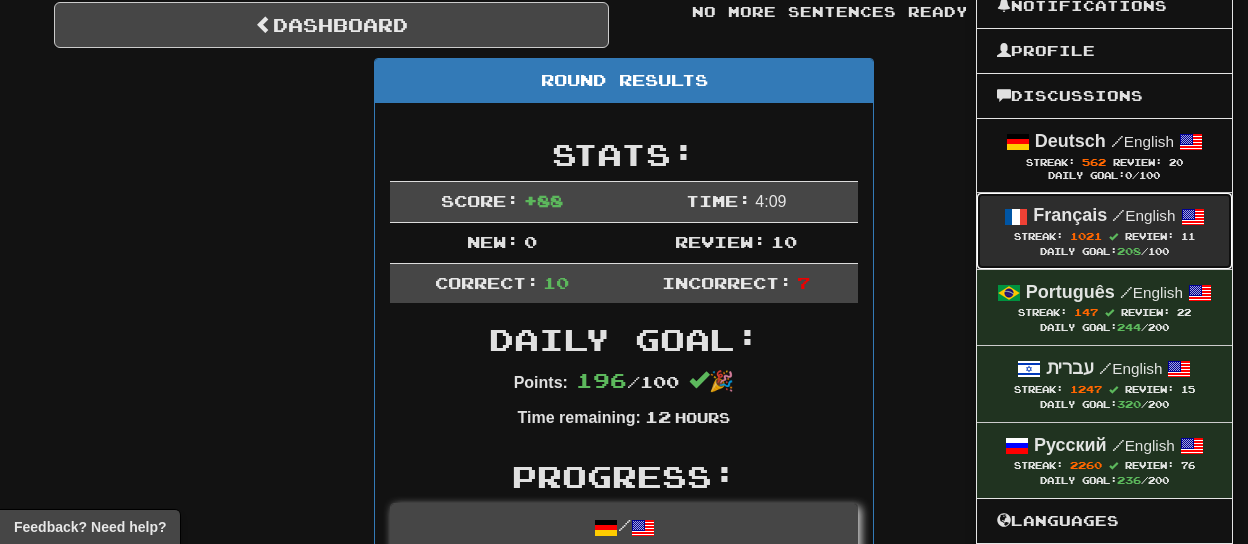 click on "Streak:
1021" at bounding box center [1069, 236] 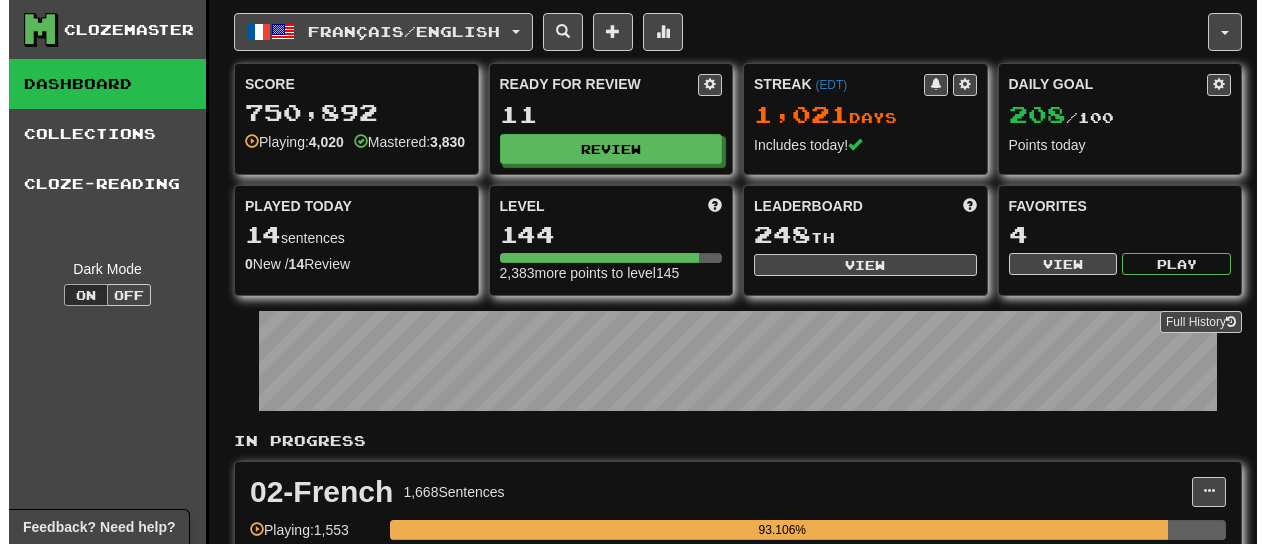 scroll, scrollTop: 0, scrollLeft: 0, axis: both 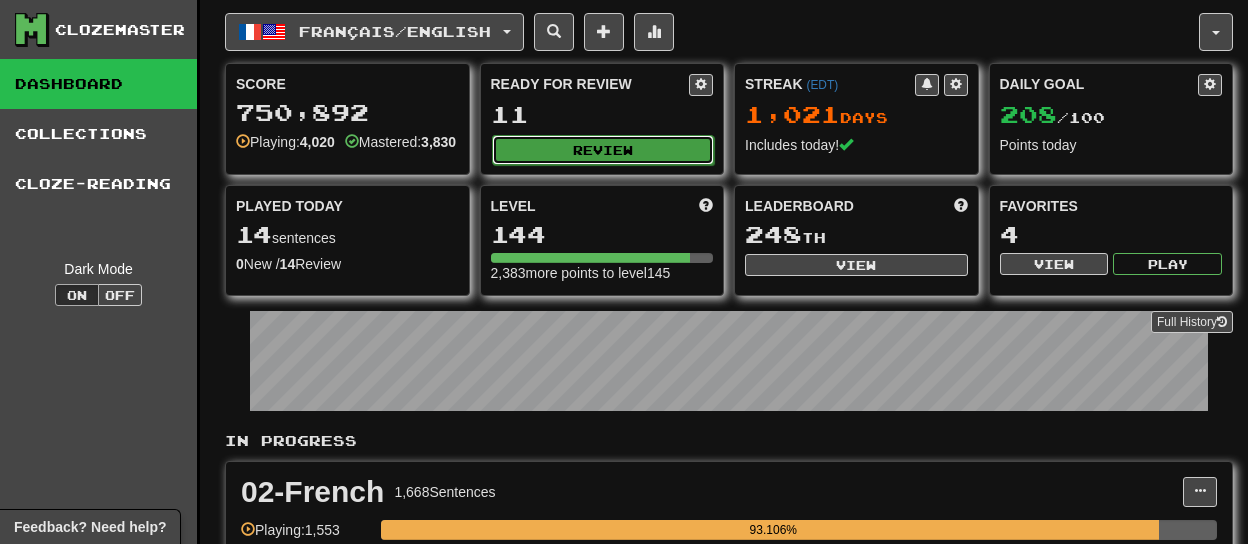 click on "Review" at bounding box center [603, 150] 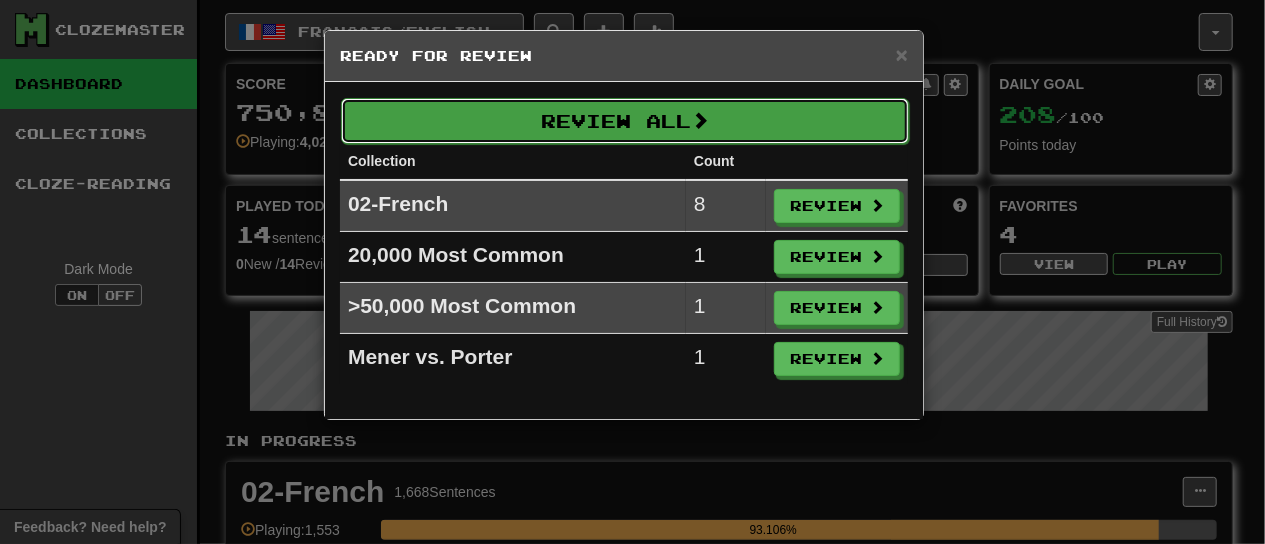 click on "Review All" at bounding box center (625, 121) 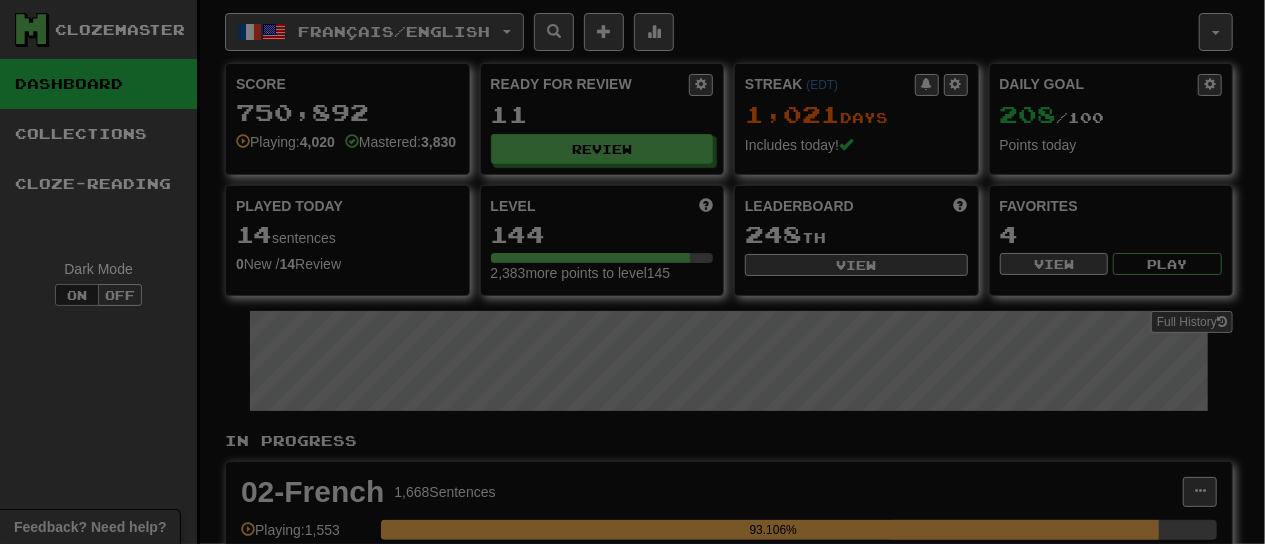 select on "**" 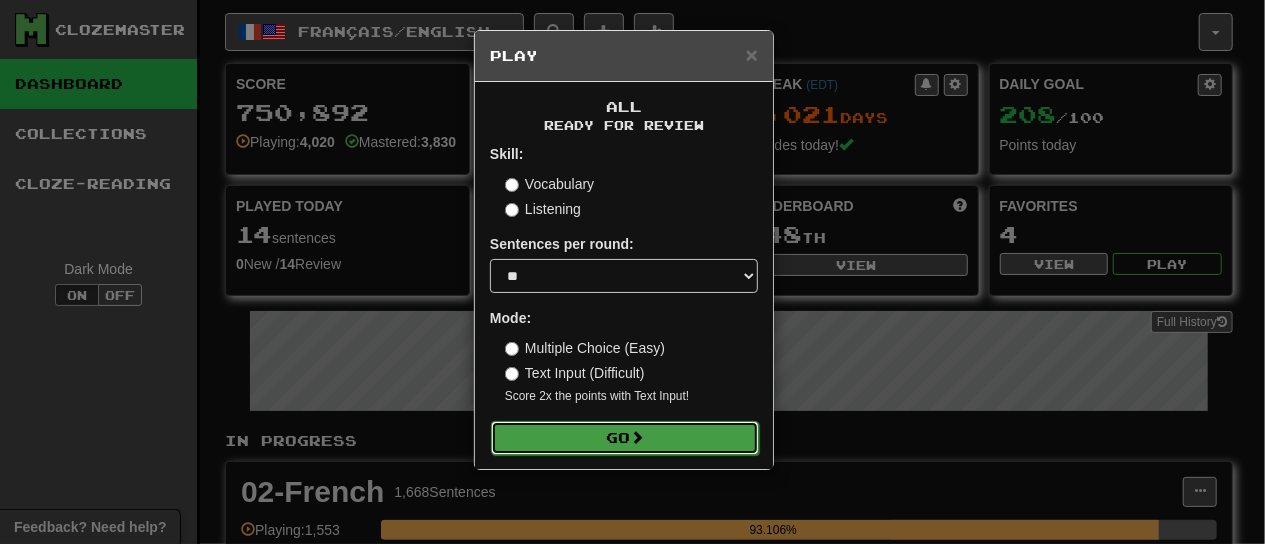 click at bounding box center (637, 437) 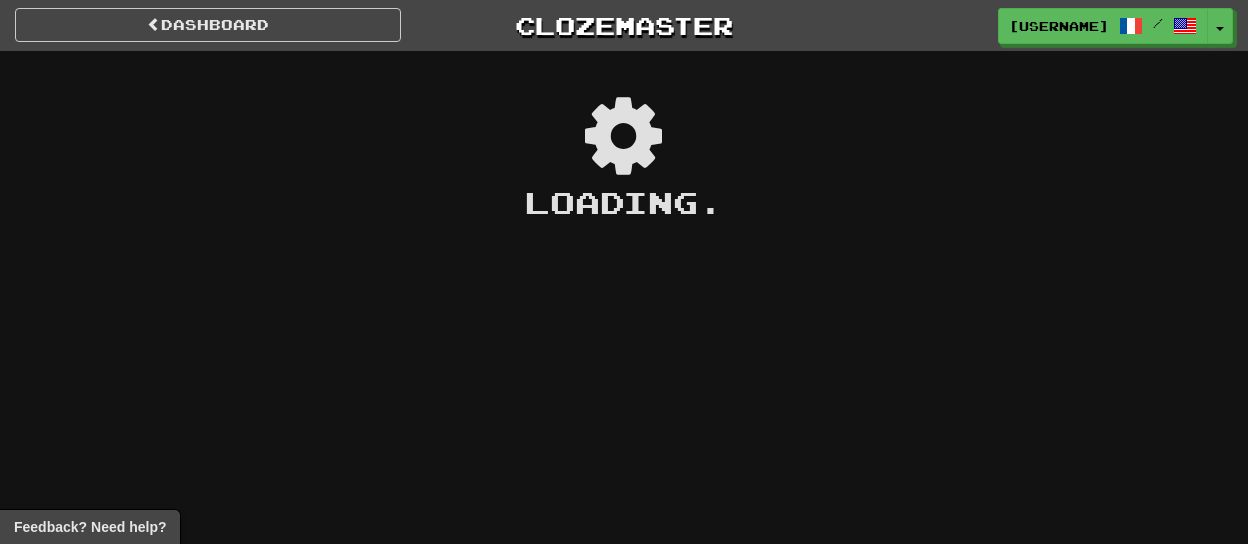 scroll, scrollTop: 0, scrollLeft: 0, axis: both 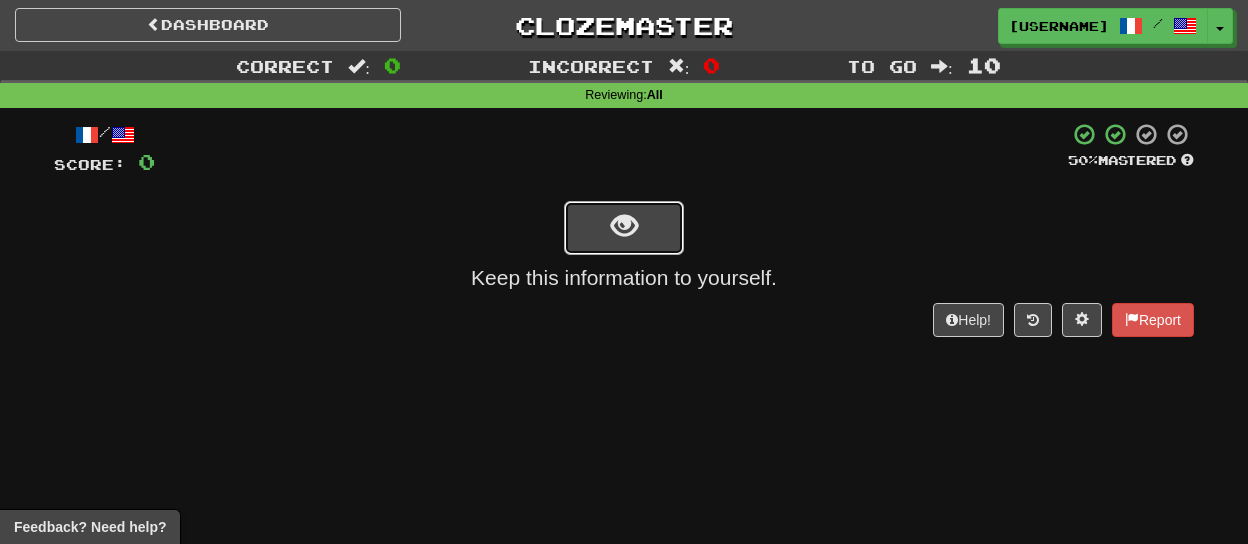 click at bounding box center [624, 228] 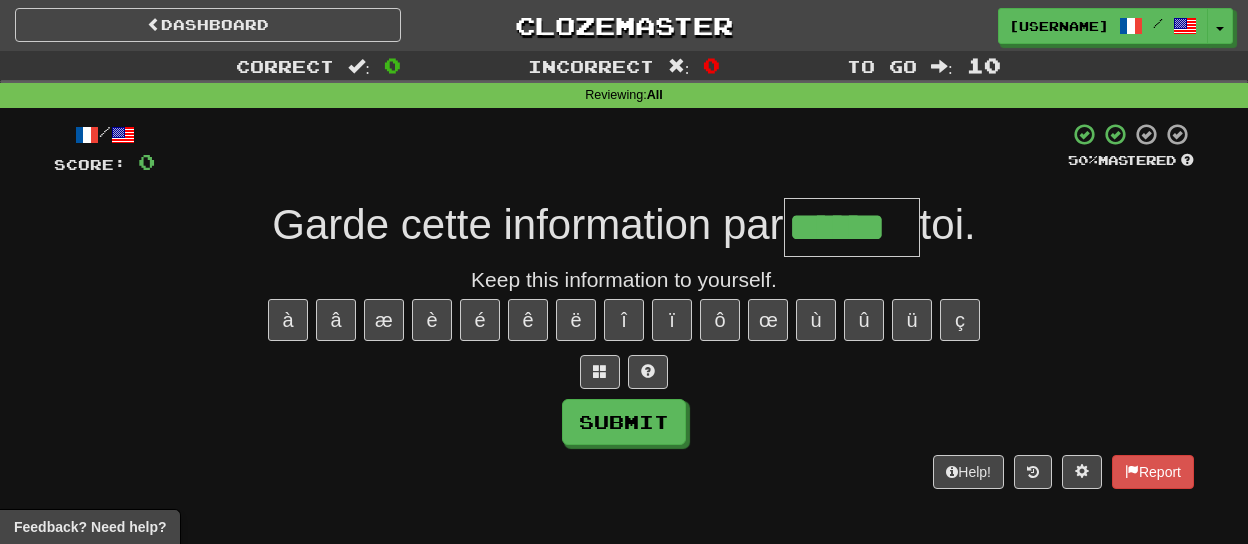 type on "******" 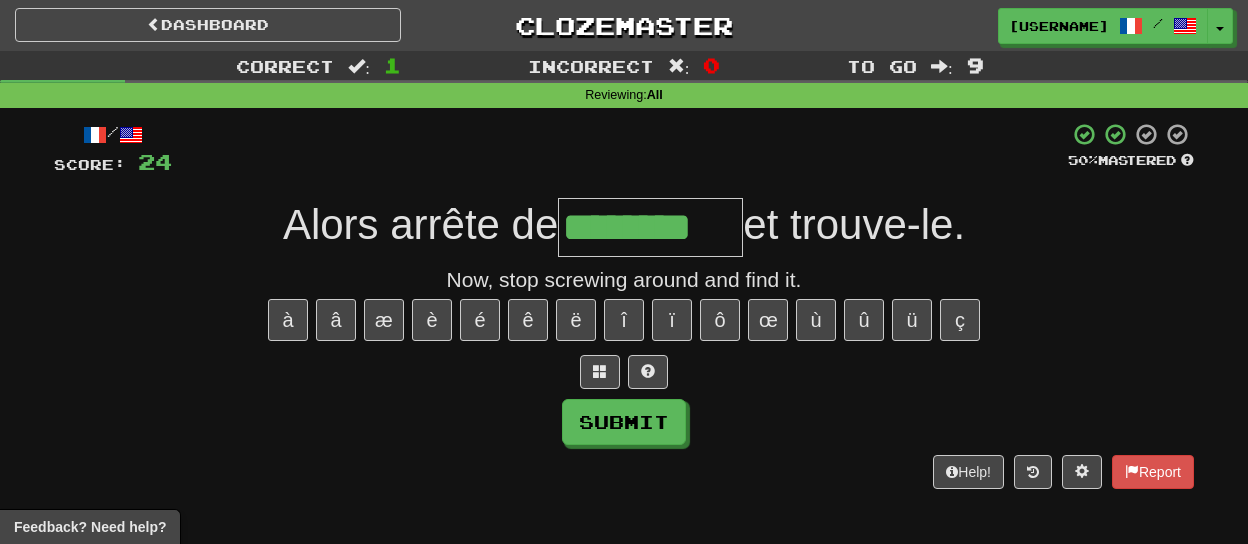 type on "********" 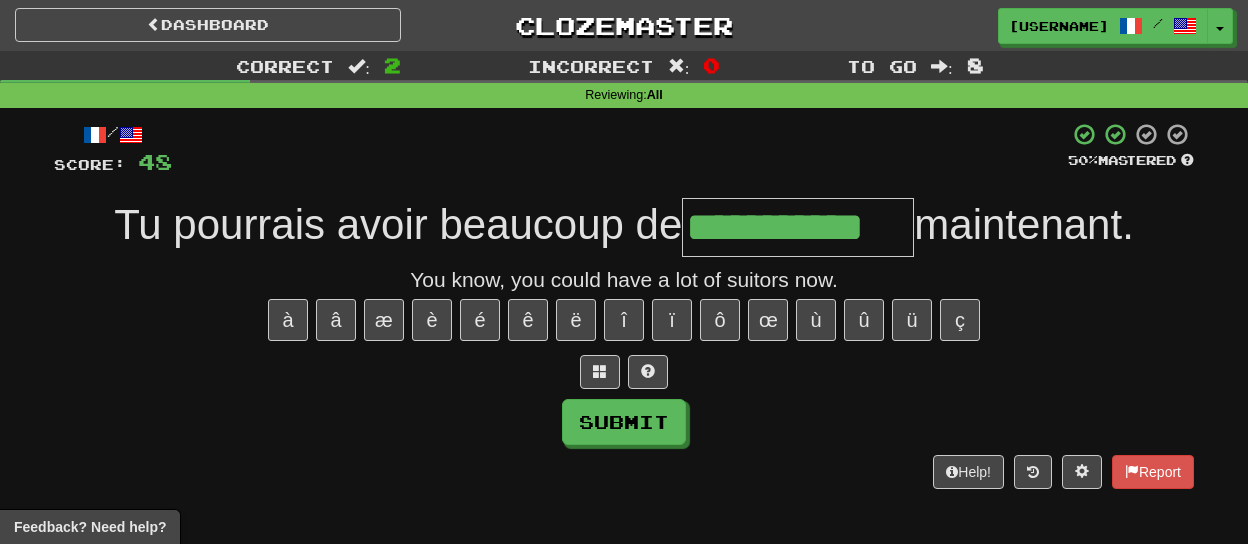 type on "**********" 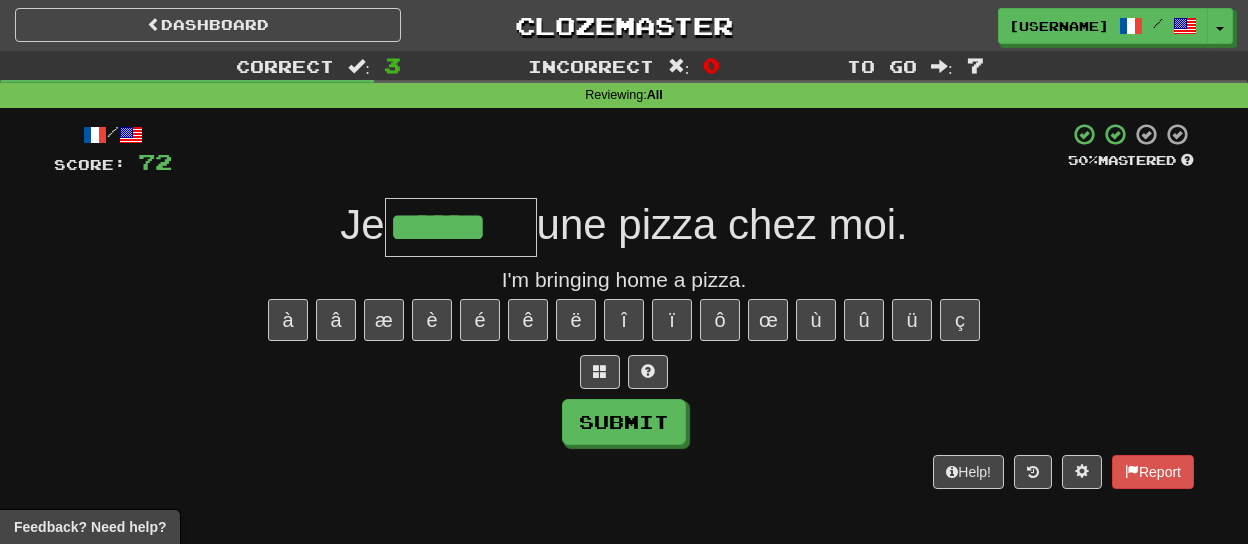 type on "******" 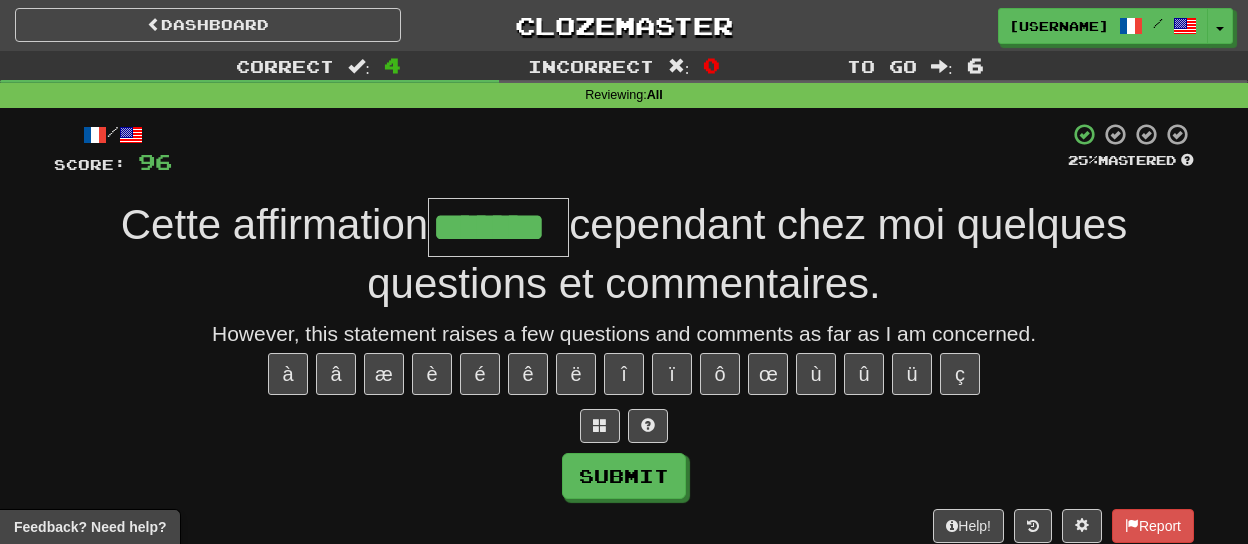 type on "*******" 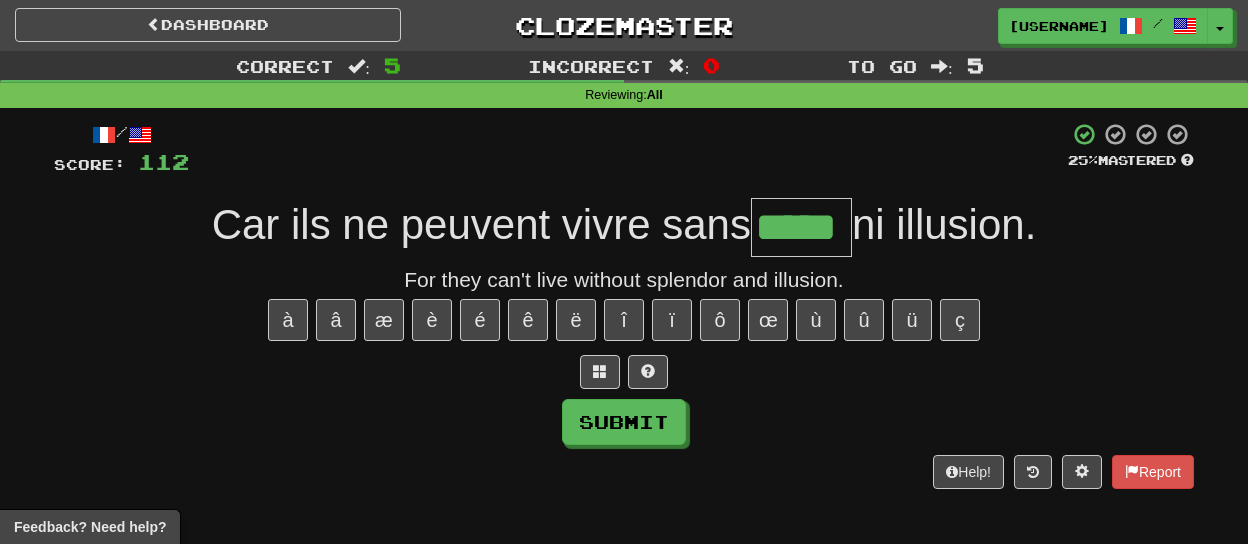 type on "*****" 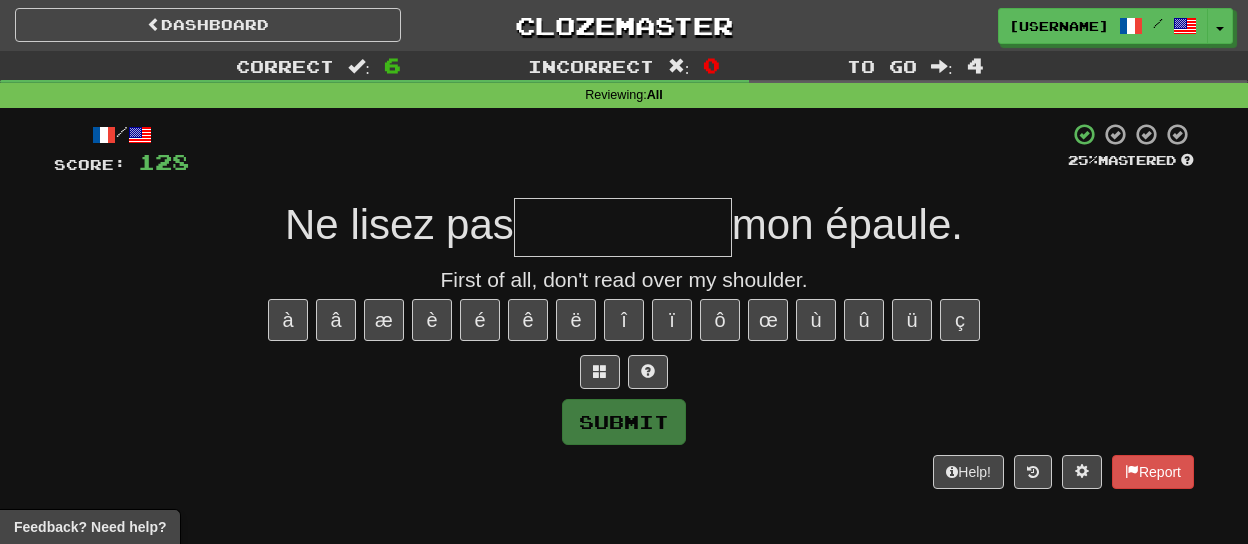 type on "*" 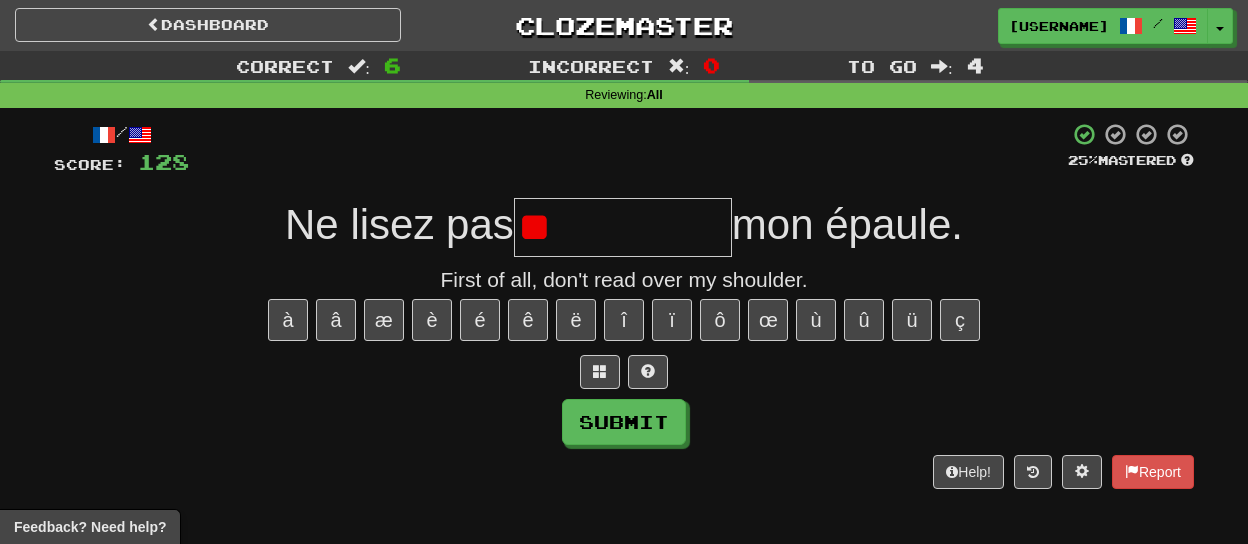 type on "*" 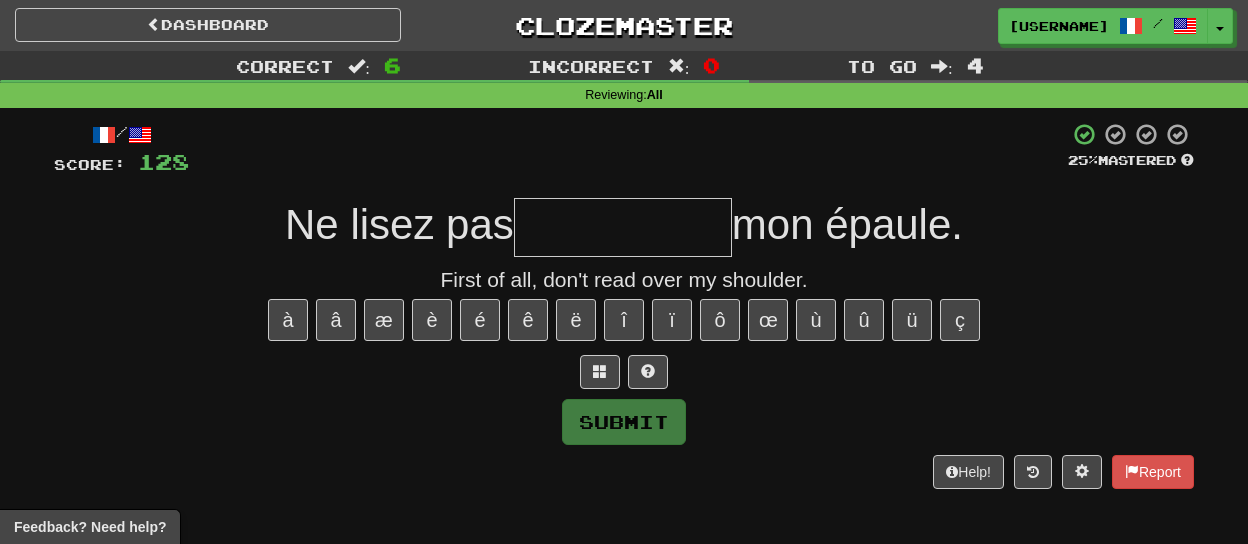 type on "*" 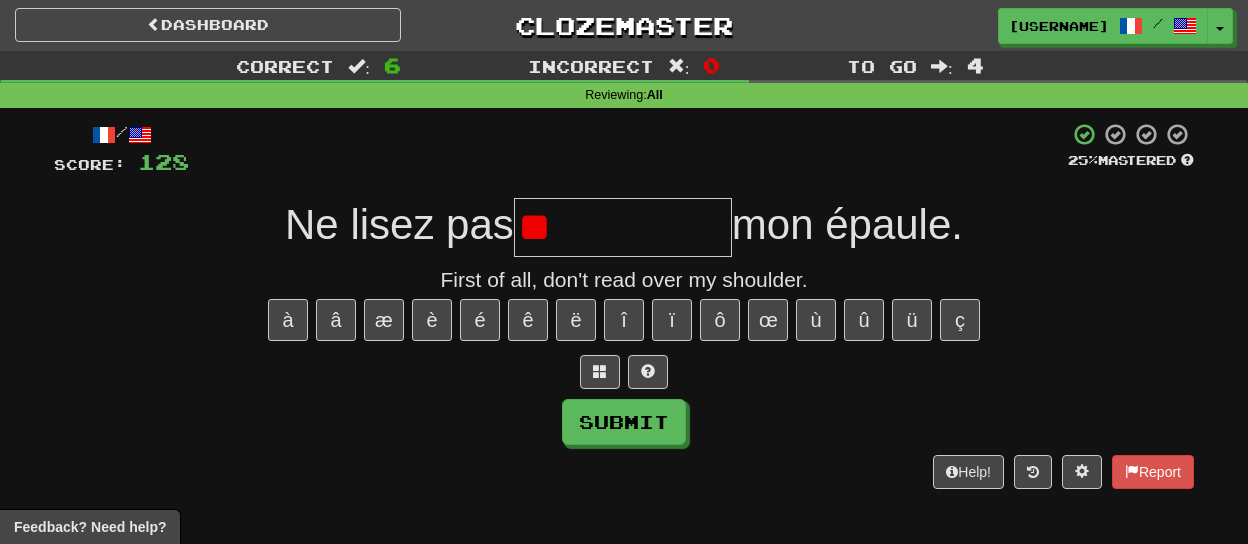 type on "*" 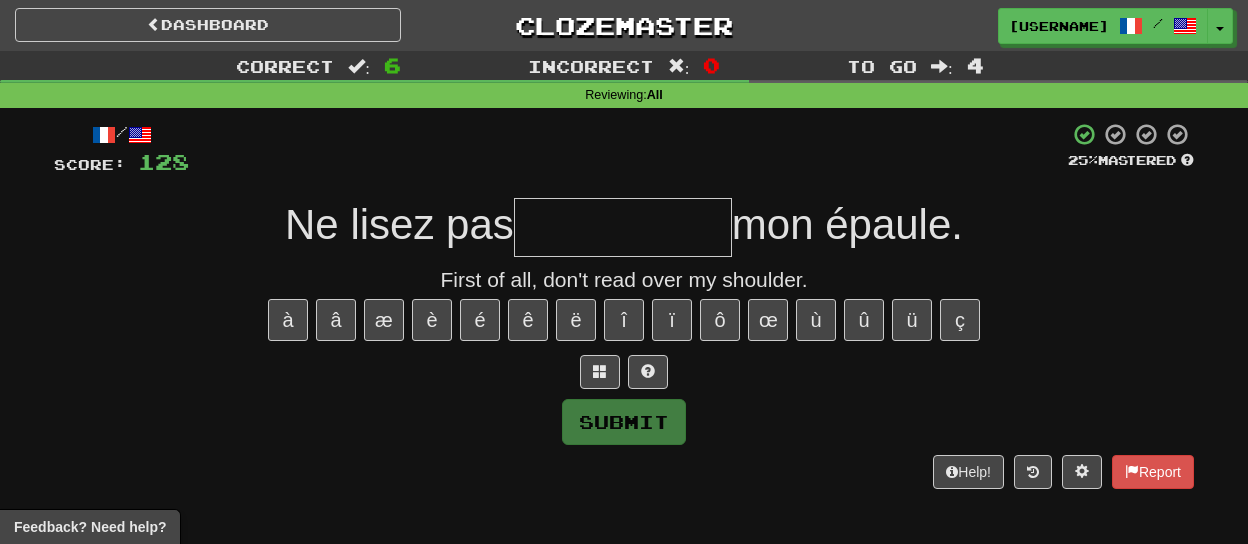 type on "*" 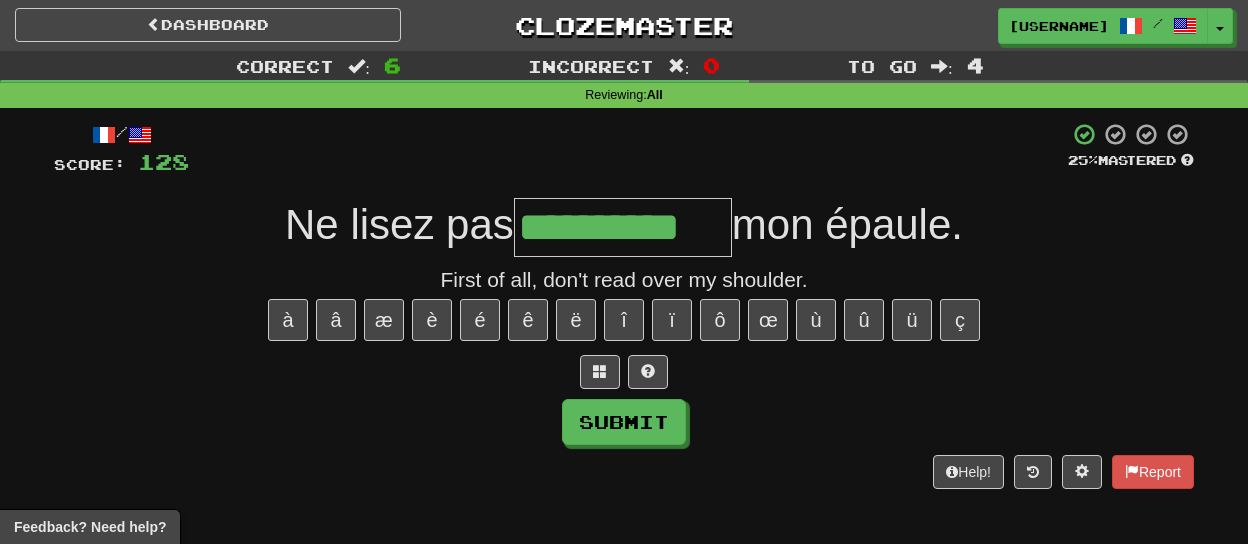 type on "**********" 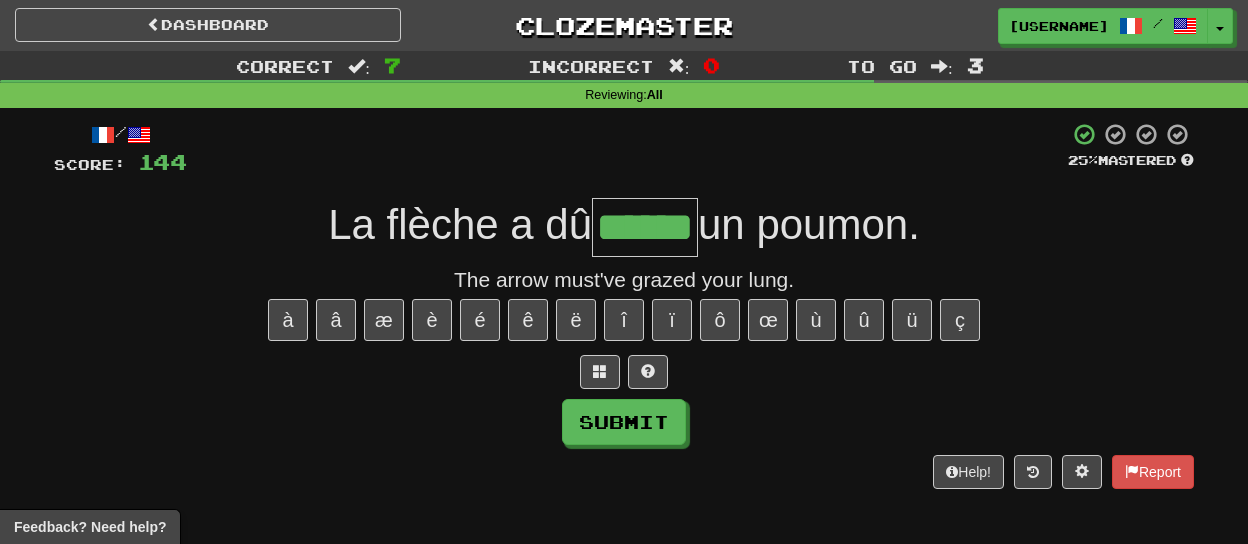 type on "******" 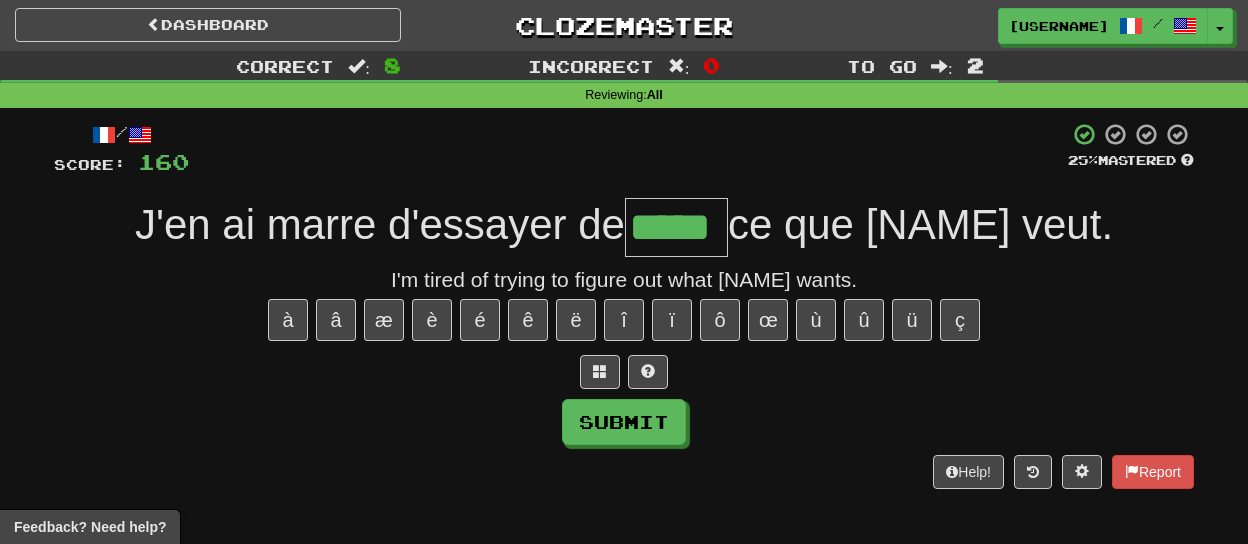 type on "*****" 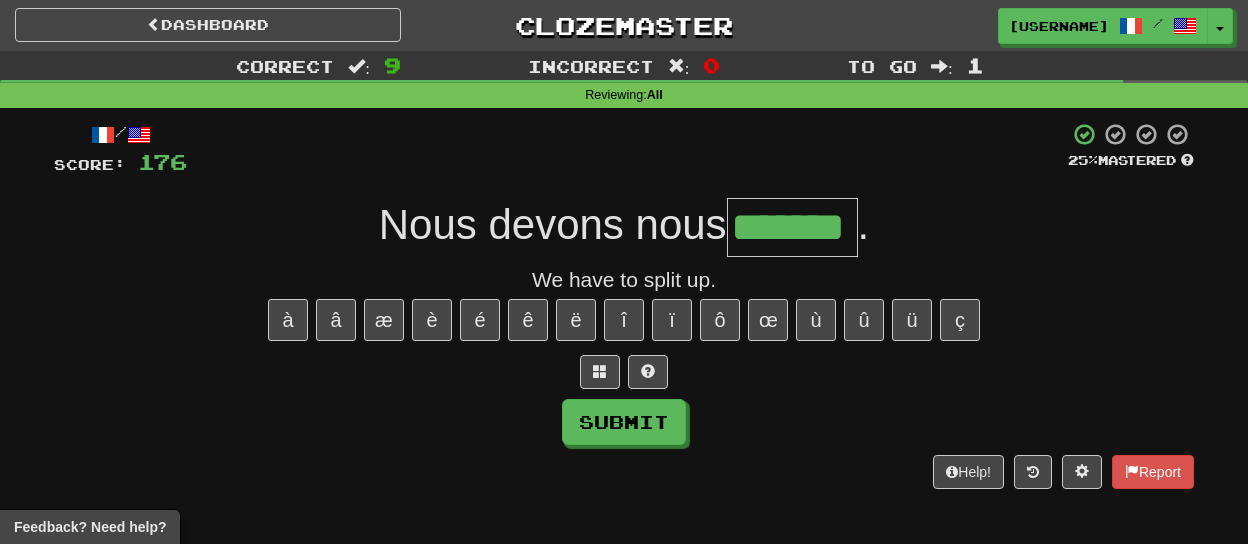 type on "*******" 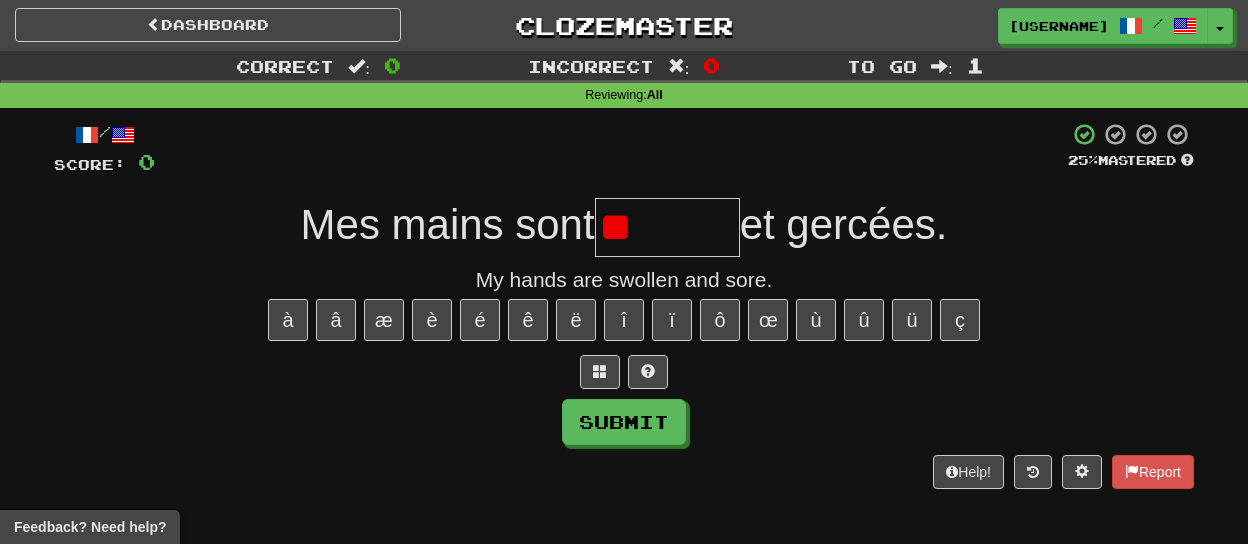 type on "*" 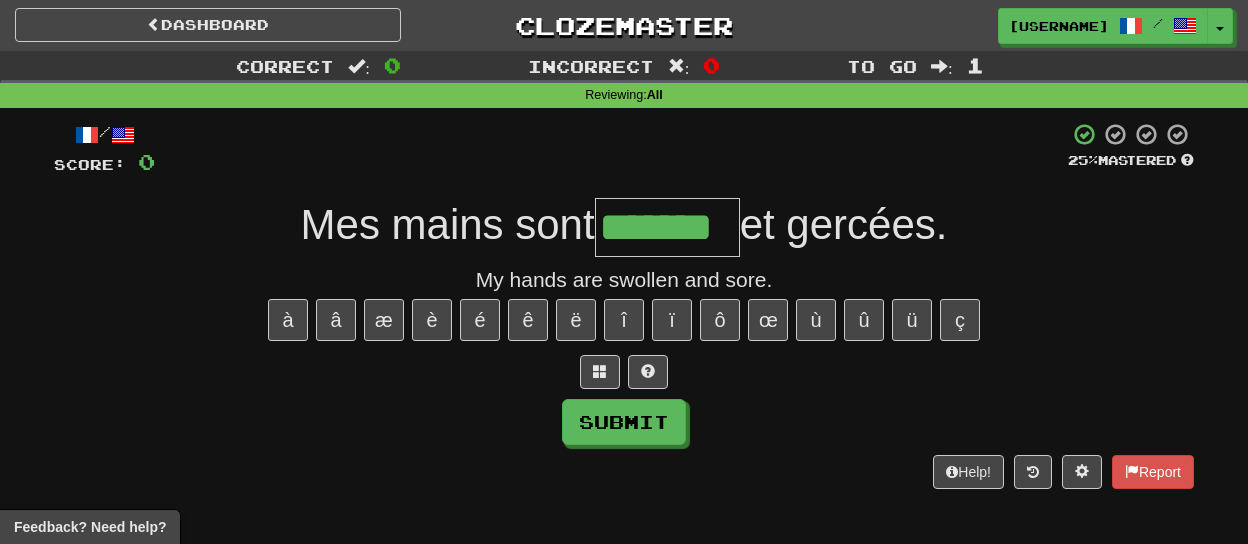 type on "*******" 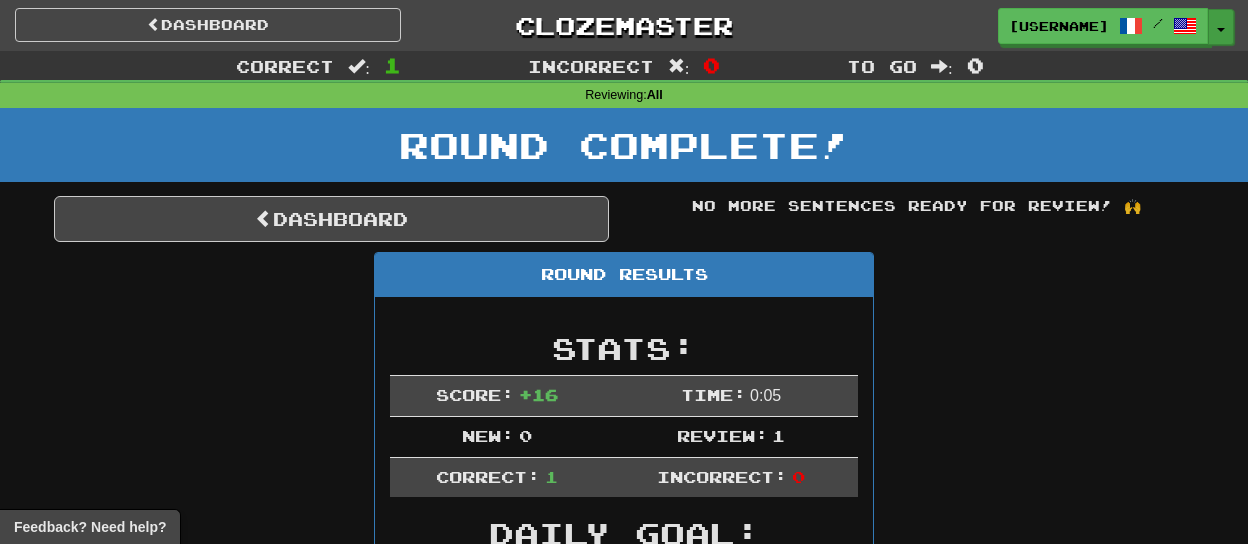 click on "Toggle Dropdown" at bounding box center [1221, 27] 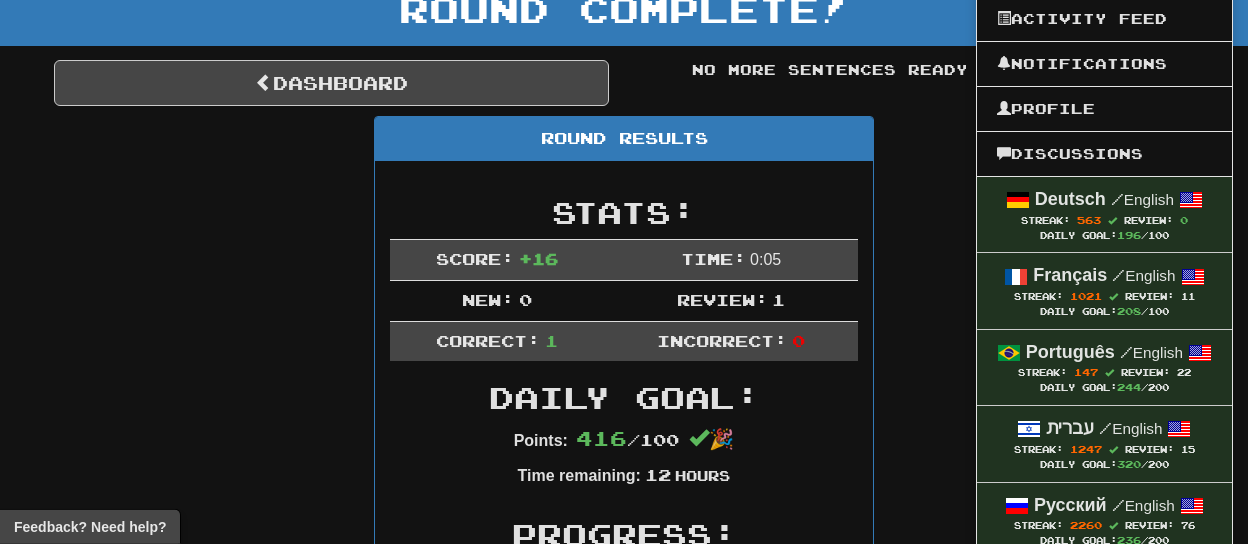 scroll, scrollTop: 148, scrollLeft: 0, axis: vertical 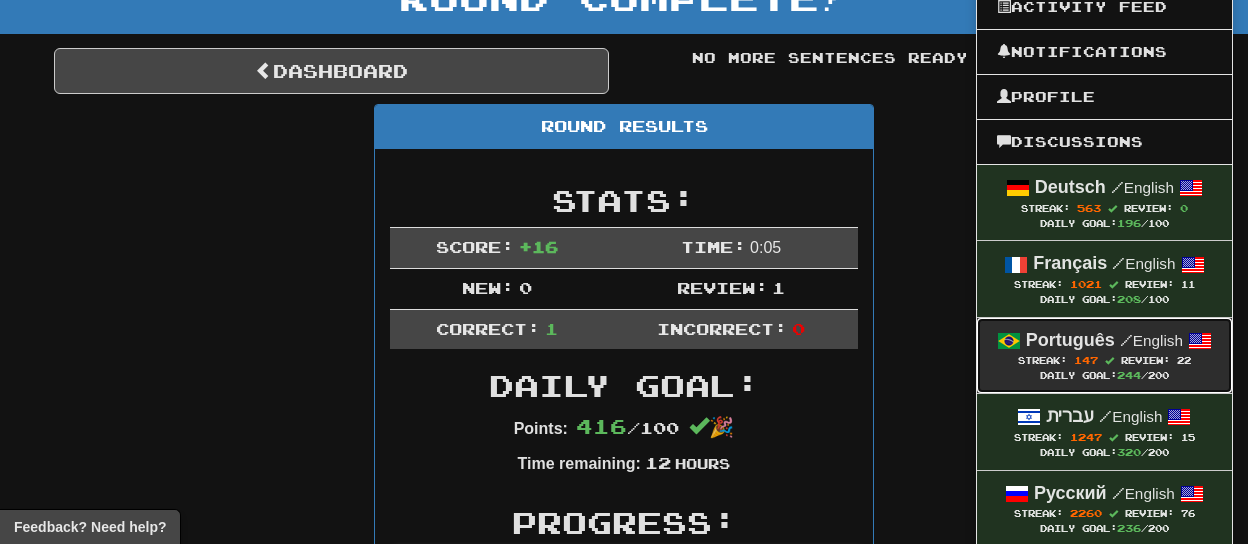click on "Português" at bounding box center [1070, 340] 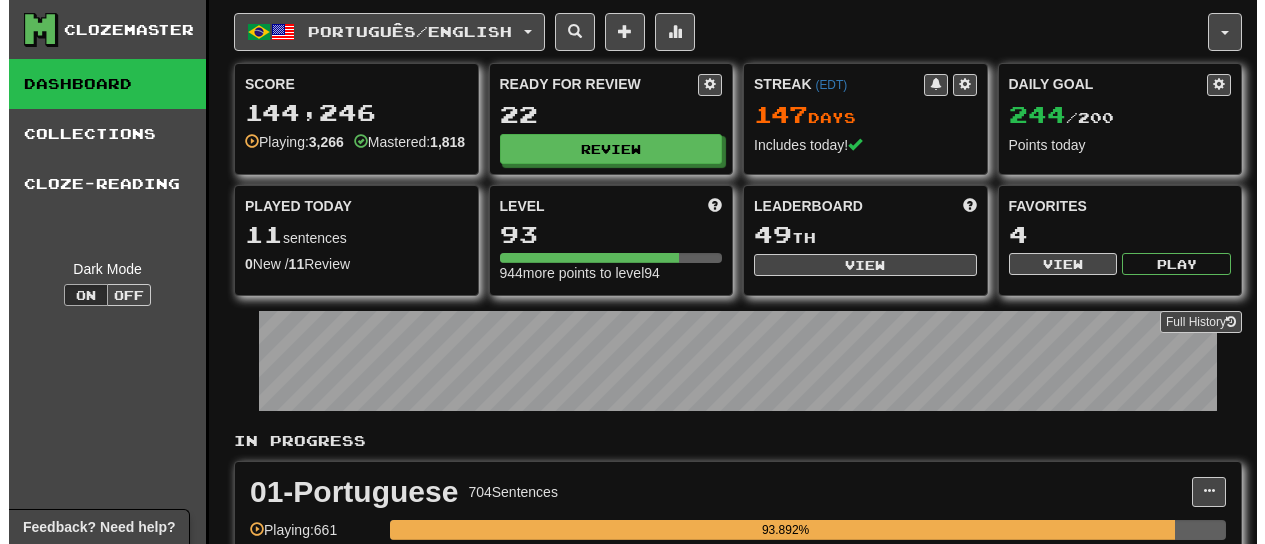 scroll, scrollTop: 0, scrollLeft: 0, axis: both 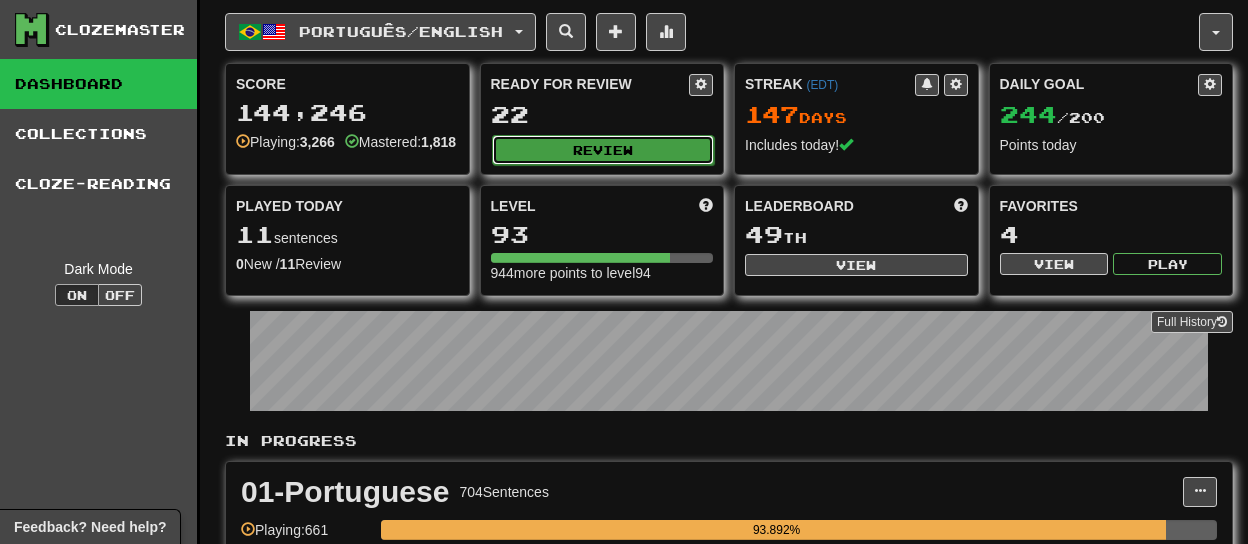click on "Review" at bounding box center [603, 150] 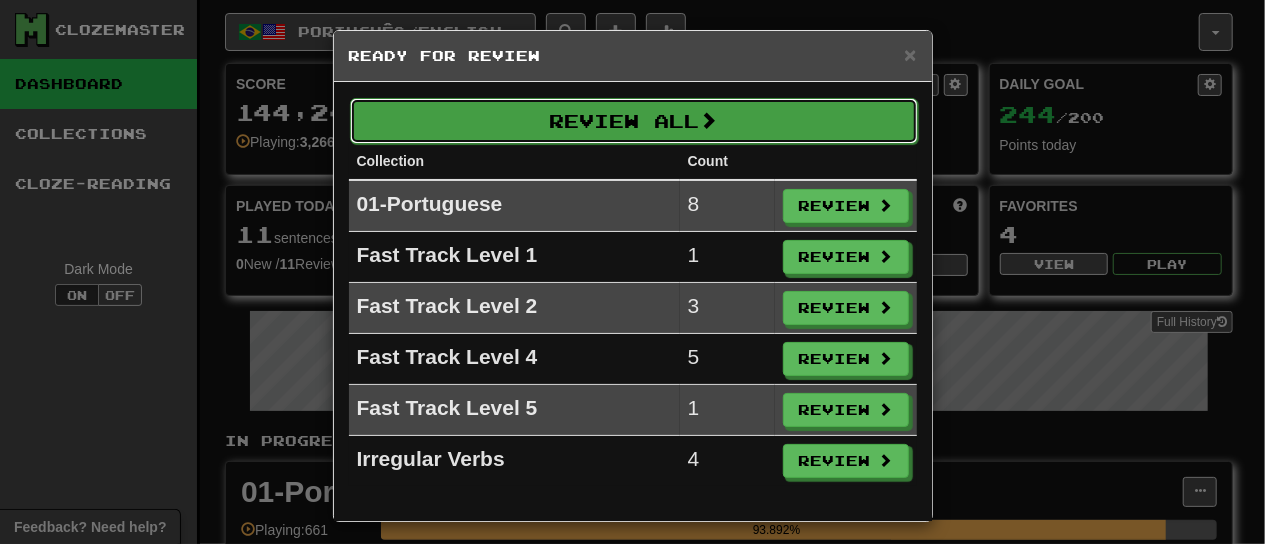 click on "Review All" at bounding box center [634, 121] 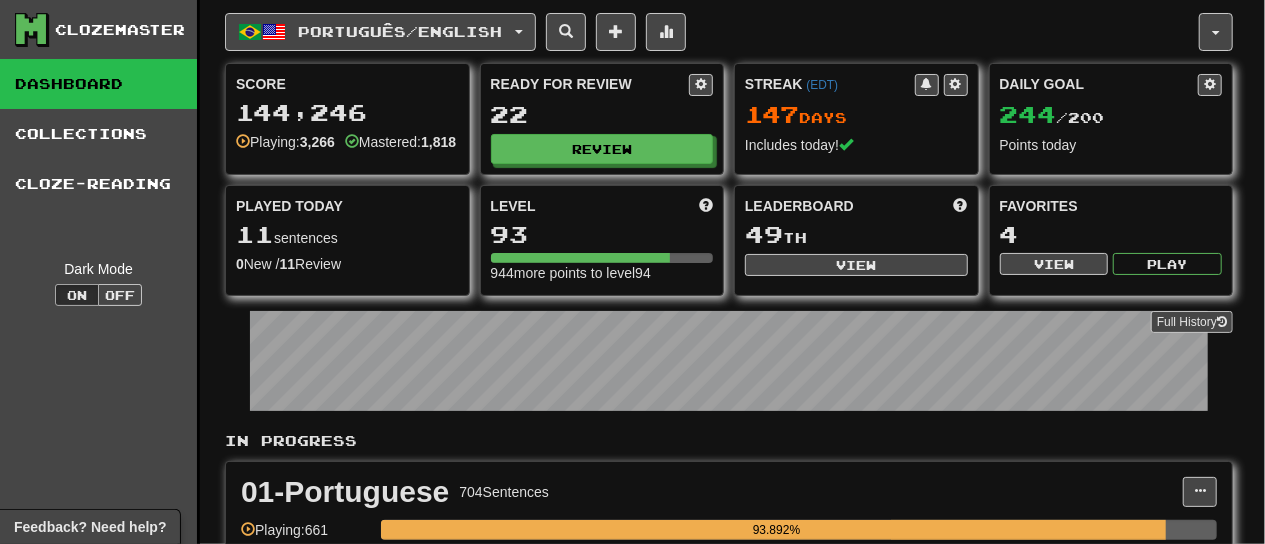 select on "**" 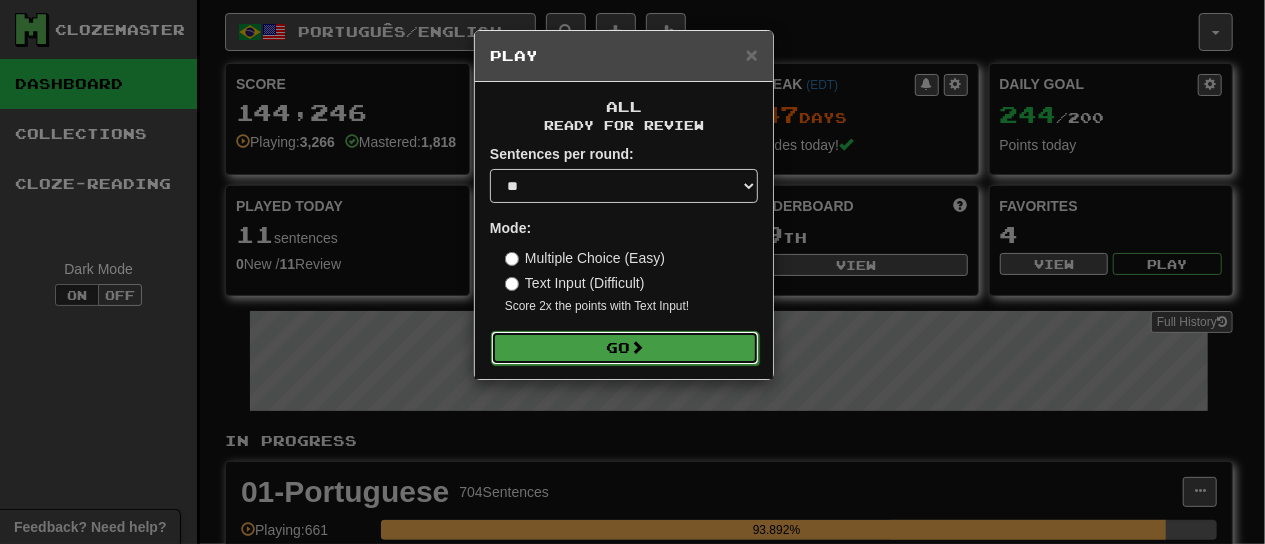 click on "Go" at bounding box center (625, 348) 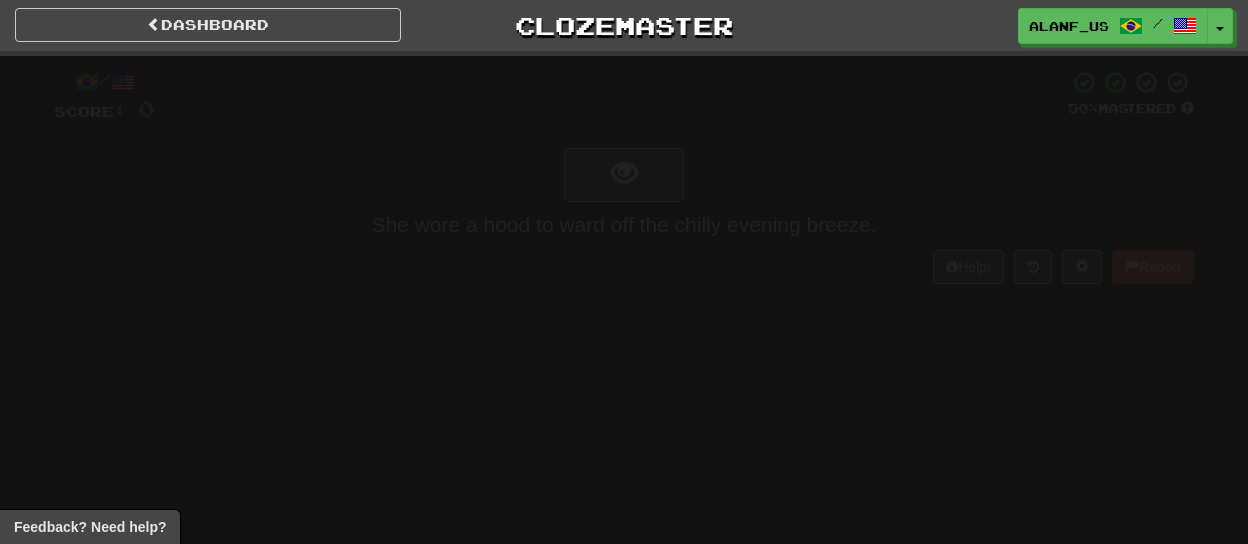 scroll, scrollTop: 0, scrollLeft: 0, axis: both 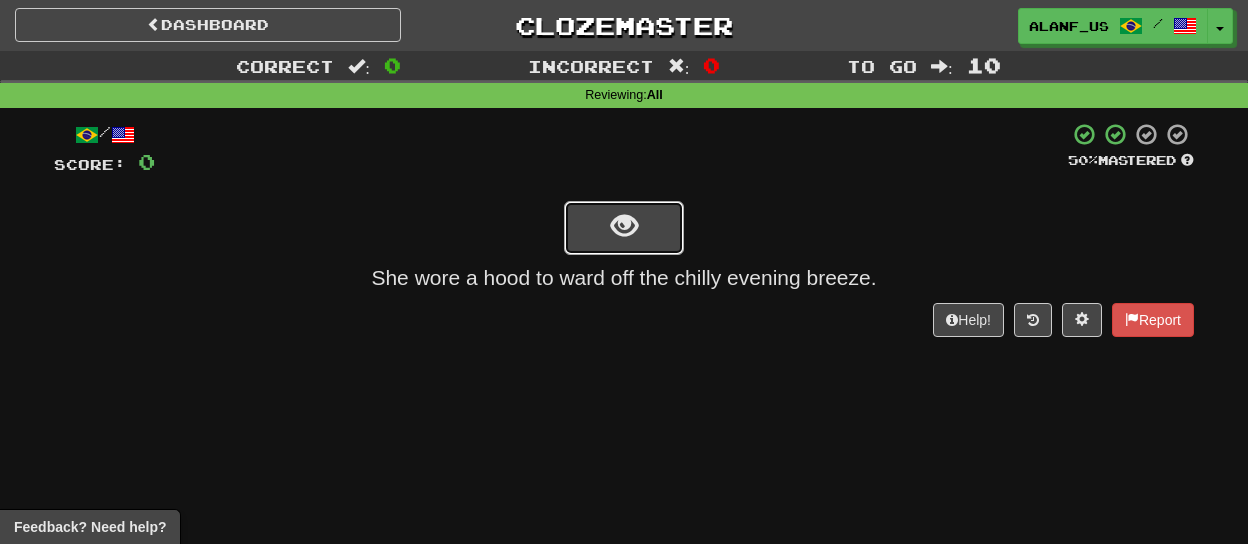 click at bounding box center (624, 226) 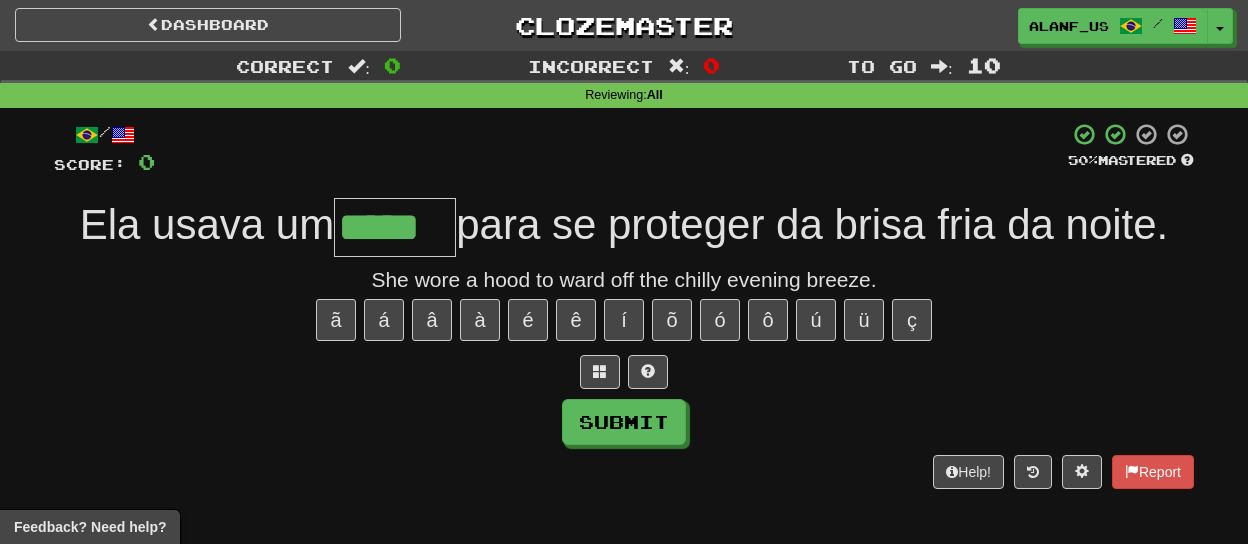 type on "*****" 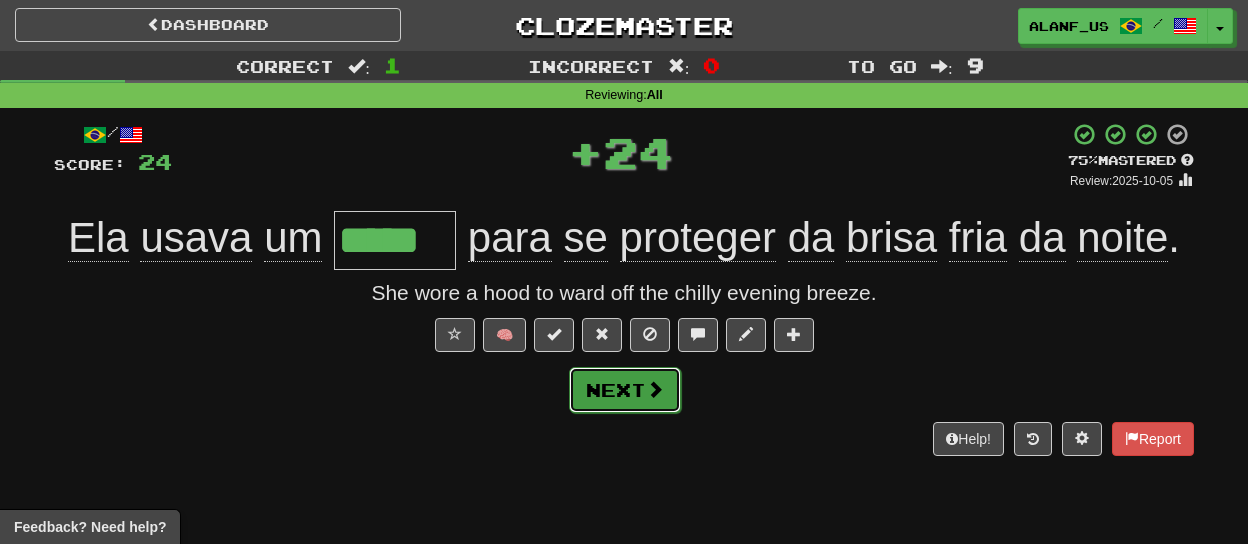 click at bounding box center (655, 389) 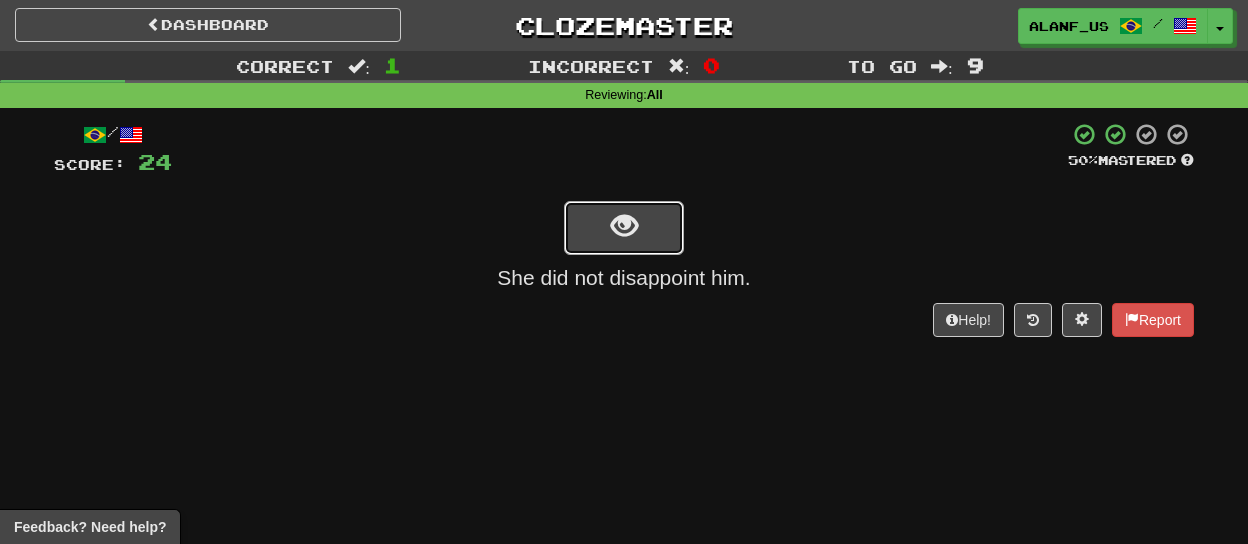 click at bounding box center [624, 228] 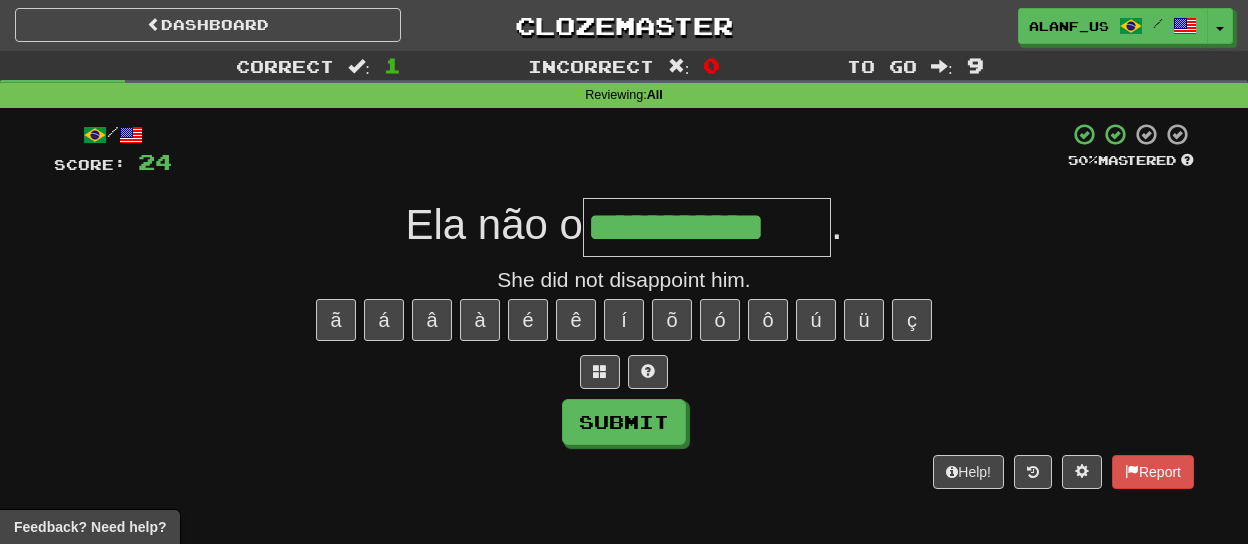 type on "**********" 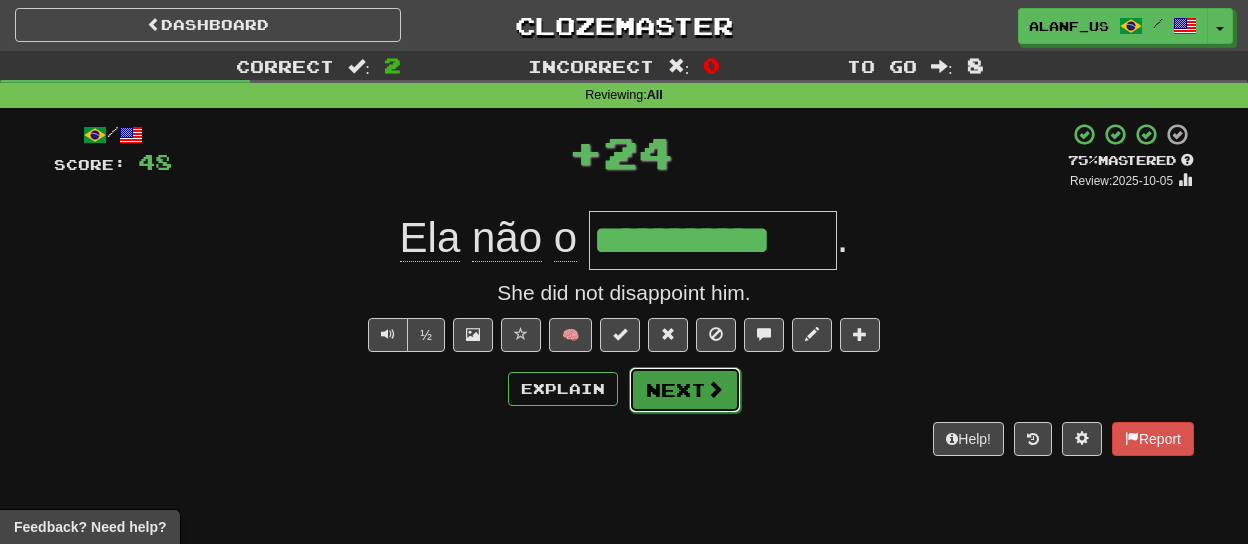 click on "Next" at bounding box center (685, 390) 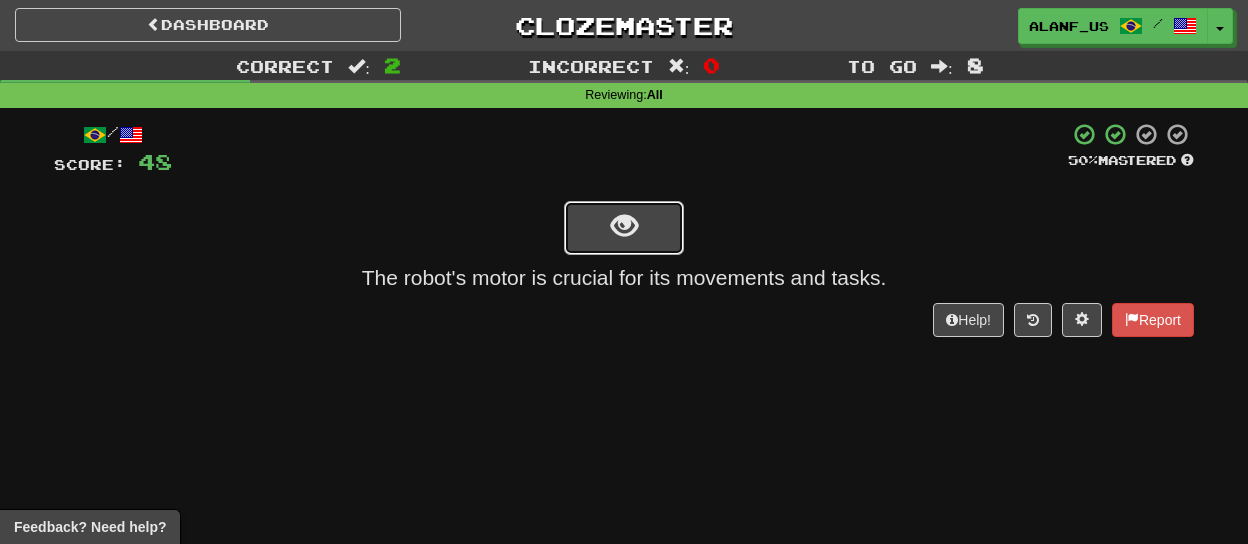 click at bounding box center [624, 228] 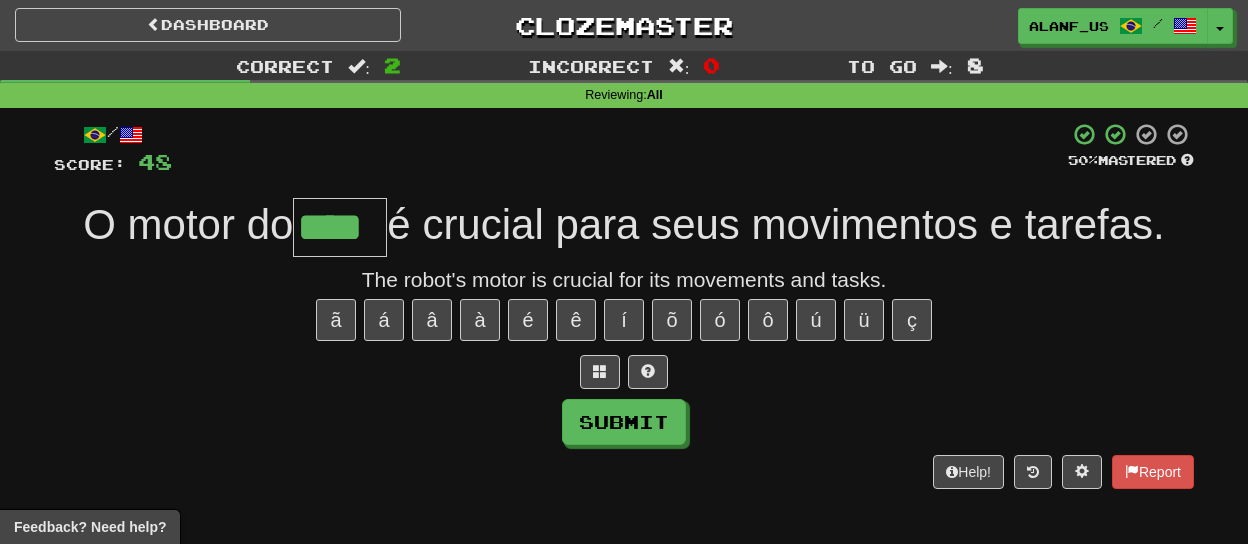 type on "****" 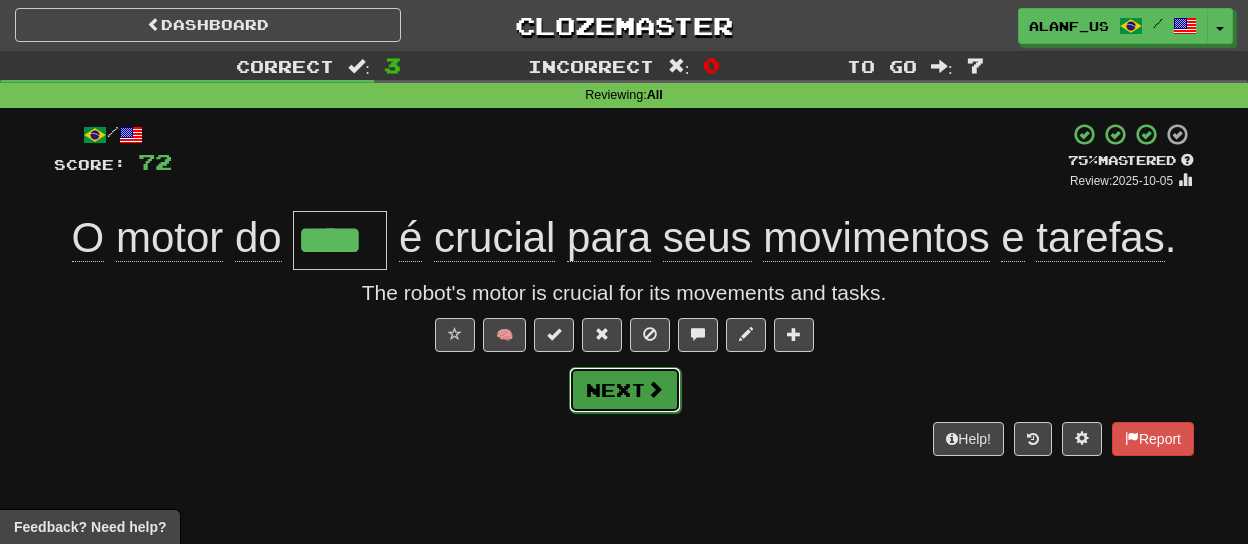 click at bounding box center [655, 389] 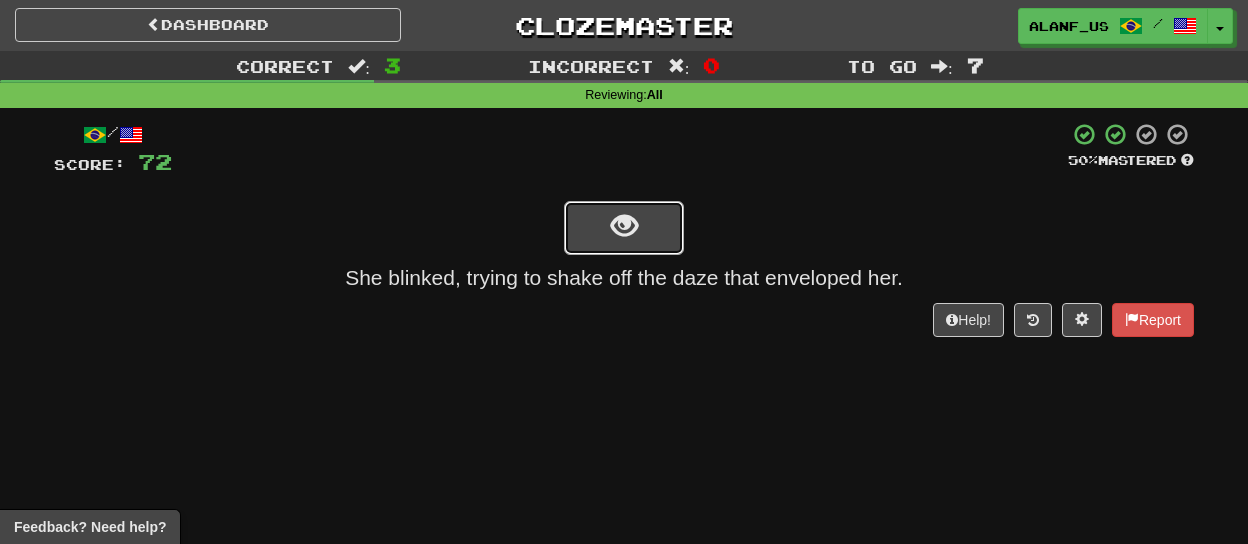 click at bounding box center [624, 226] 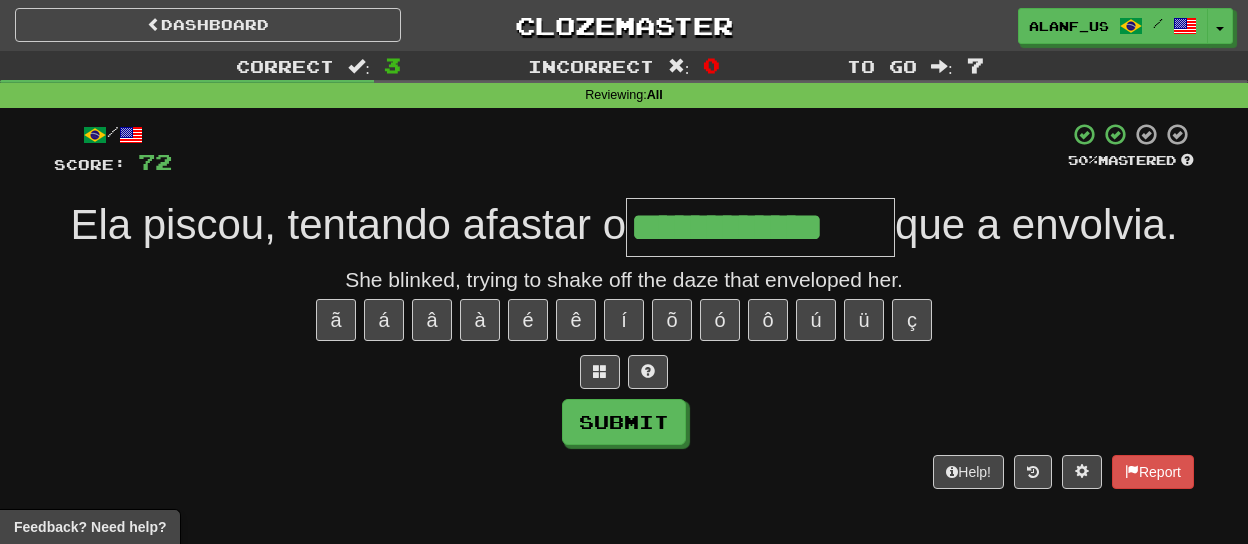 type on "**********" 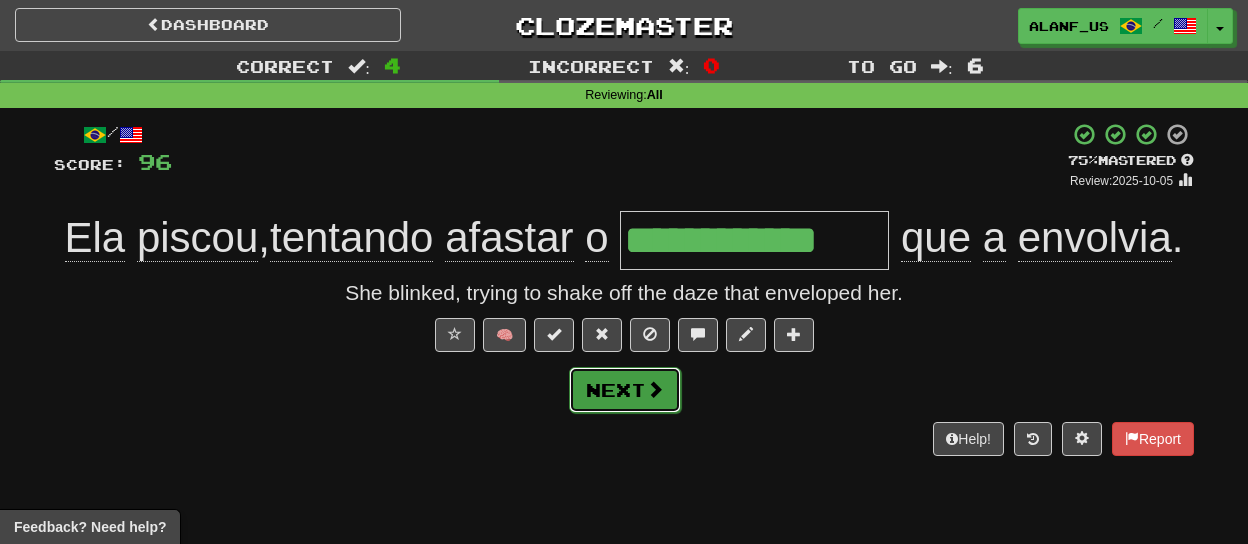 click on "Next" at bounding box center [625, 390] 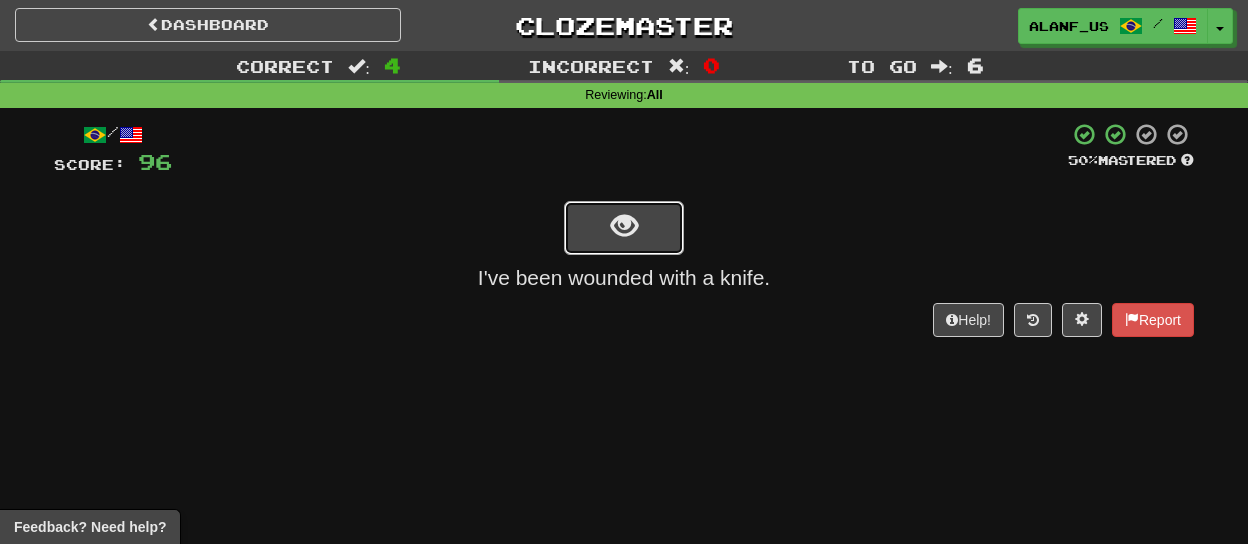 click at bounding box center [624, 226] 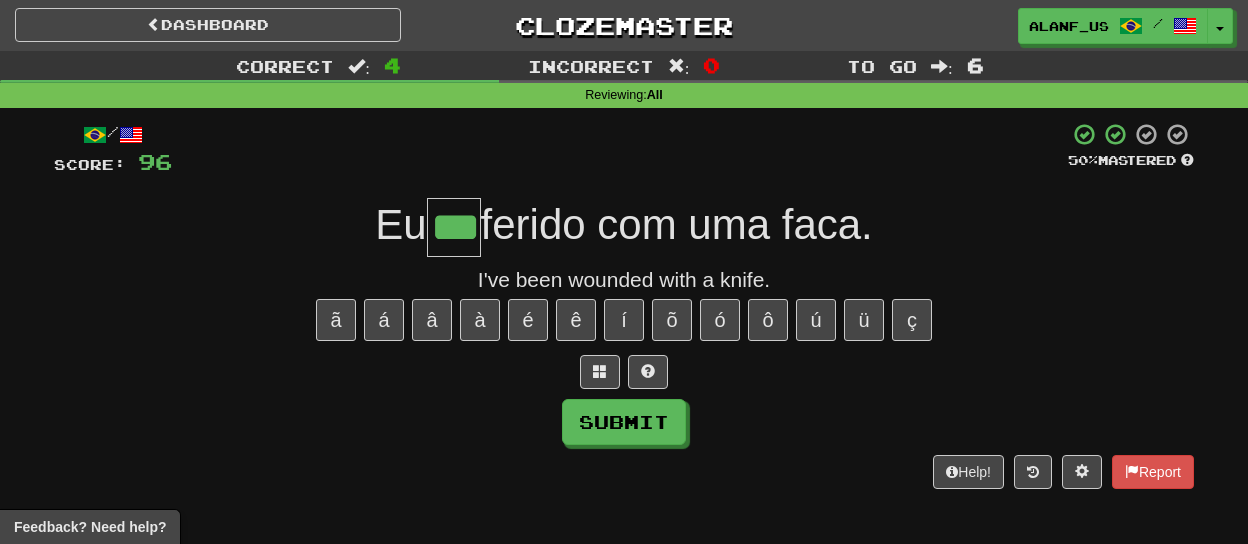 type on "***" 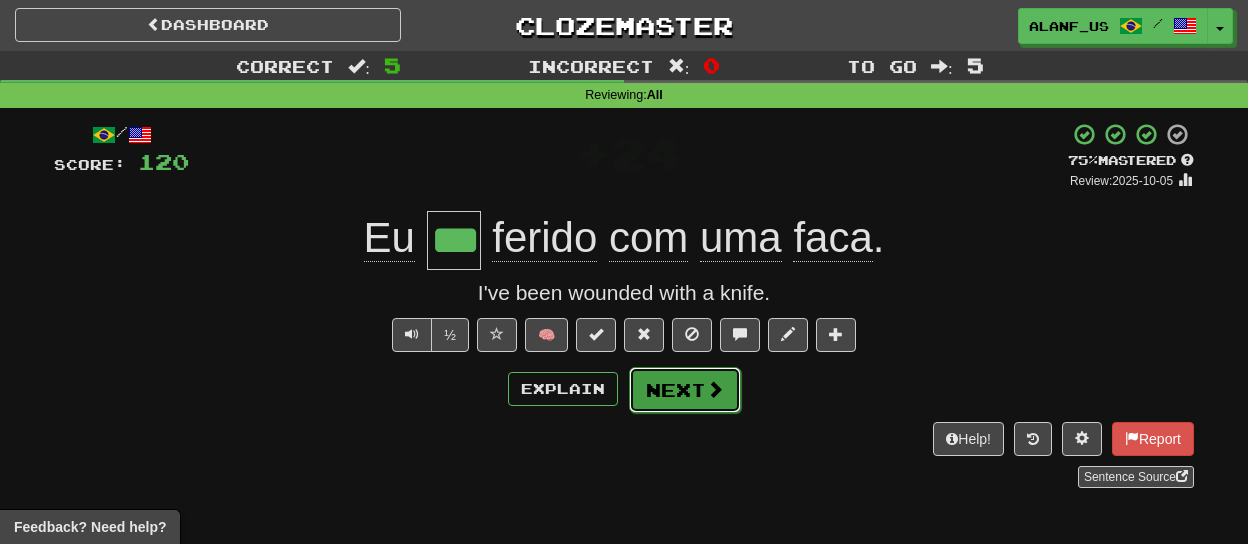 click on "Next" at bounding box center [685, 390] 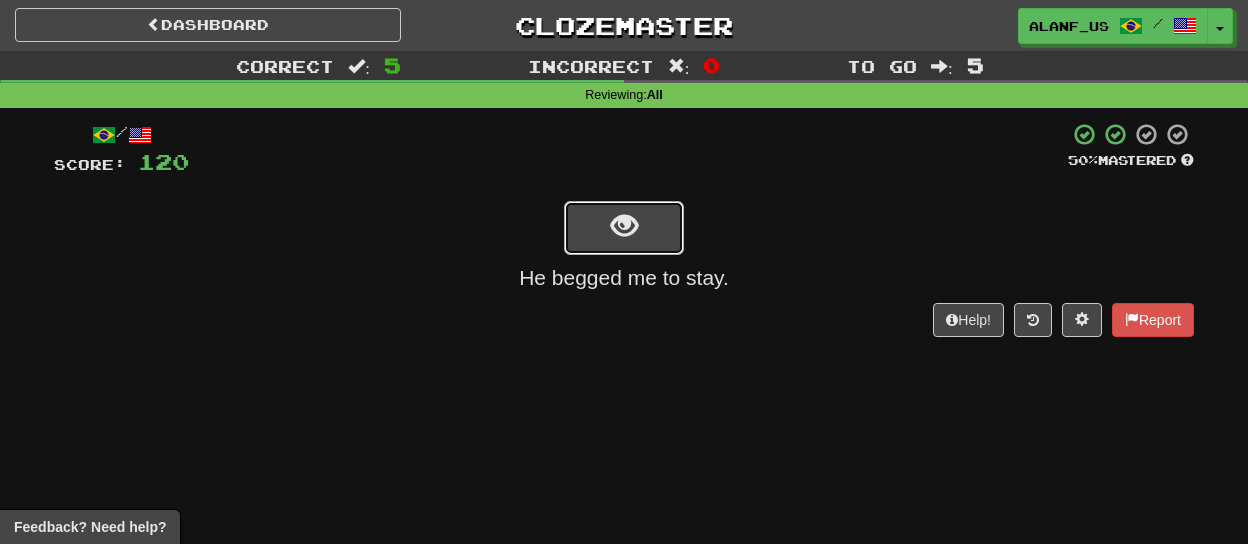 click at bounding box center (624, 226) 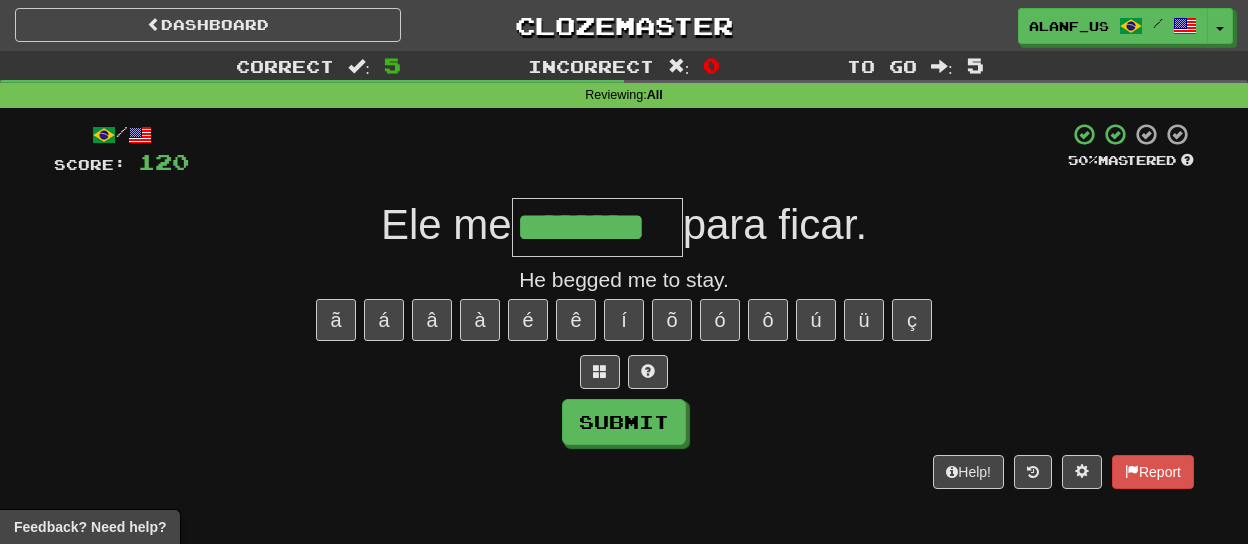 type on "********" 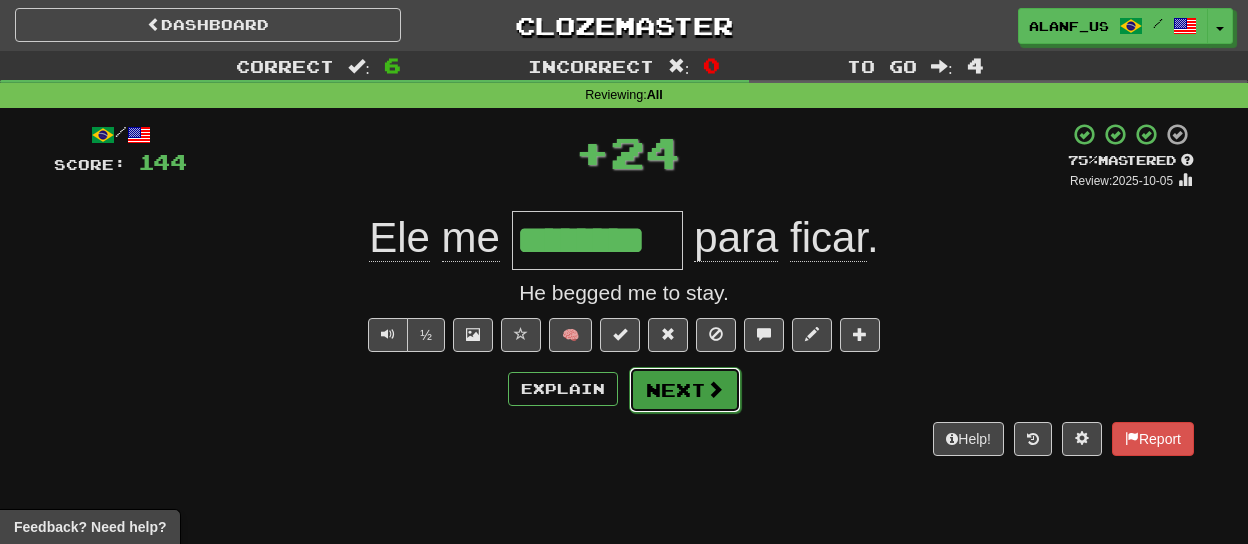 click on "Next" at bounding box center [685, 390] 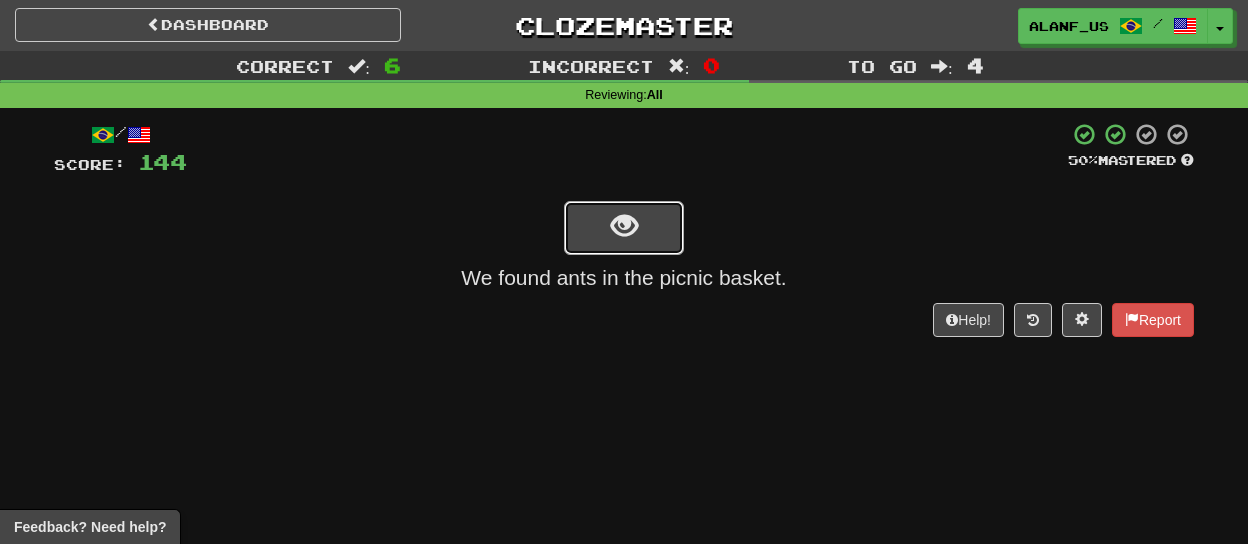 click at bounding box center [624, 226] 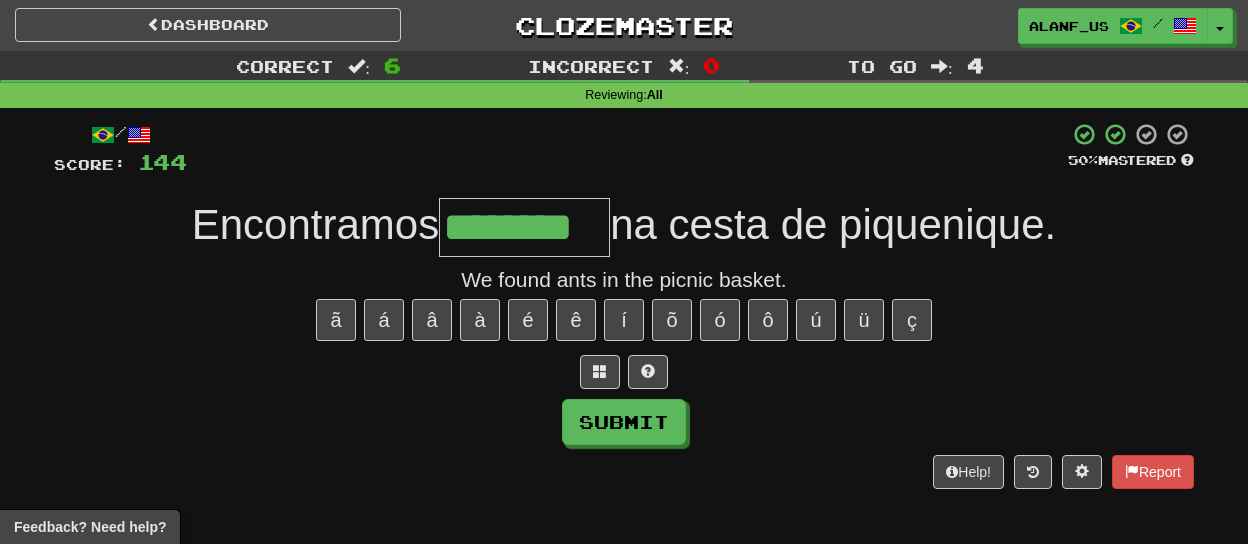 type on "********" 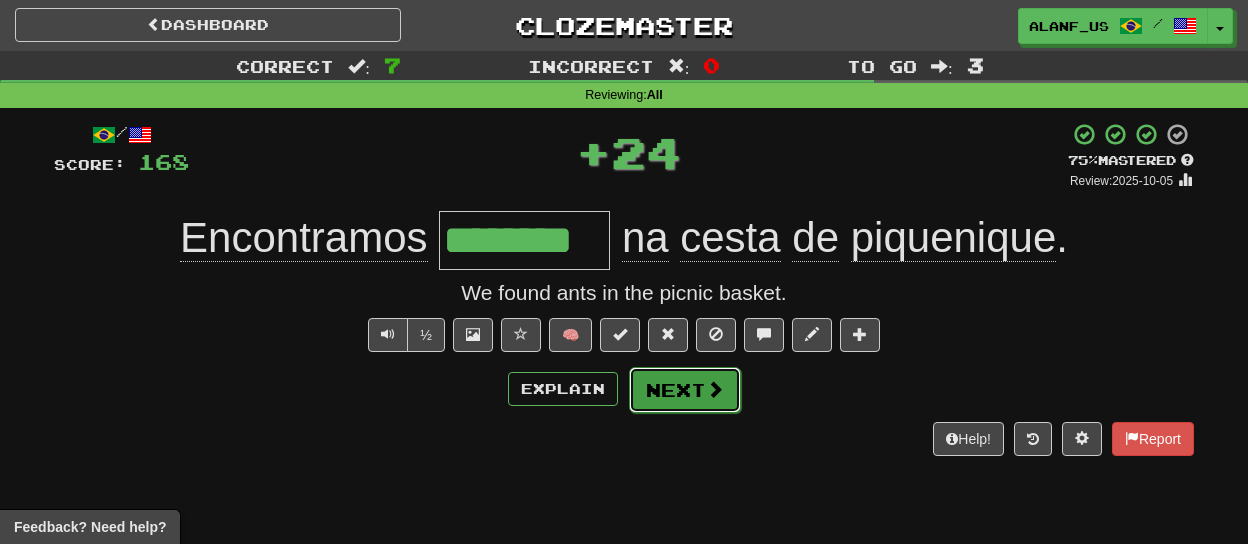 click on "Next" at bounding box center (685, 390) 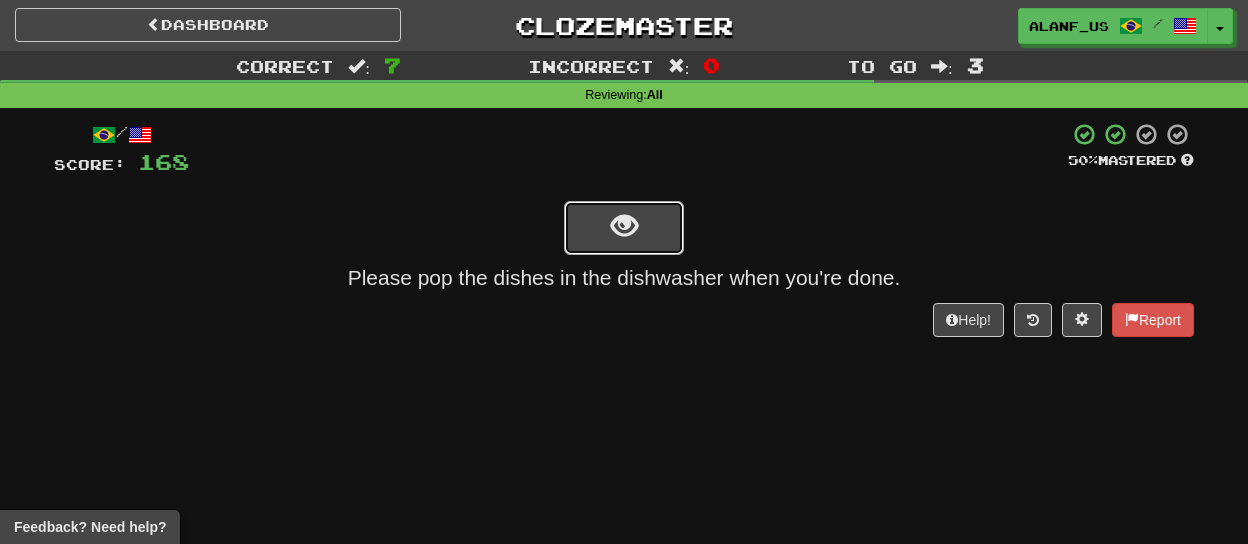 click at bounding box center (624, 226) 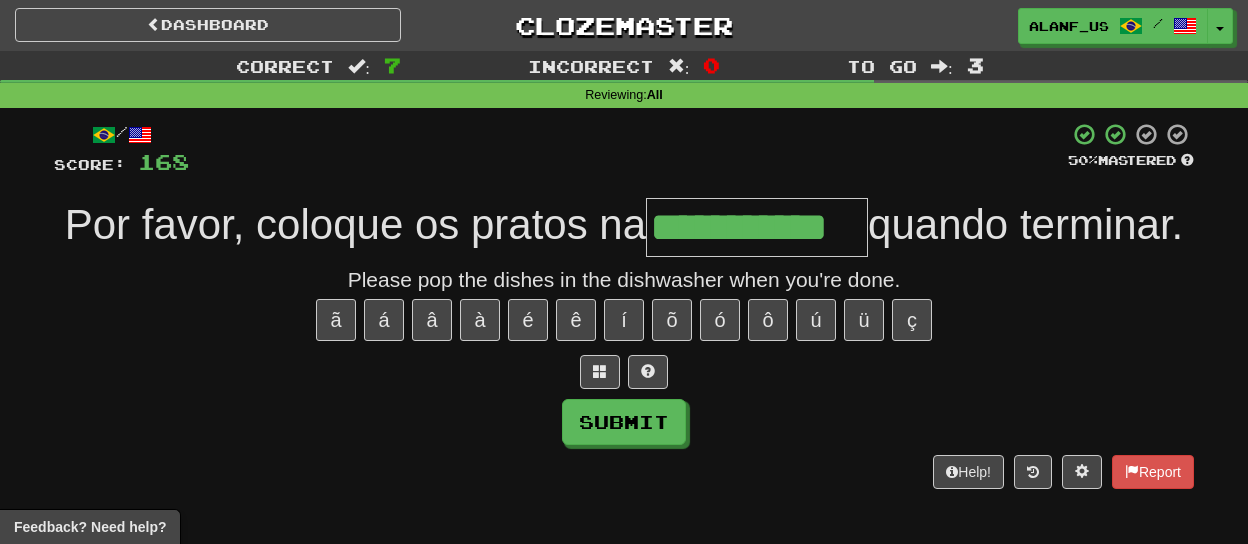 type on "**********" 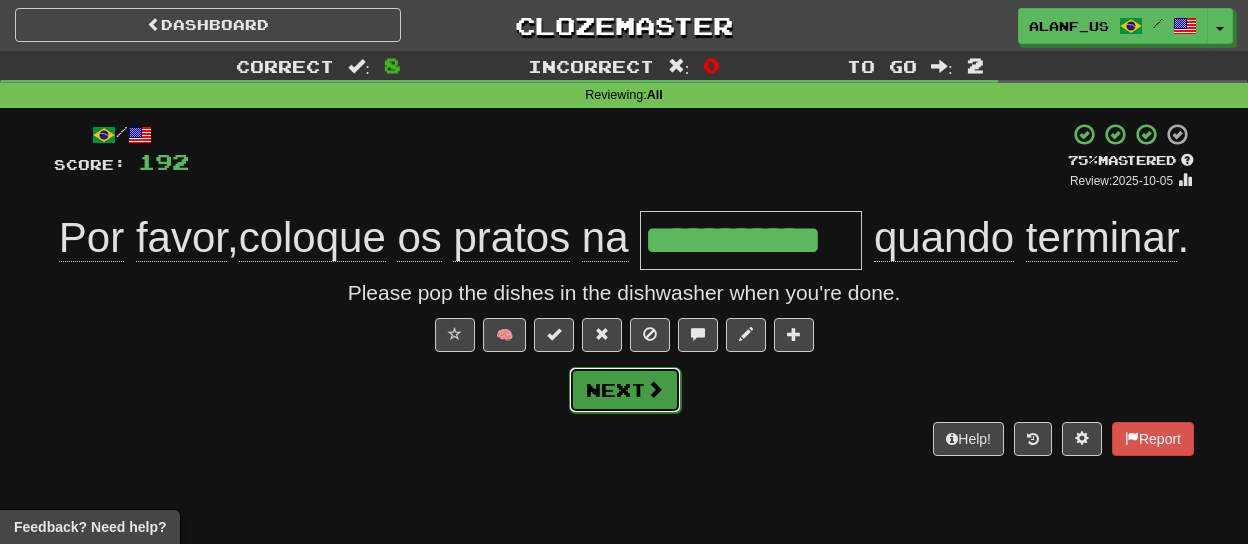 click on "Next" at bounding box center (625, 390) 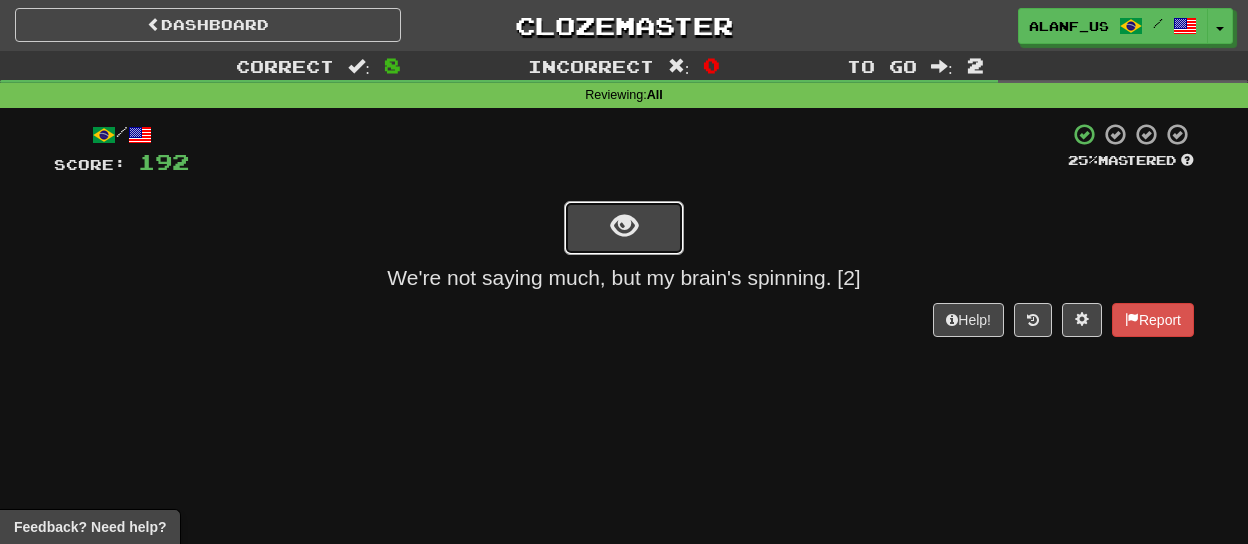click at bounding box center [624, 228] 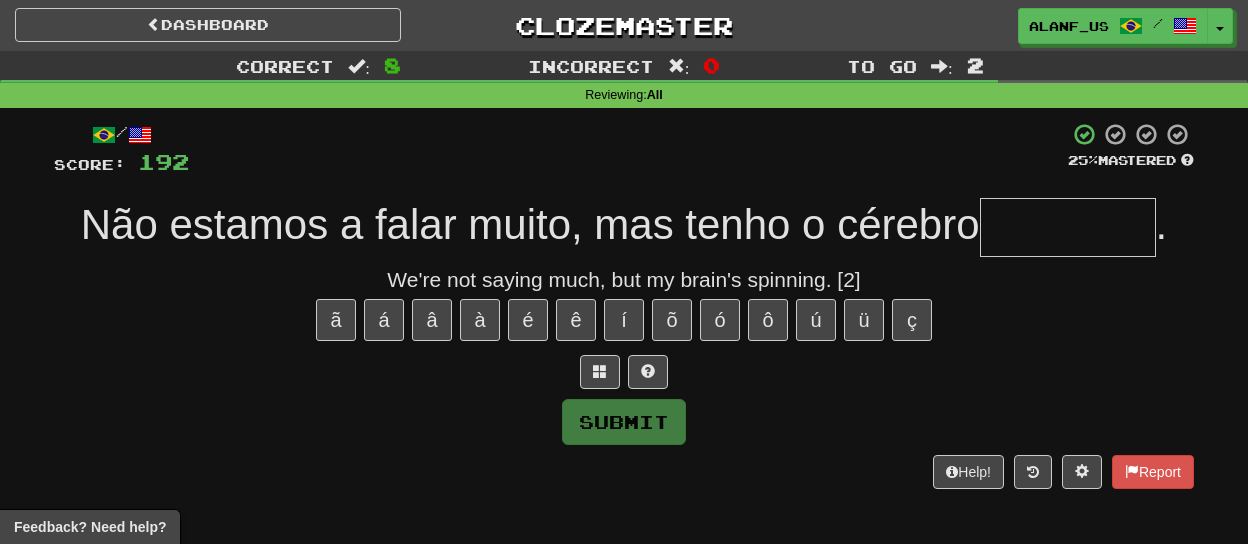 type on "*" 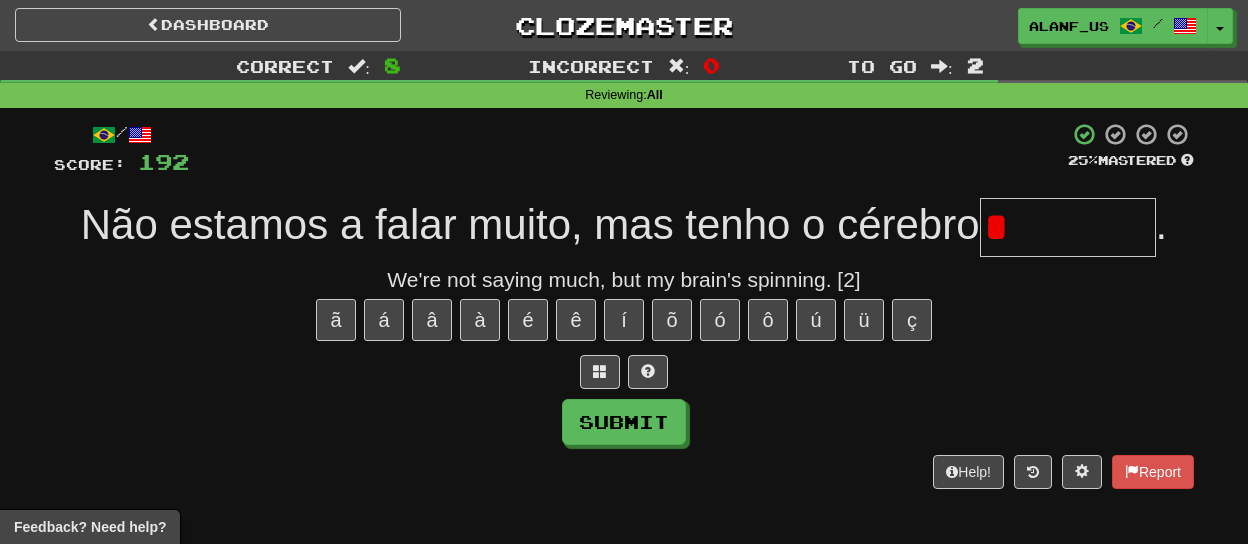 type on "*********" 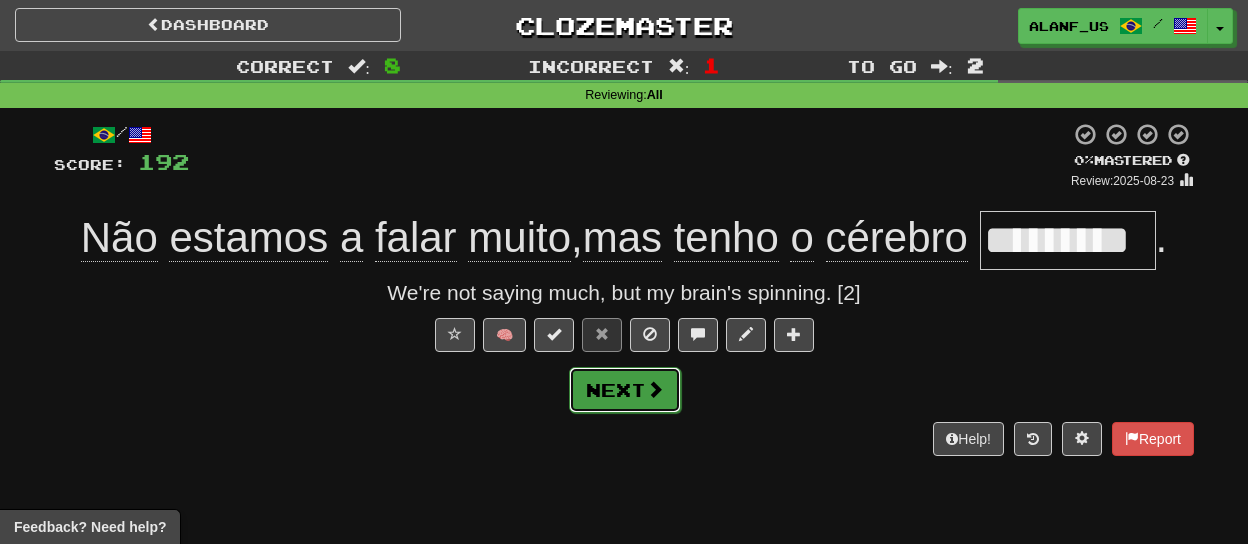 click on "Next" at bounding box center (625, 390) 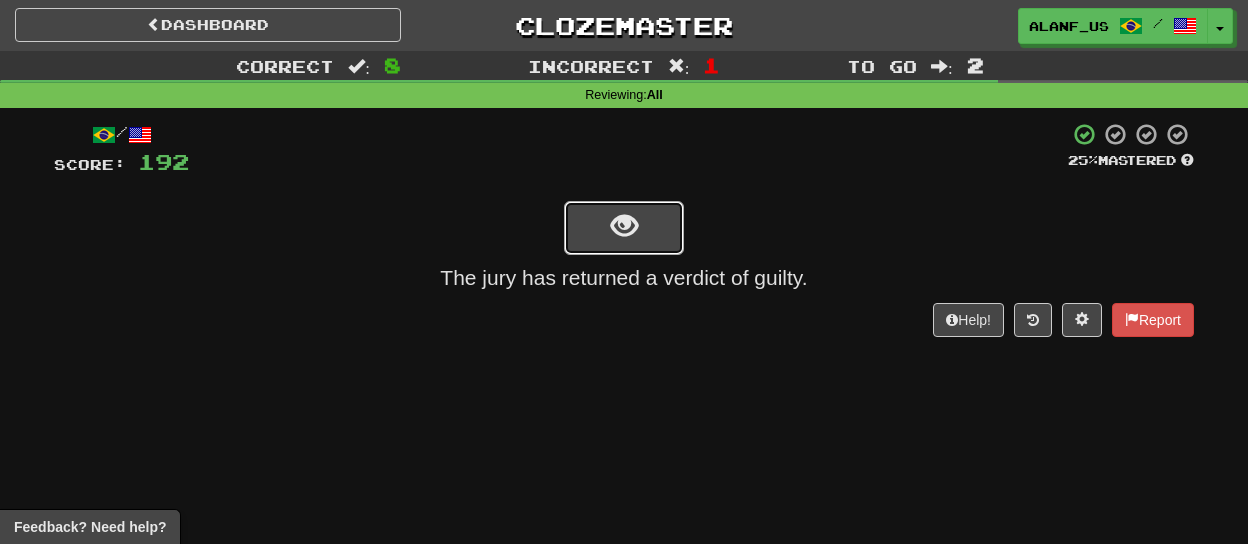 click at bounding box center [624, 228] 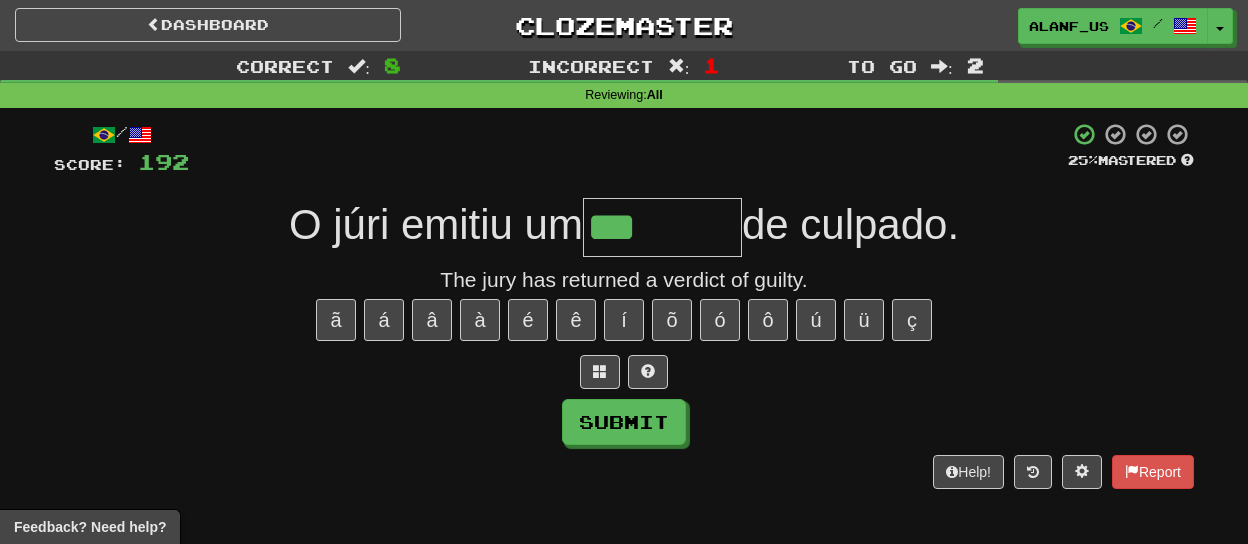 type on "********" 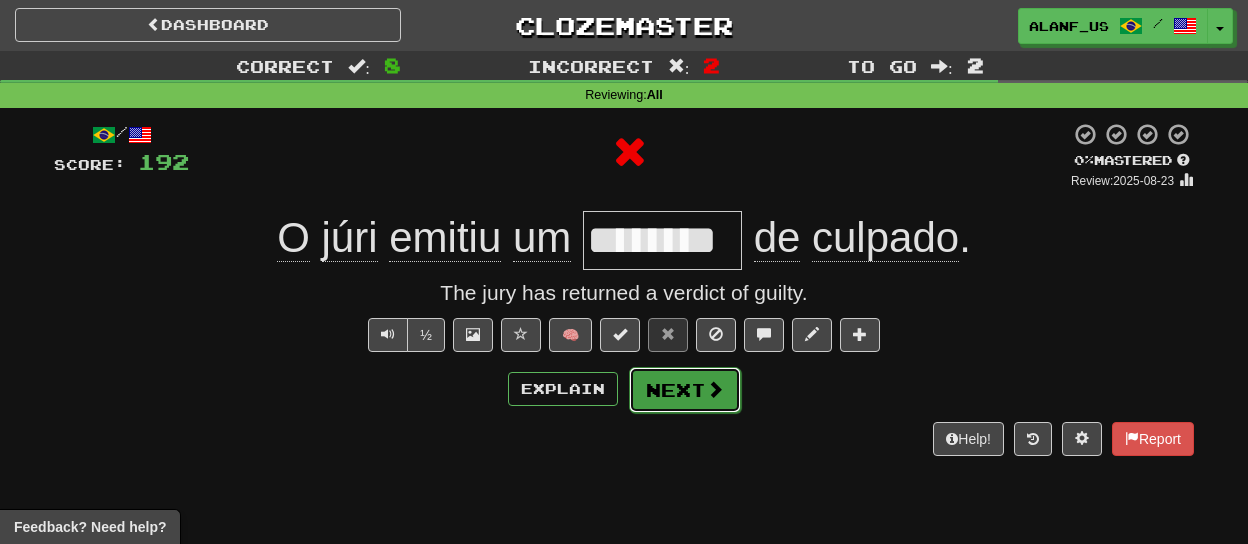 click on "Next" at bounding box center (685, 390) 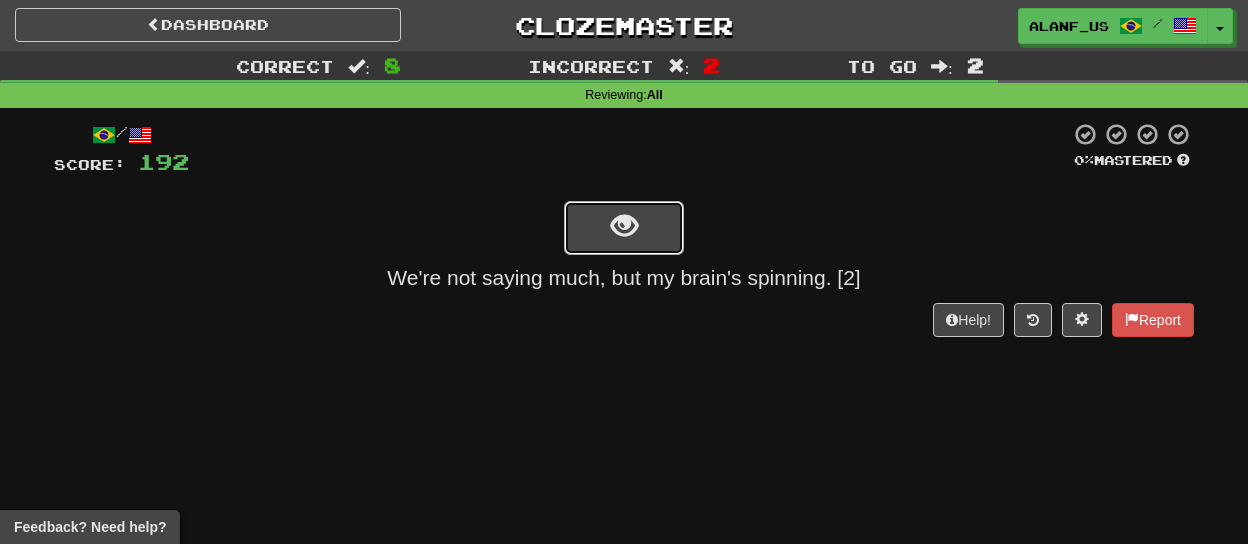 click at bounding box center (624, 226) 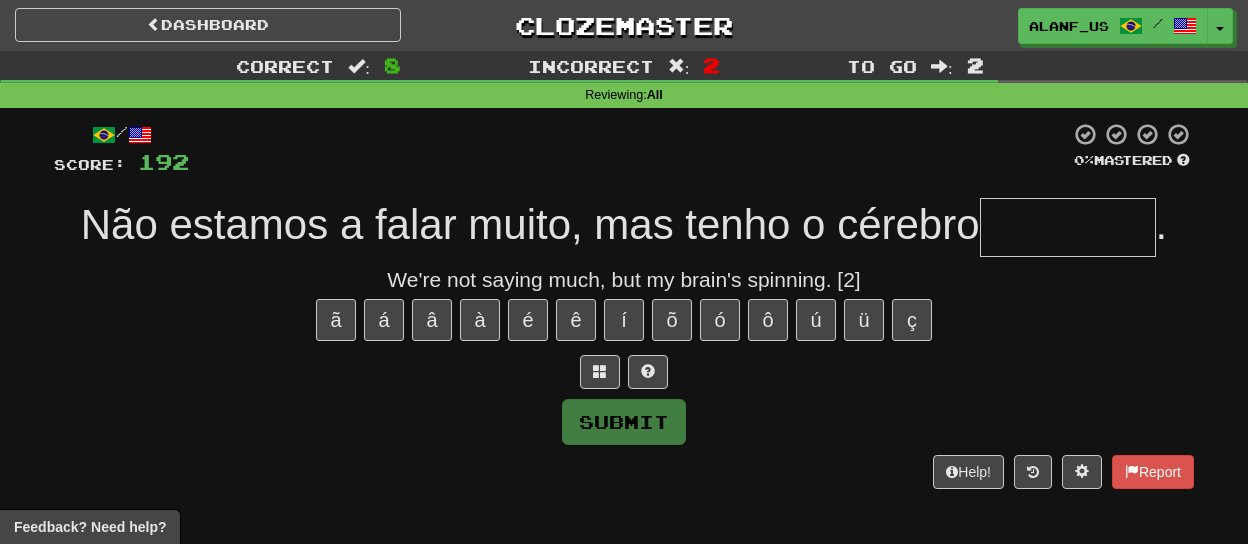 type on "*********" 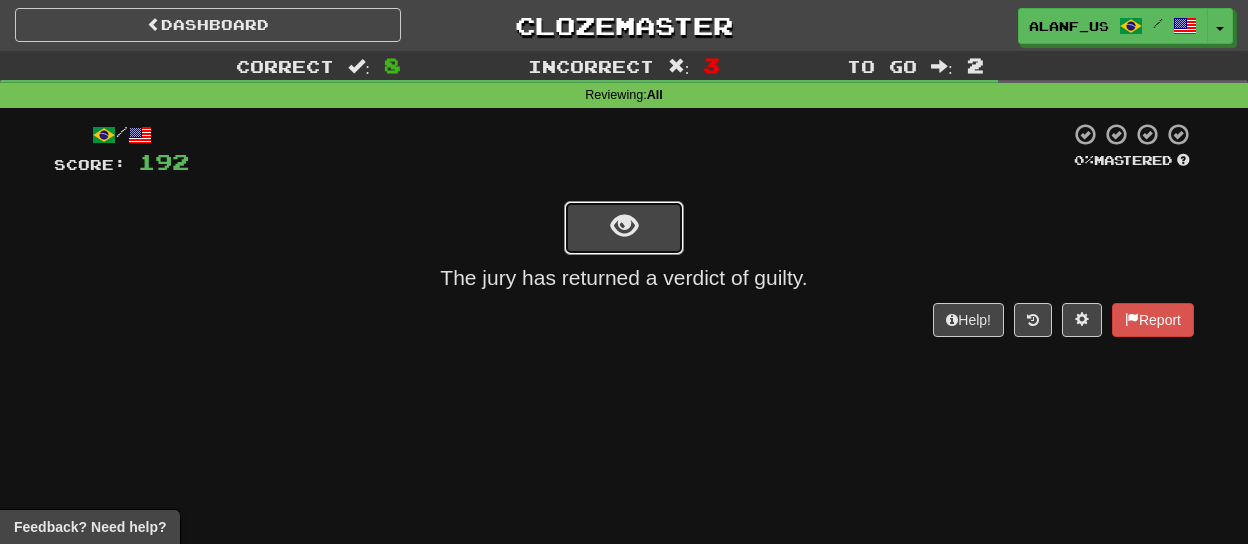click at bounding box center [624, 226] 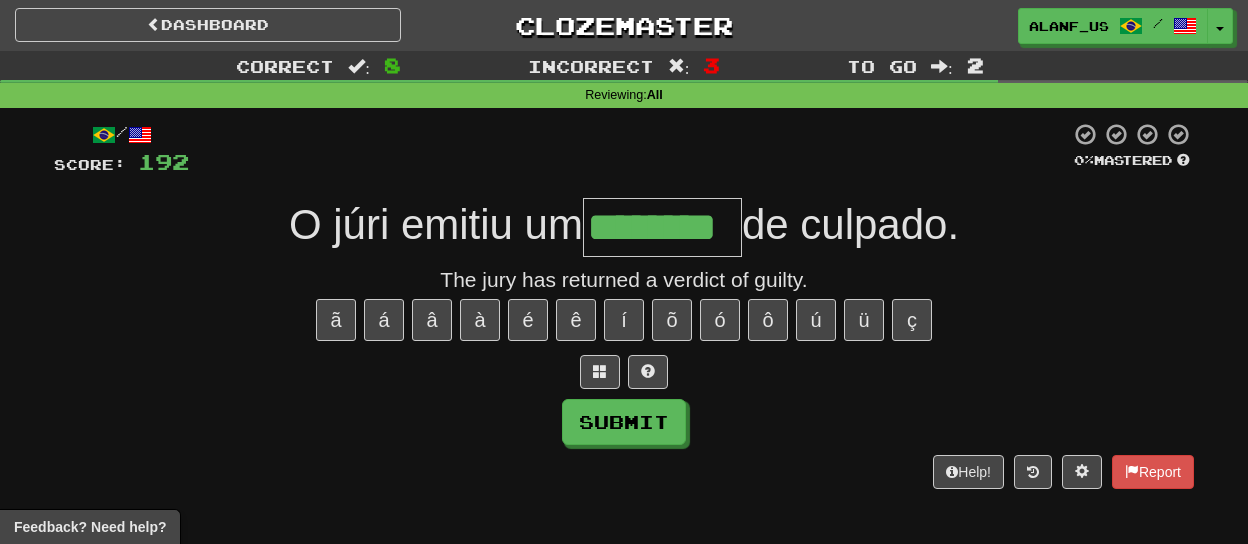 type on "********" 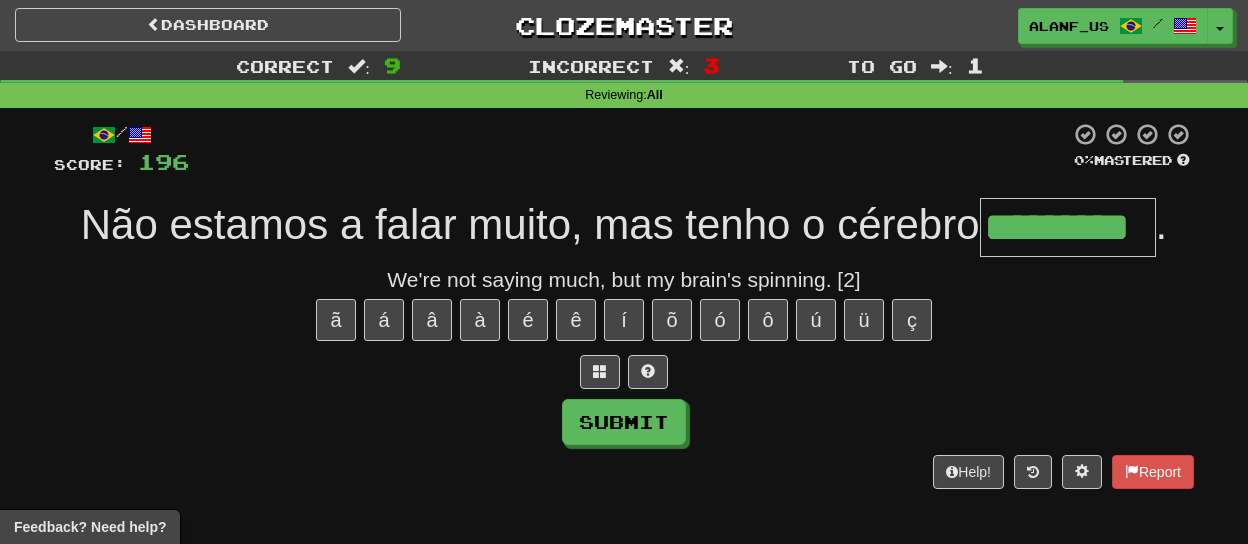 type on "*********" 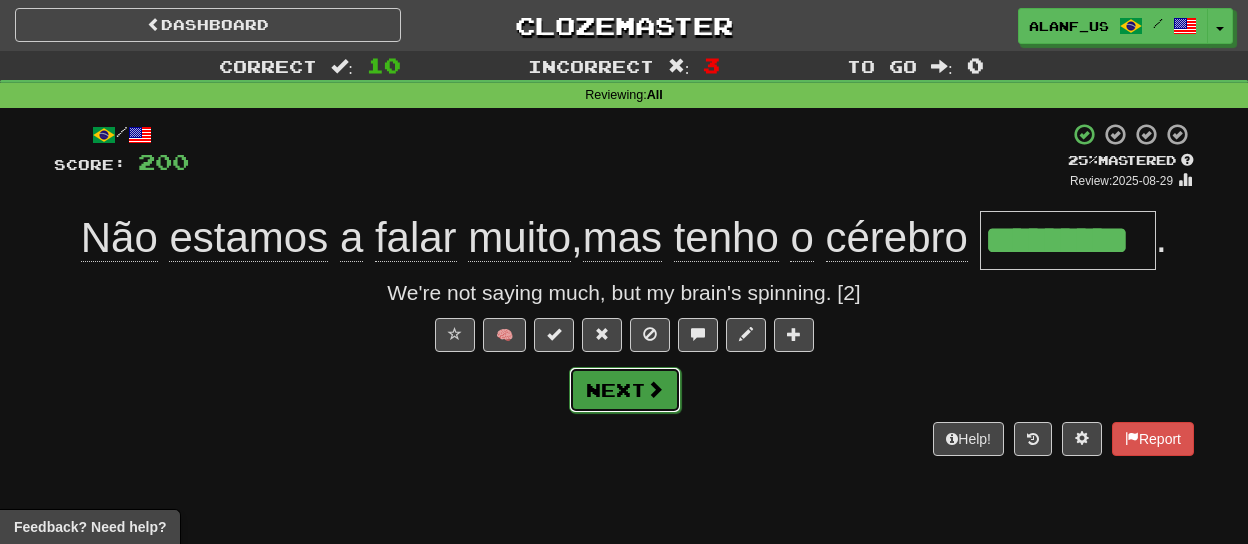 click on "Next" at bounding box center [625, 390] 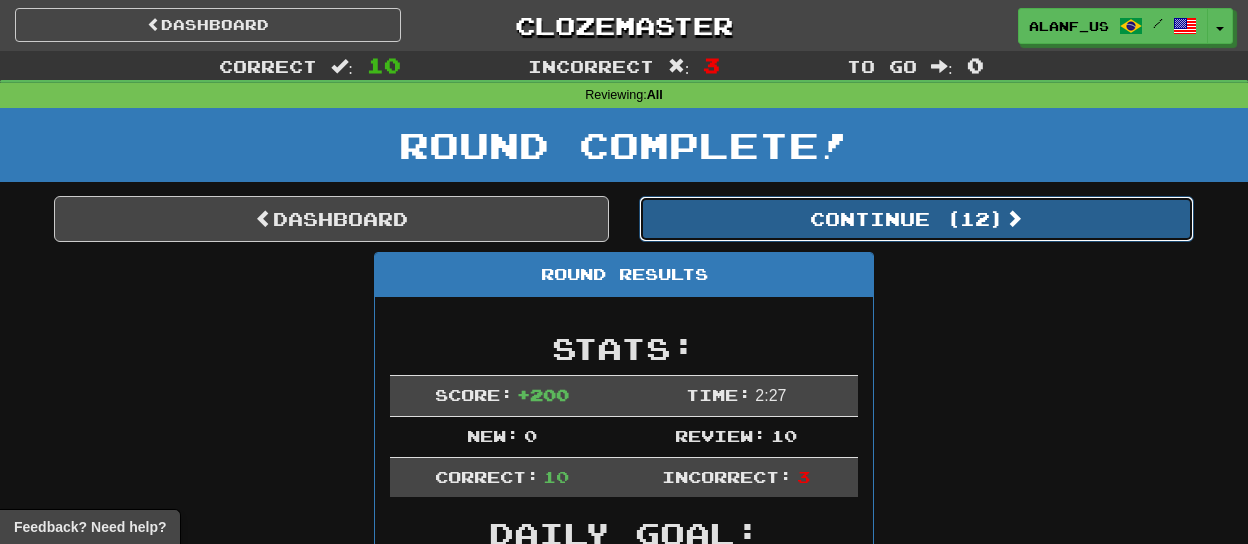 click on "Continue ( 12 )" at bounding box center [916, 219] 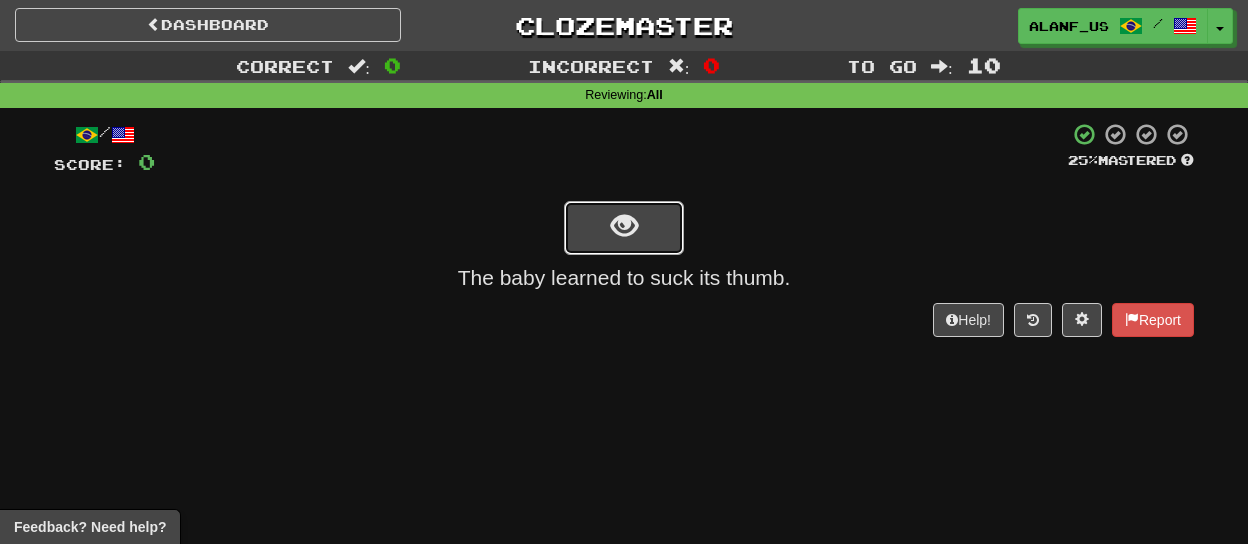 click at bounding box center [624, 226] 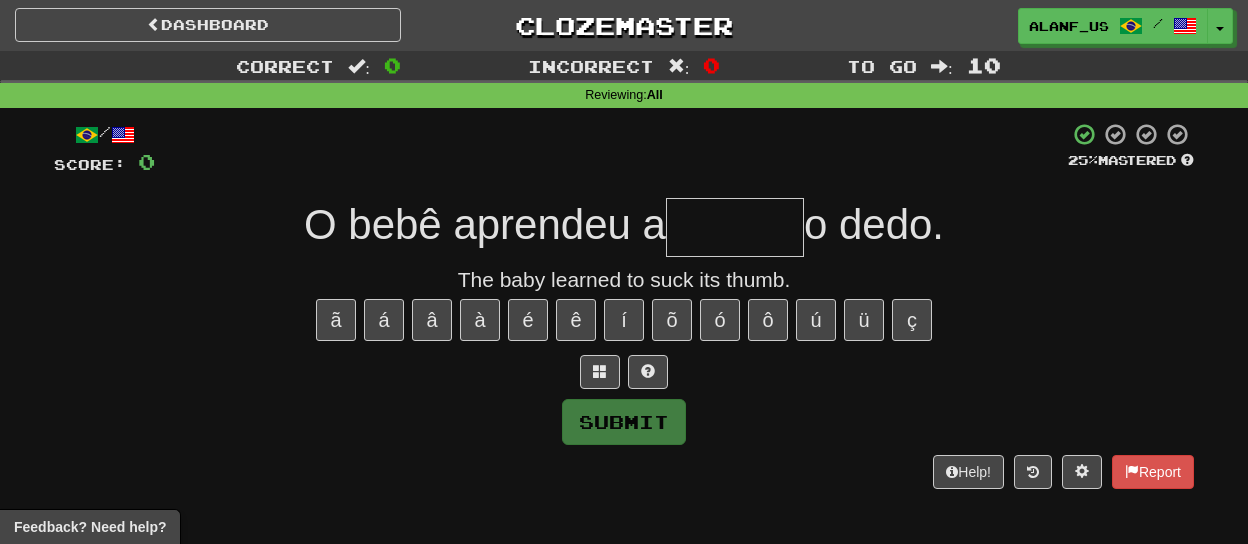 type on "*" 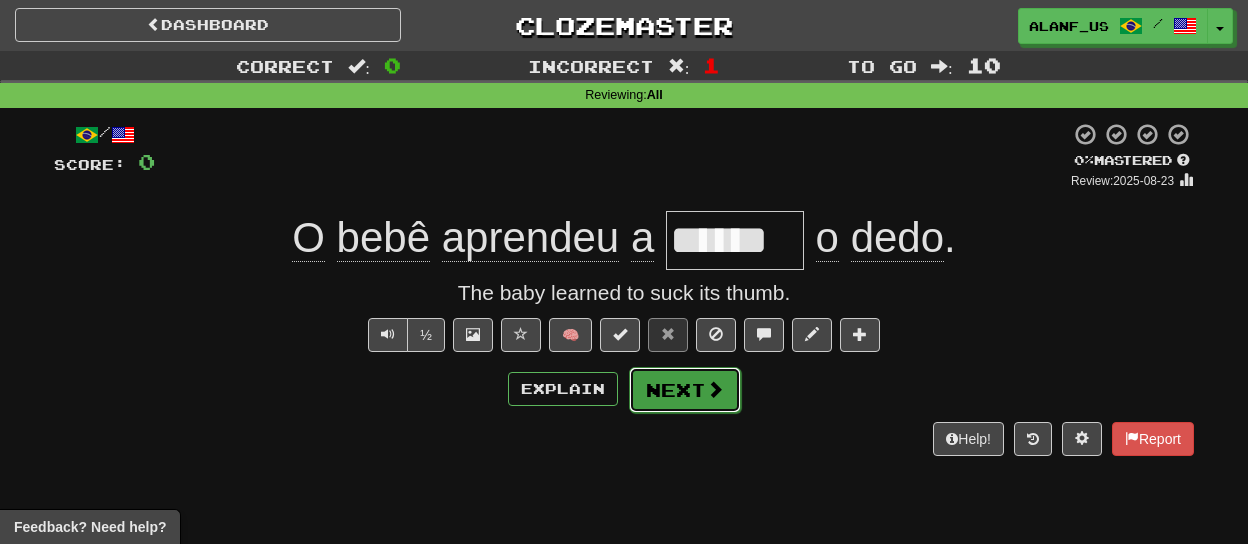 click on "Next" at bounding box center [685, 390] 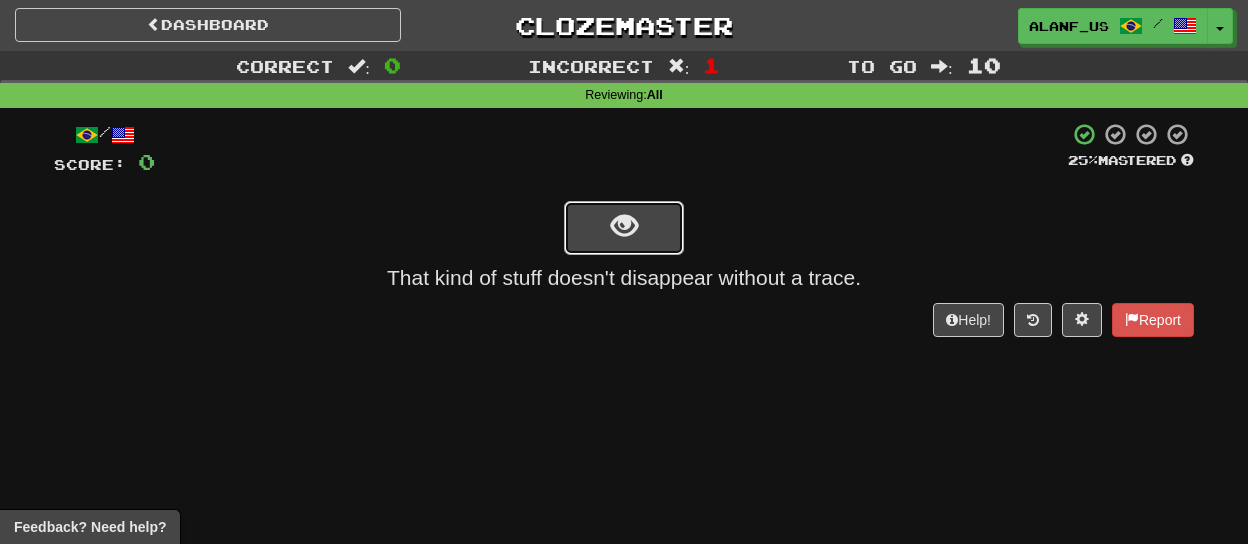 click at bounding box center (624, 226) 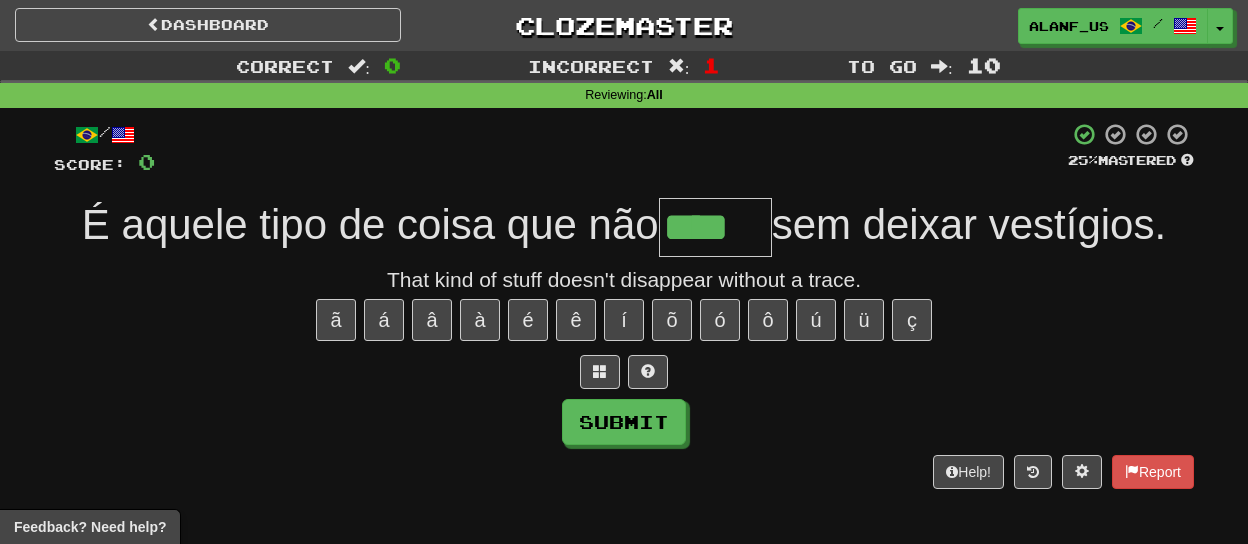 type on "****" 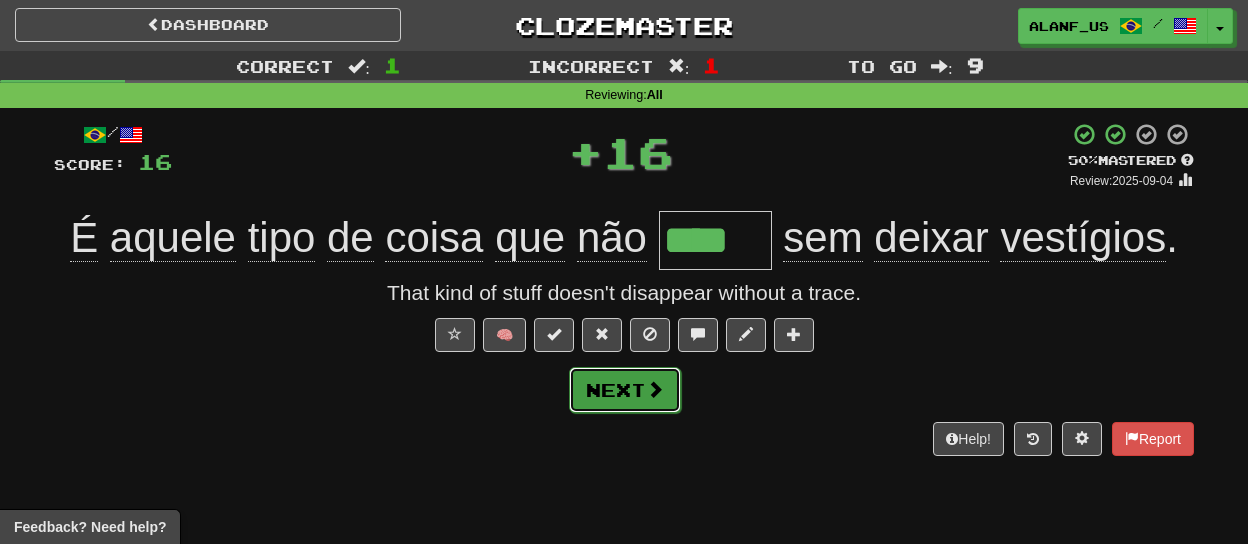 click on "Next" at bounding box center (625, 390) 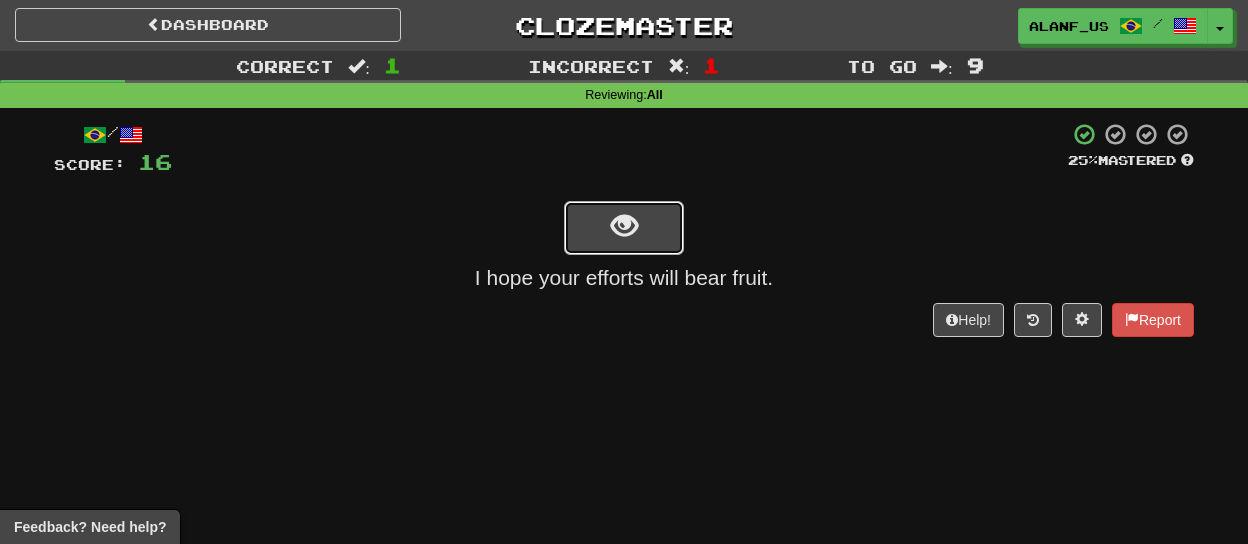 click at bounding box center [624, 228] 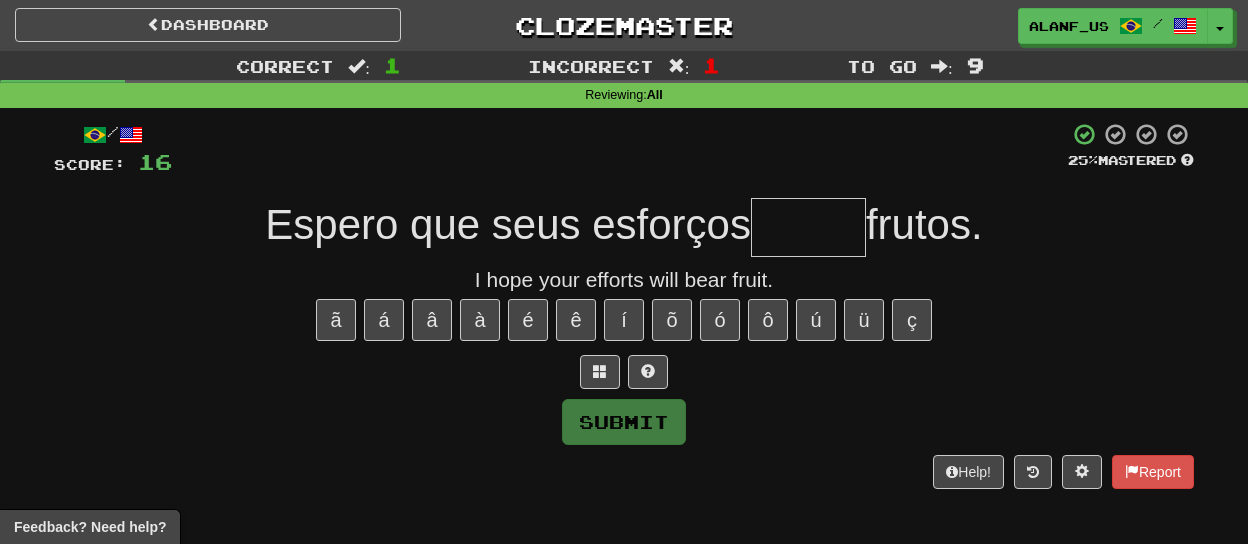 type on "*" 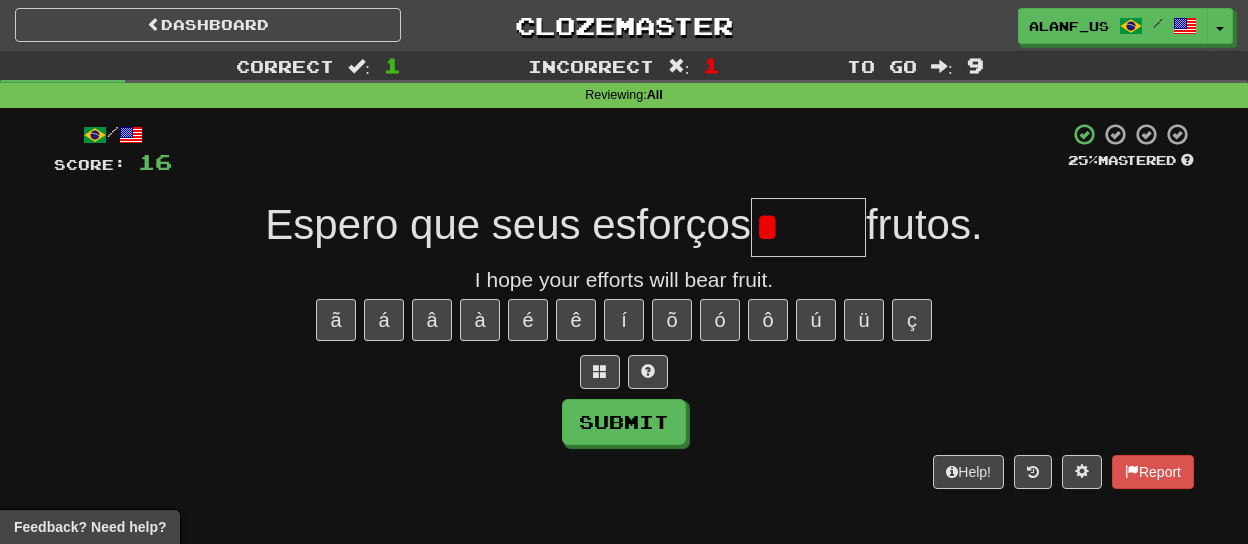 type on "****" 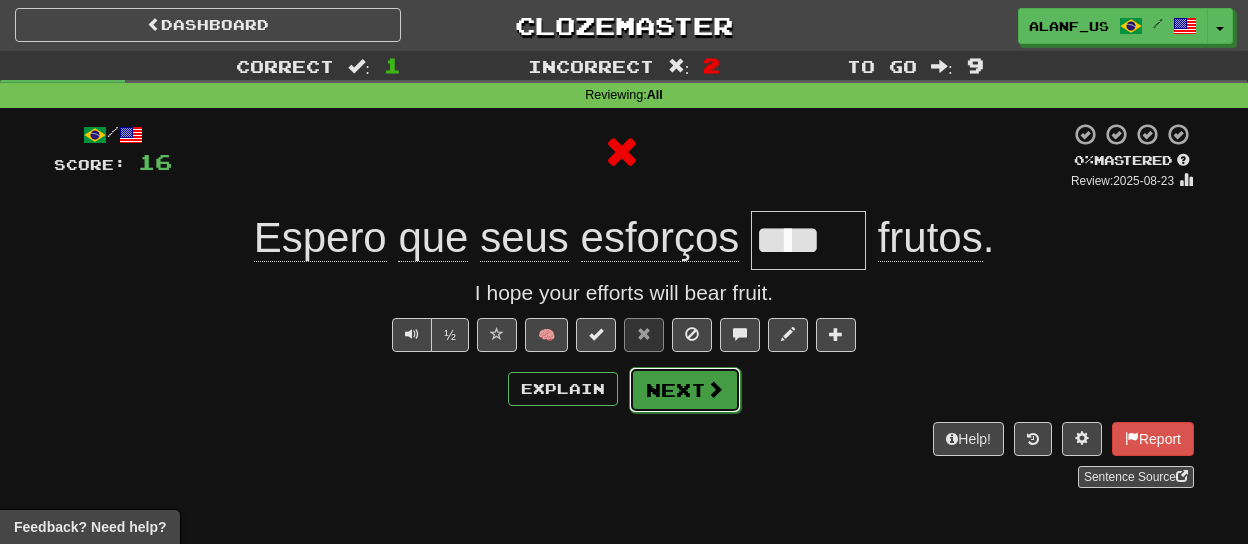 click on "Next" at bounding box center [685, 390] 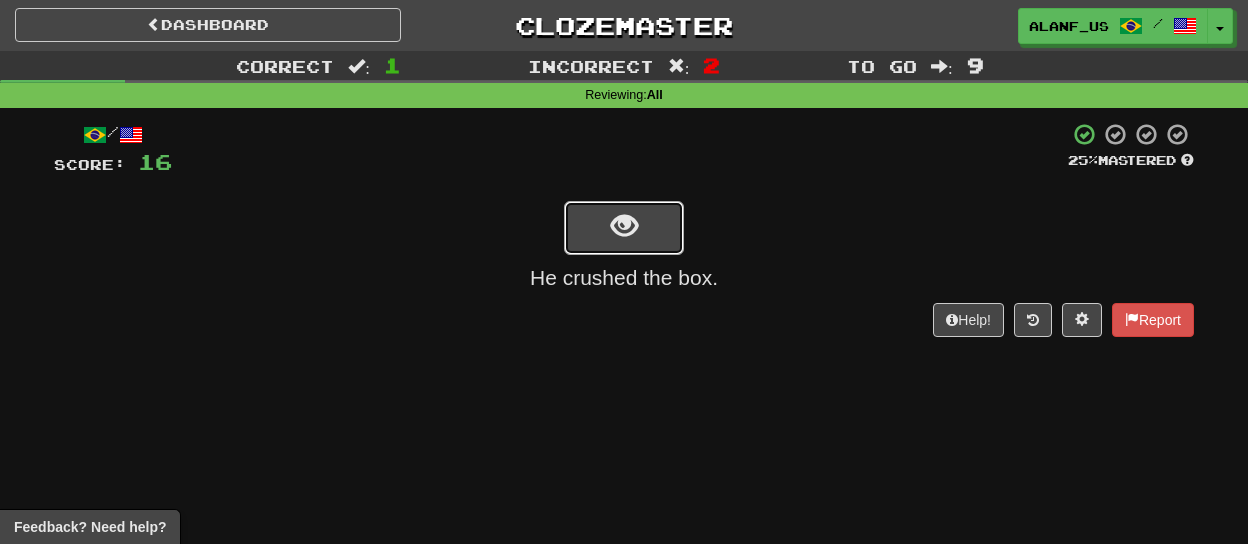 click at bounding box center (624, 226) 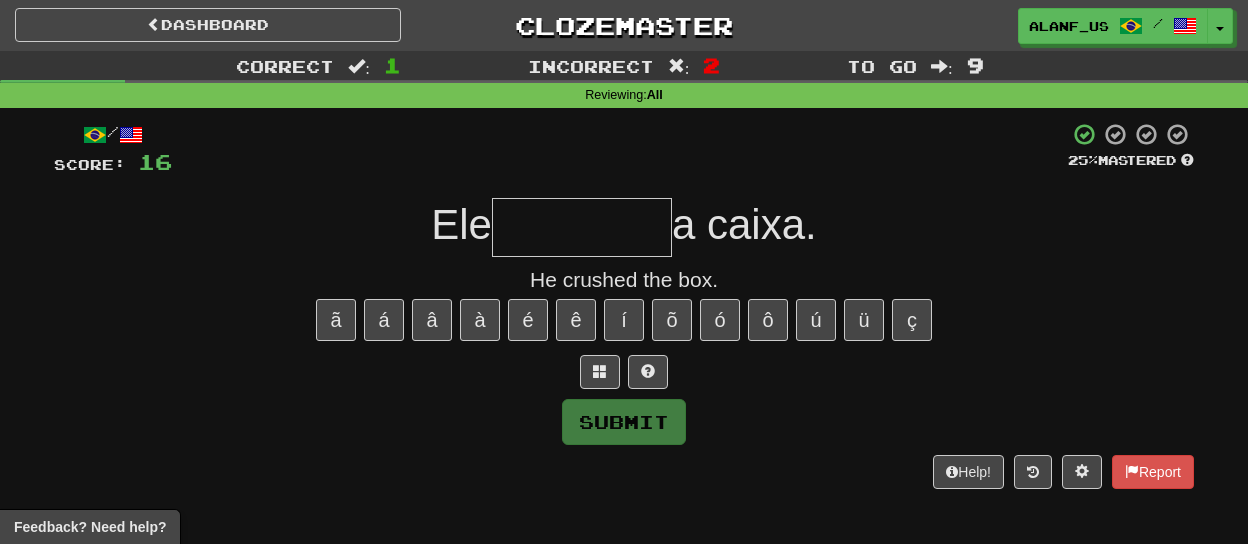 type on "*******" 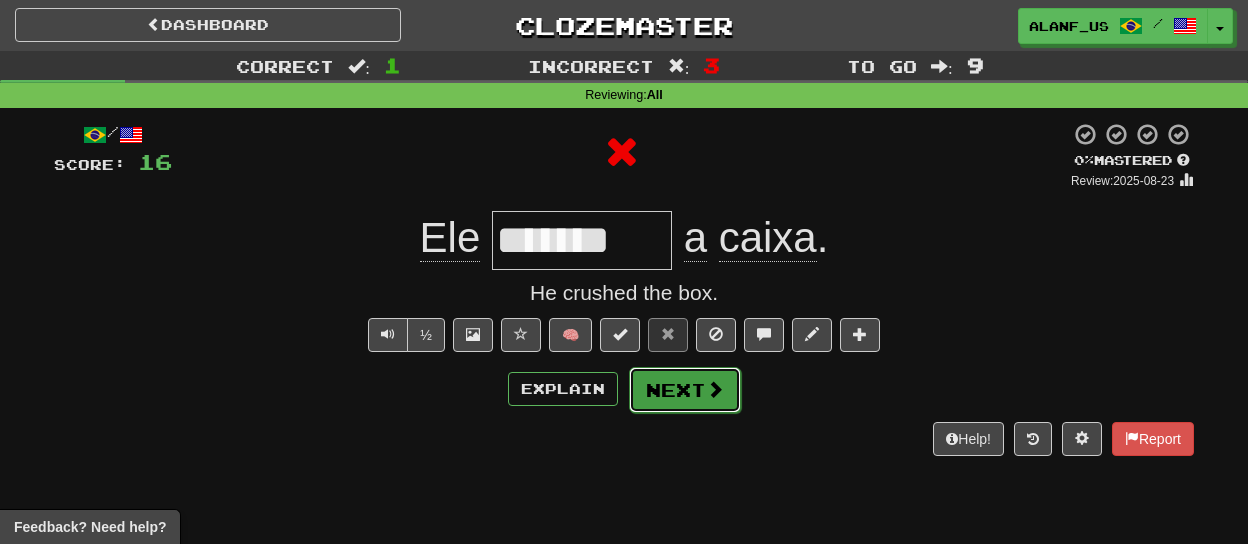click on "Next" at bounding box center (685, 390) 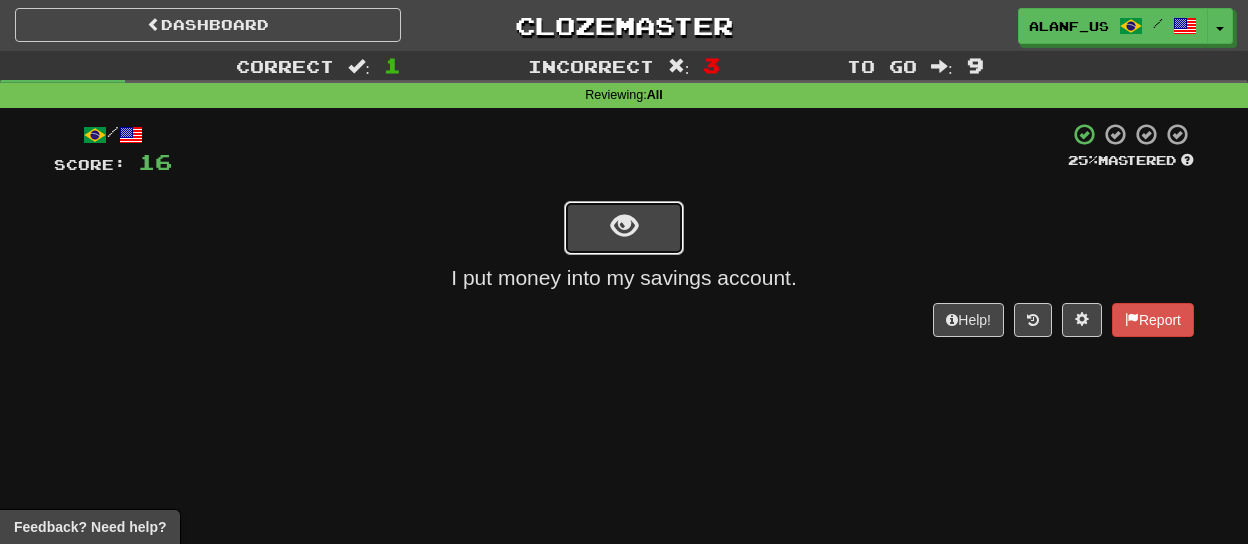 click at bounding box center [624, 226] 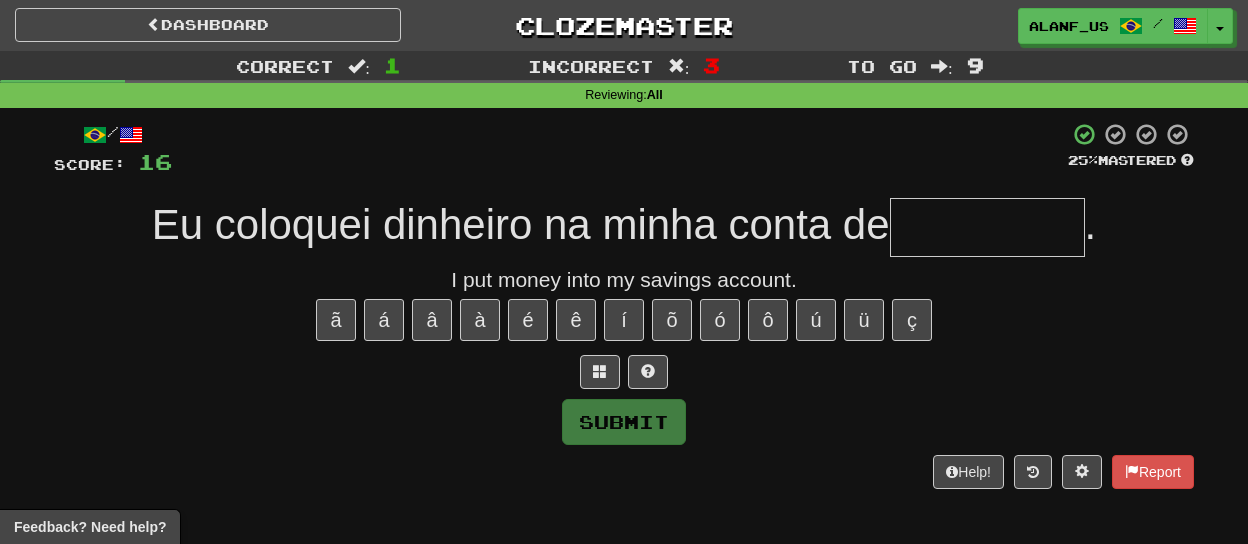 type on "*" 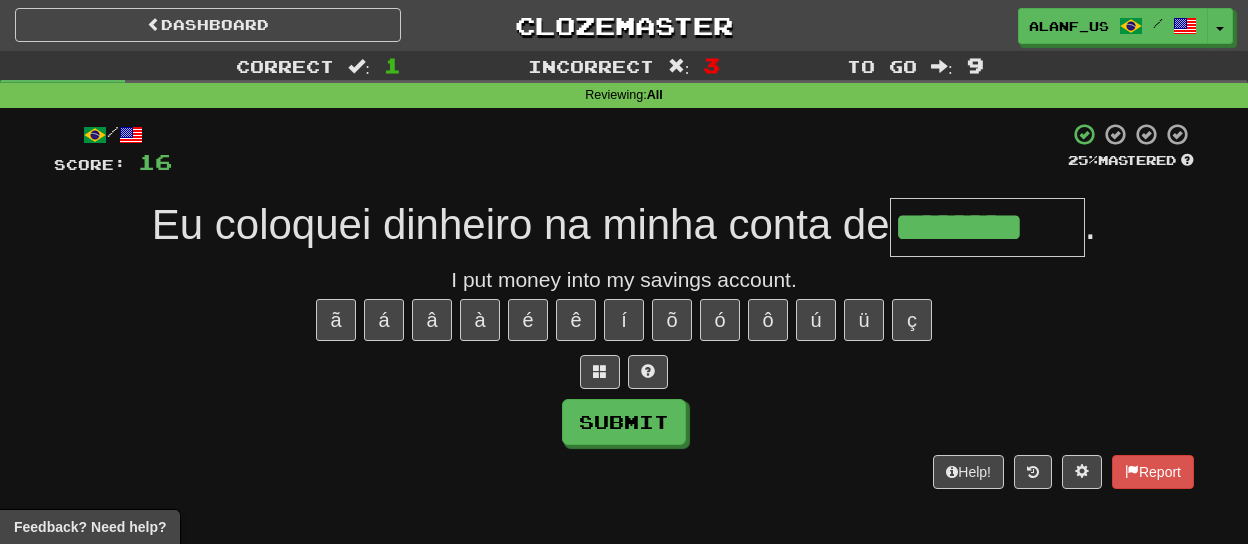 type on "********" 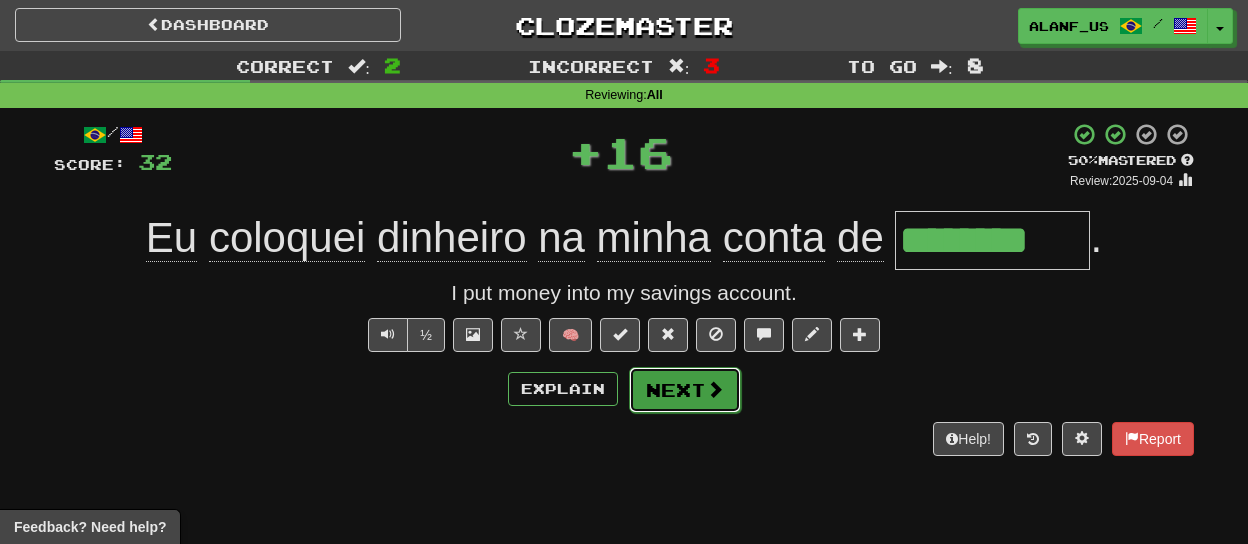 click on "Next" at bounding box center [685, 390] 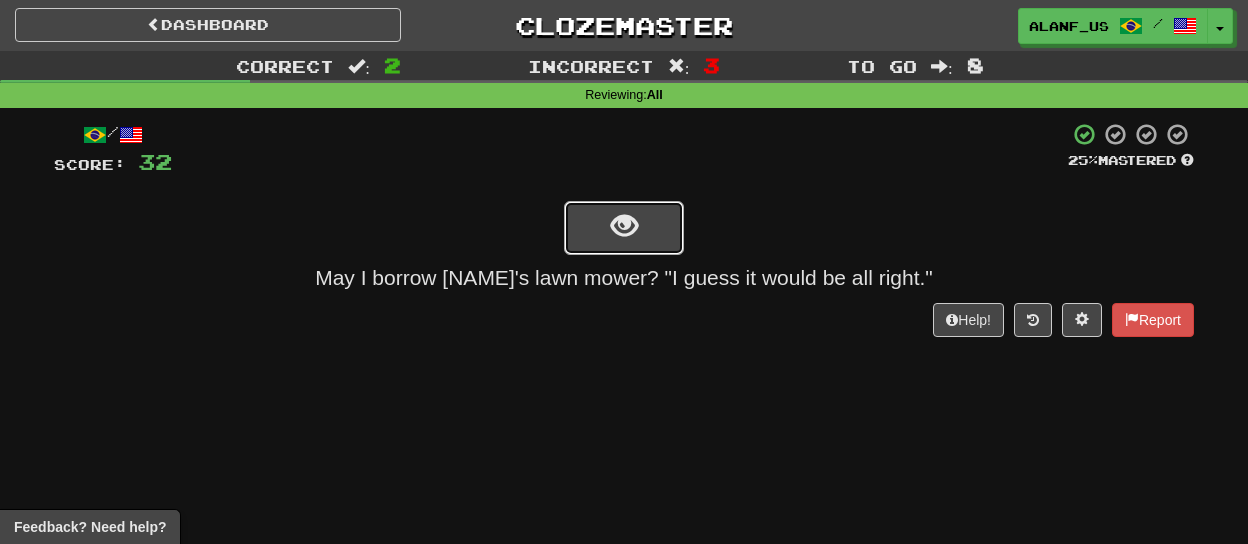 click at bounding box center (624, 226) 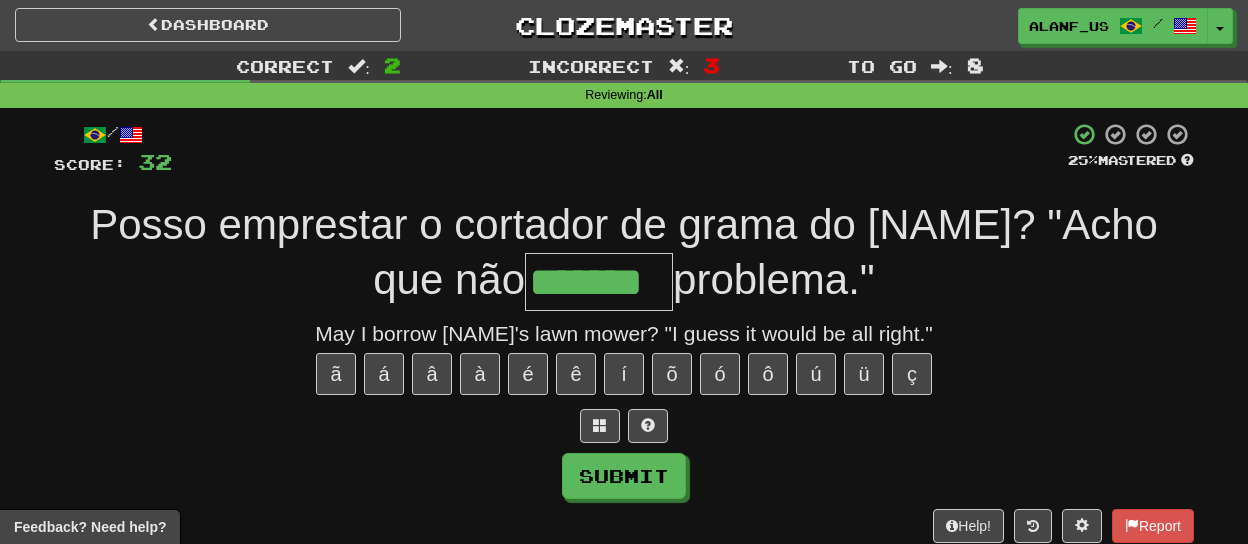 type on "*******" 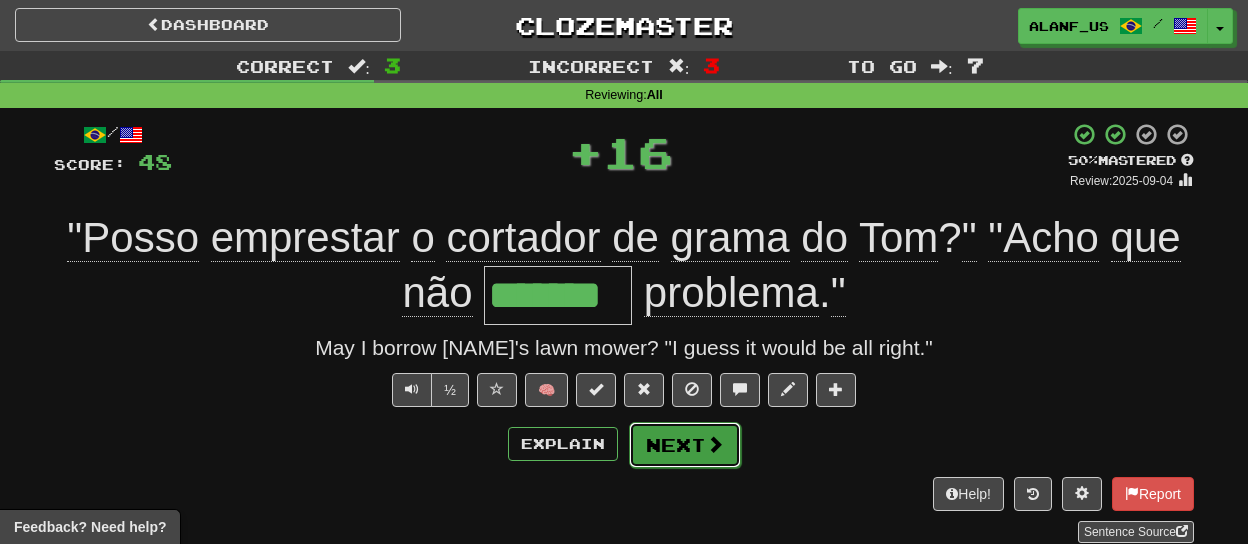 click at bounding box center [715, 444] 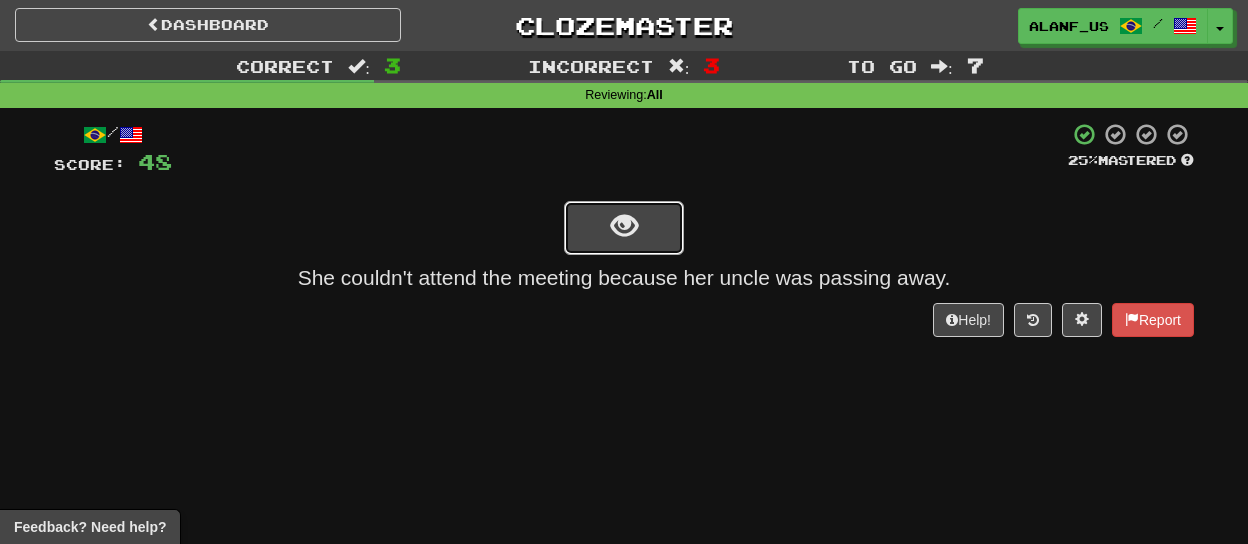click at bounding box center [624, 226] 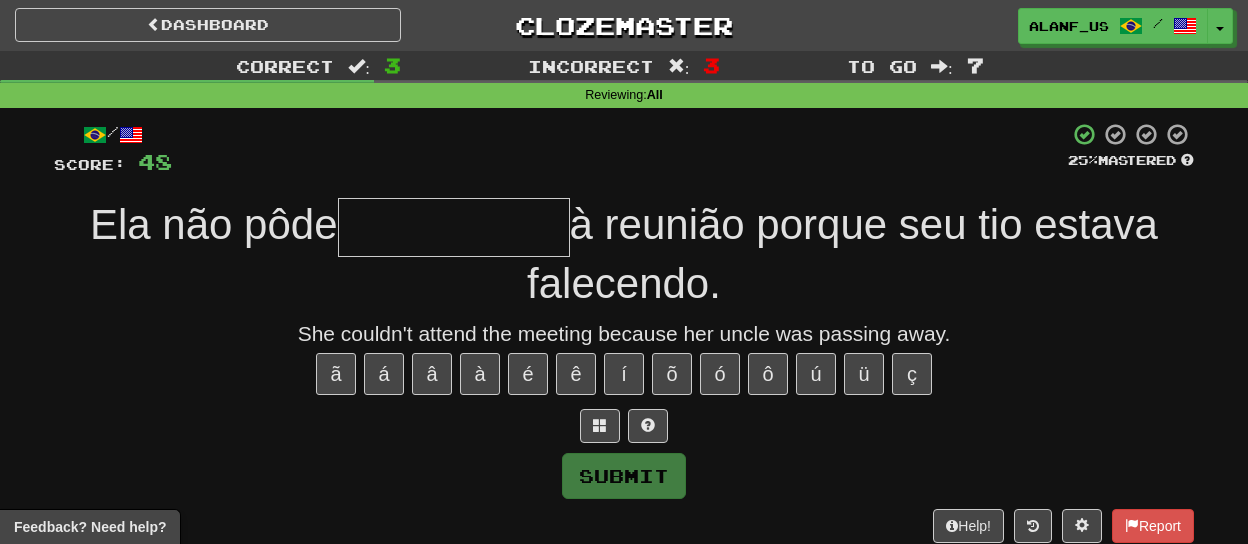 type on "*" 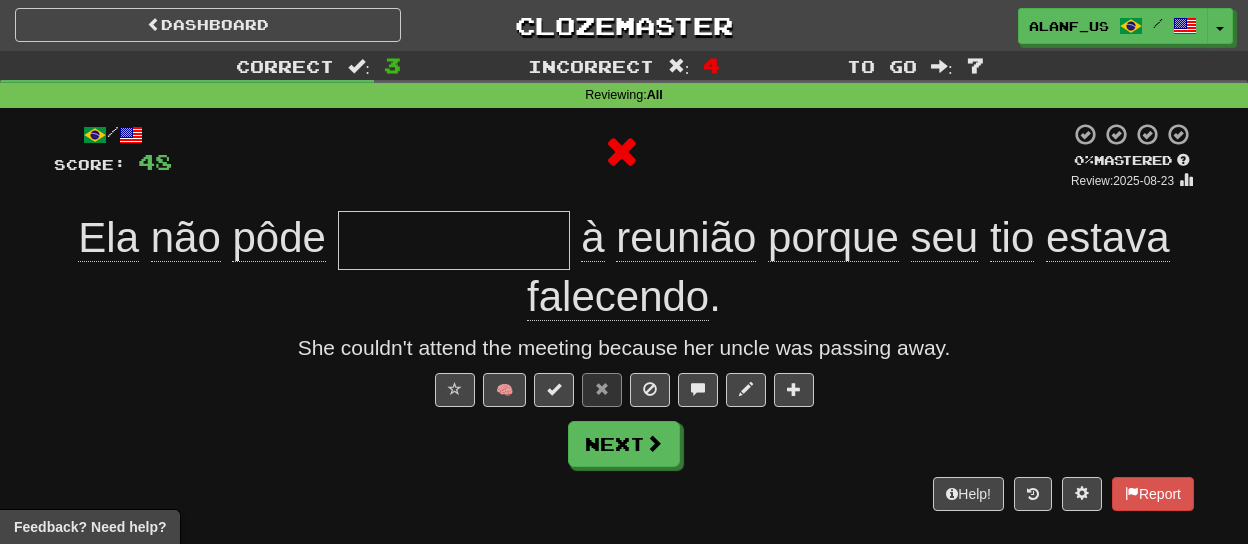 type on "**********" 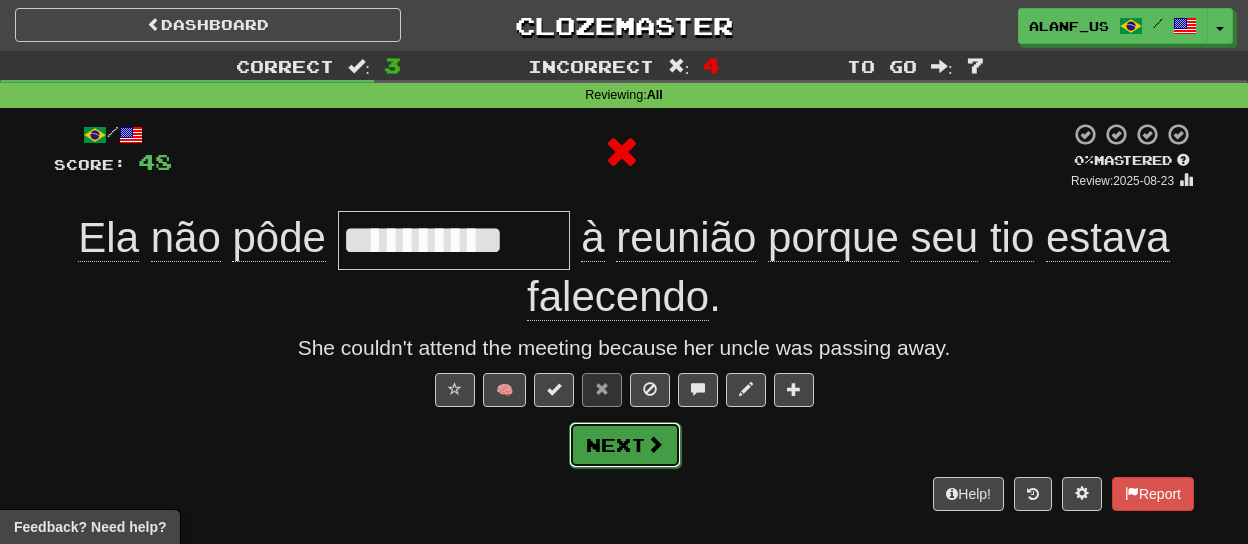 click at bounding box center [655, 444] 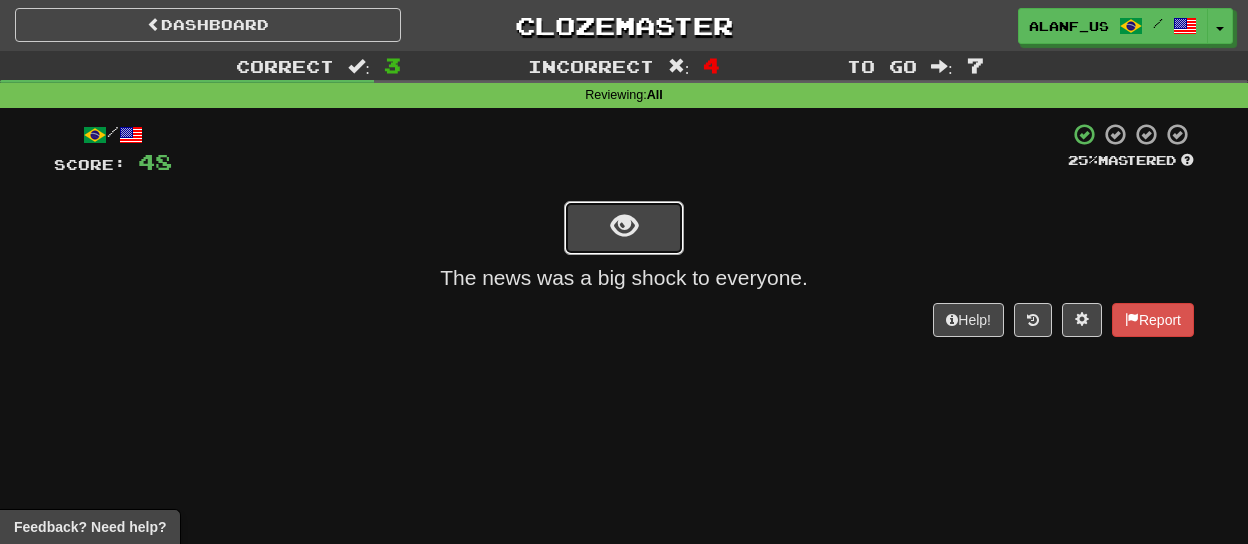 click at bounding box center (624, 228) 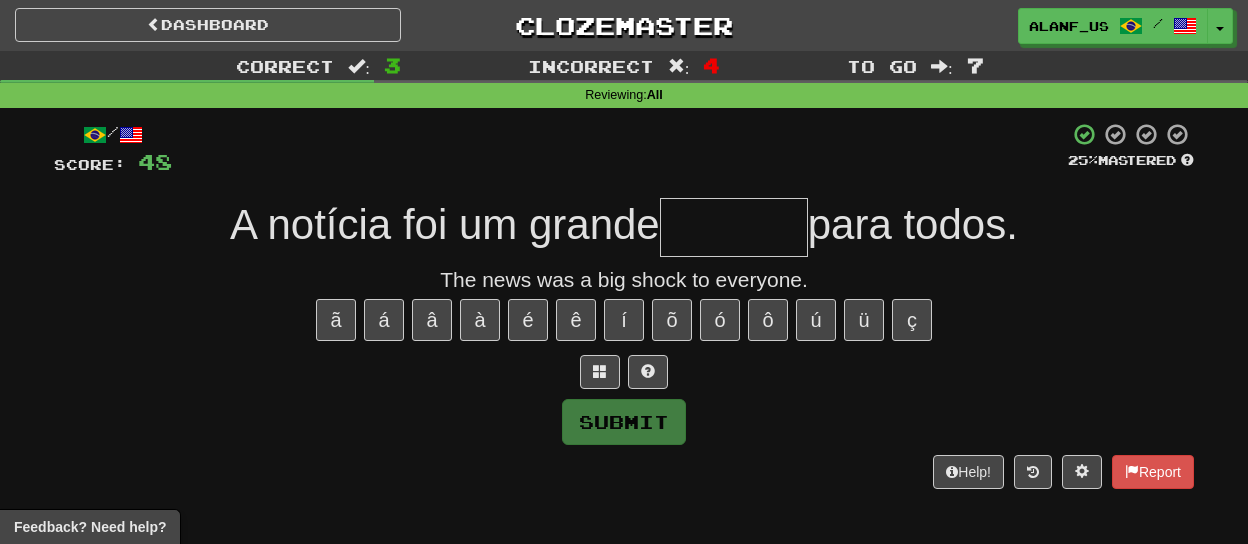 type on "*" 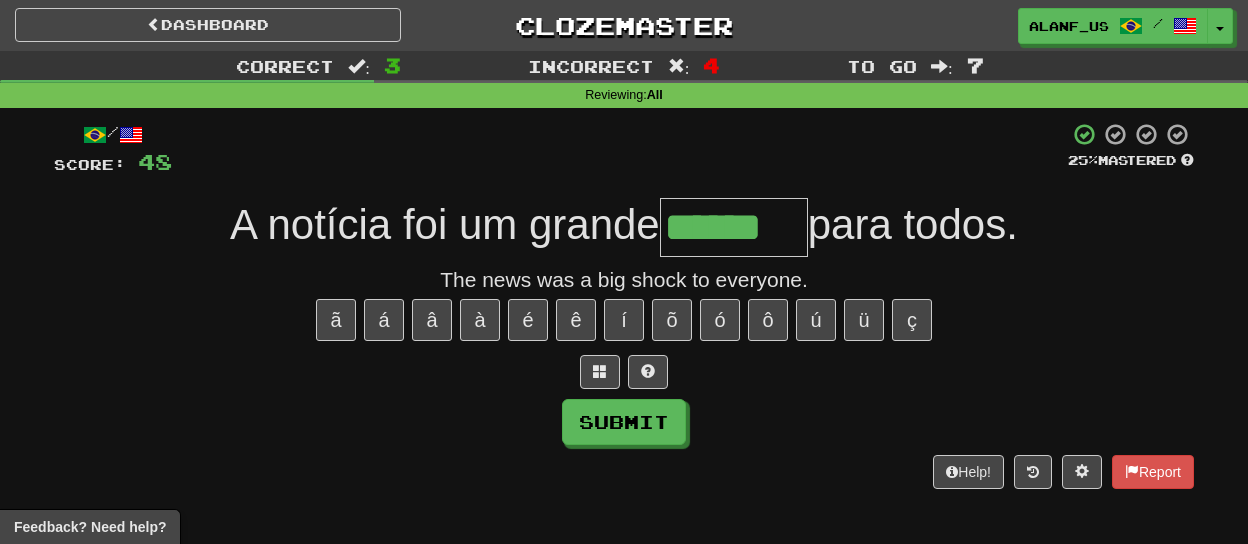 type on "******" 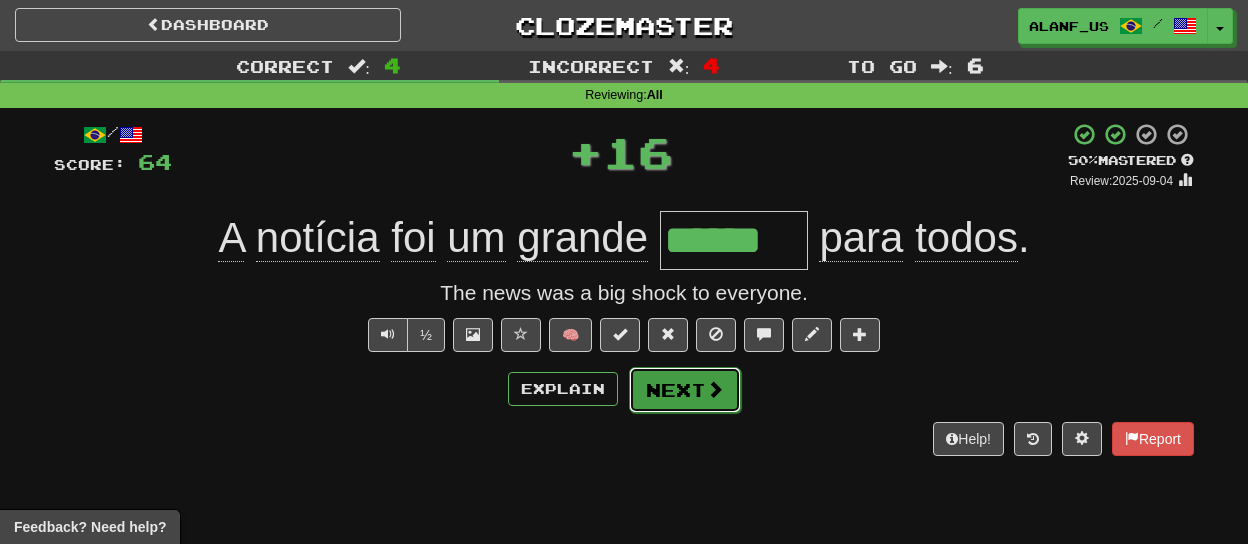 click on "Next" at bounding box center (685, 390) 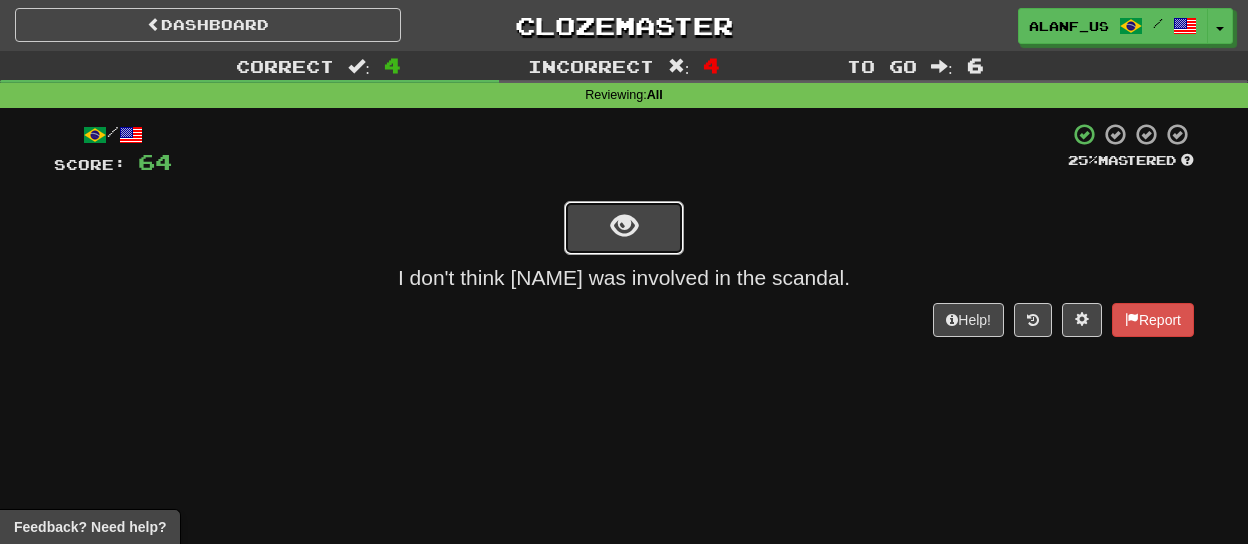 click at bounding box center (624, 228) 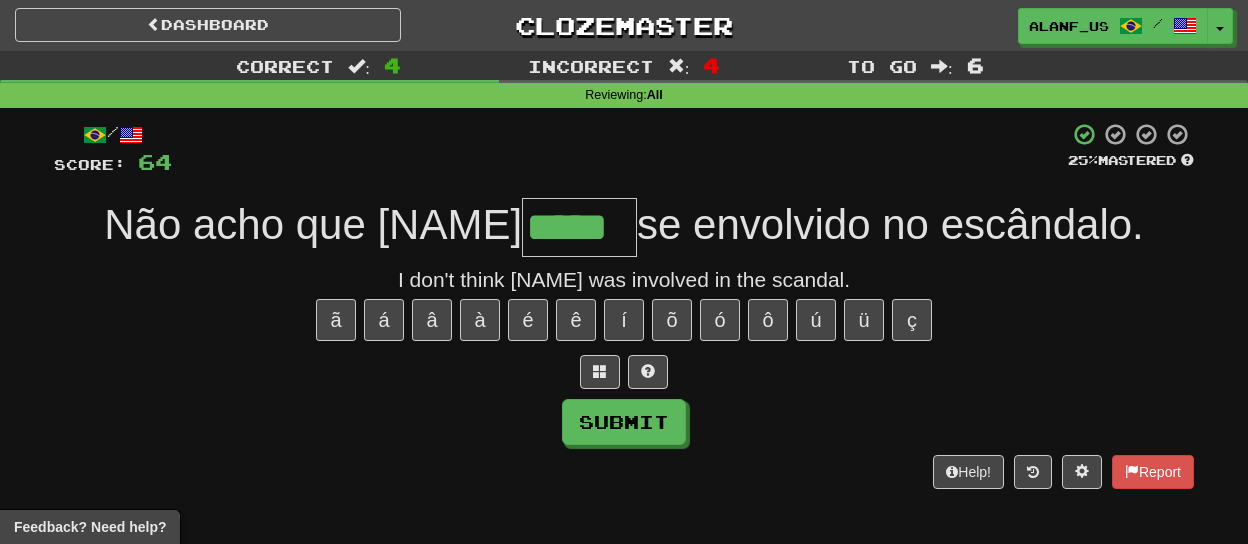 type on "*****" 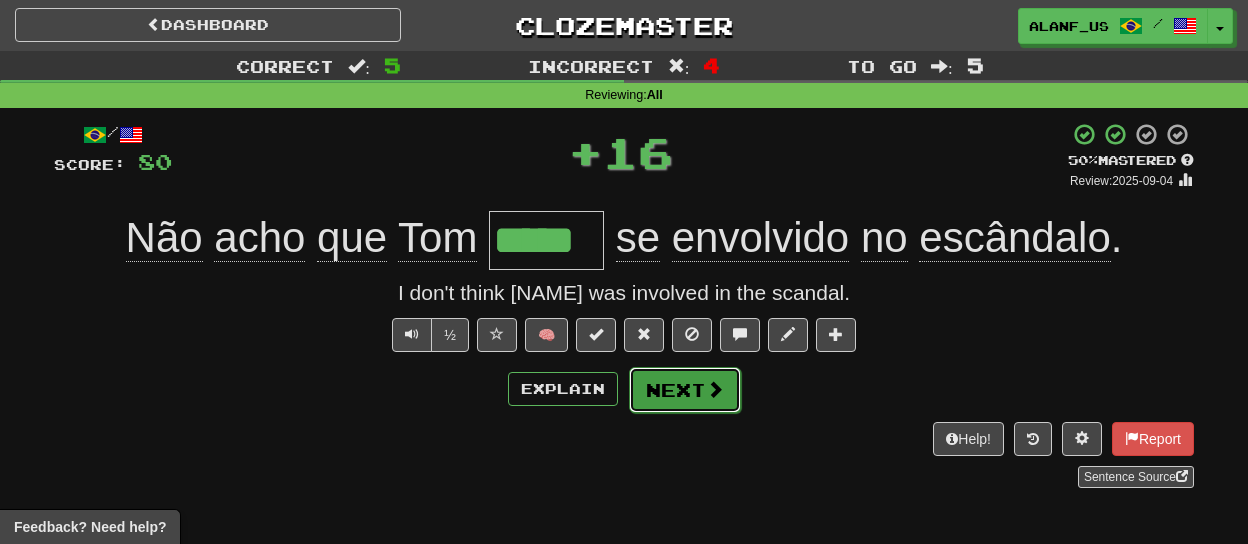 click on "Next" at bounding box center [685, 390] 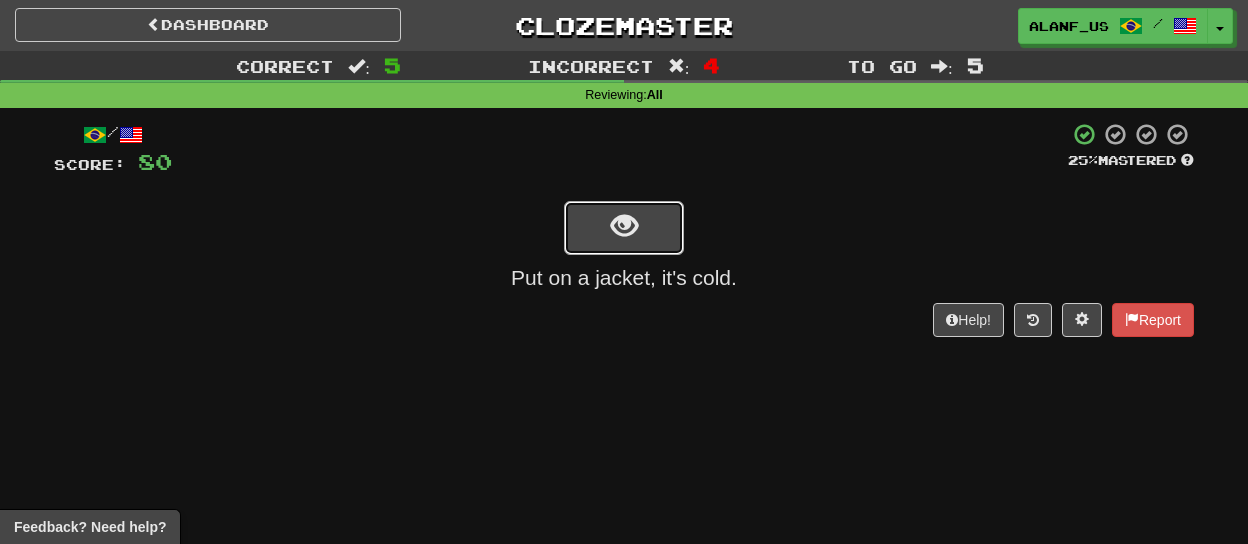click at bounding box center [624, 228] 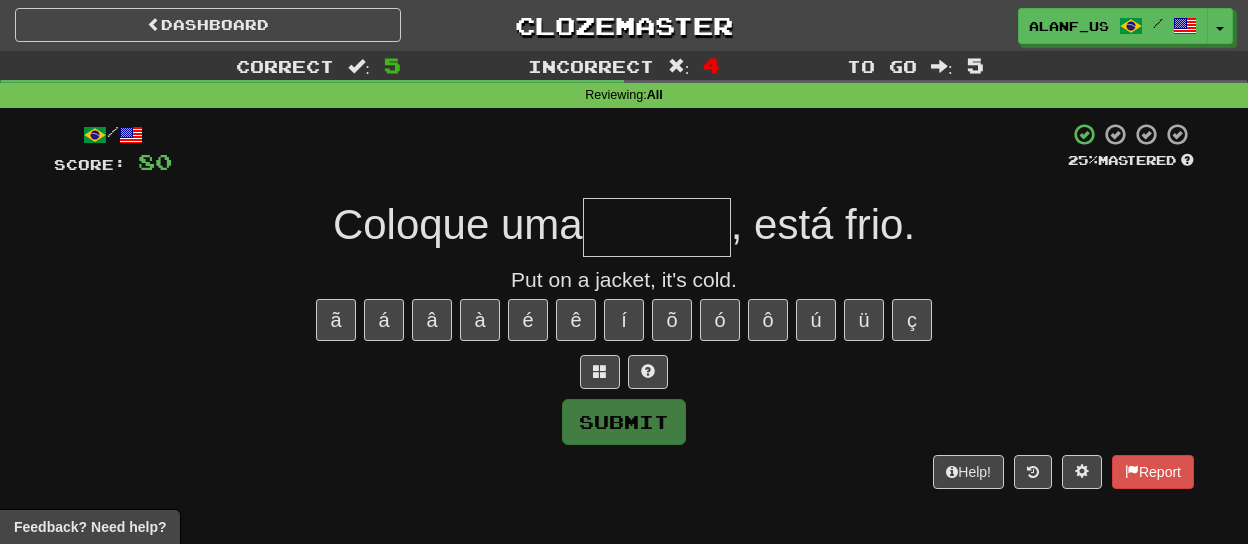 type on "*" 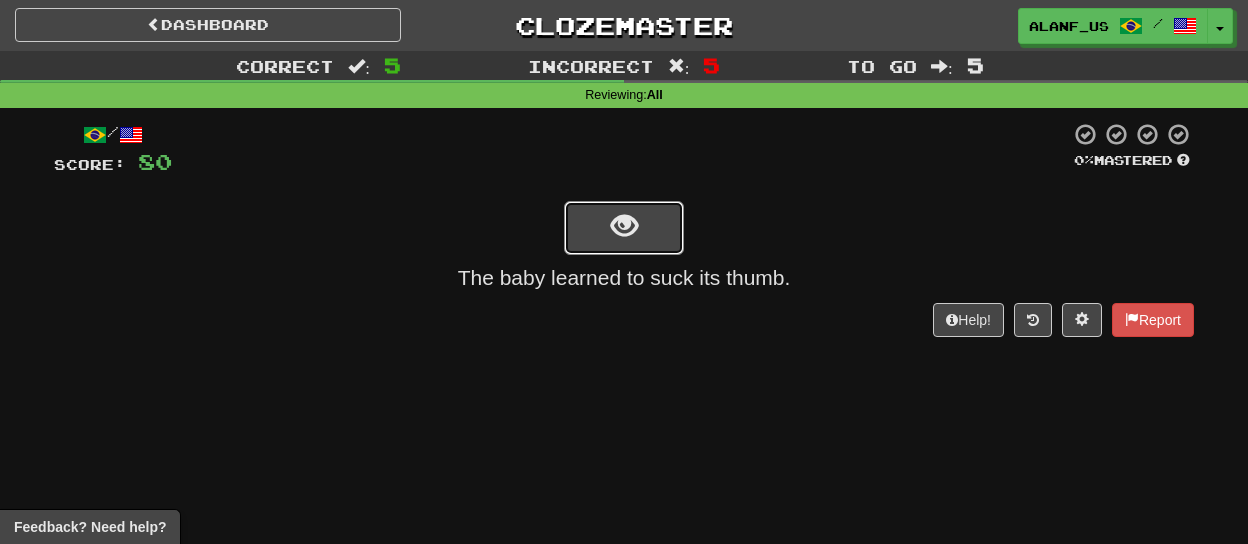 click at bounding box center (624, 228) 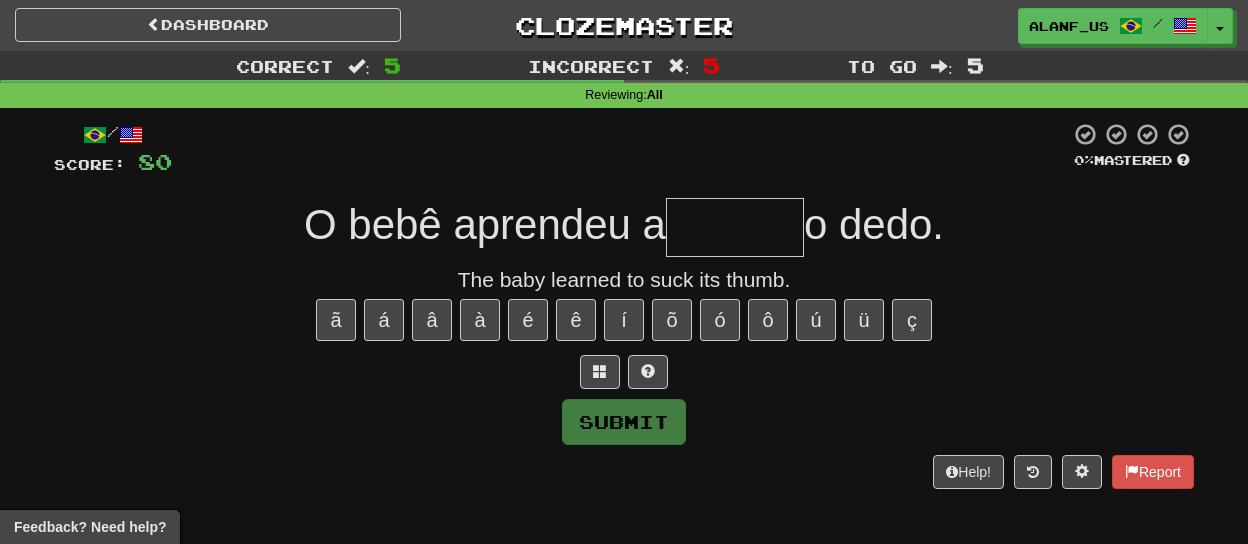 type on "******" 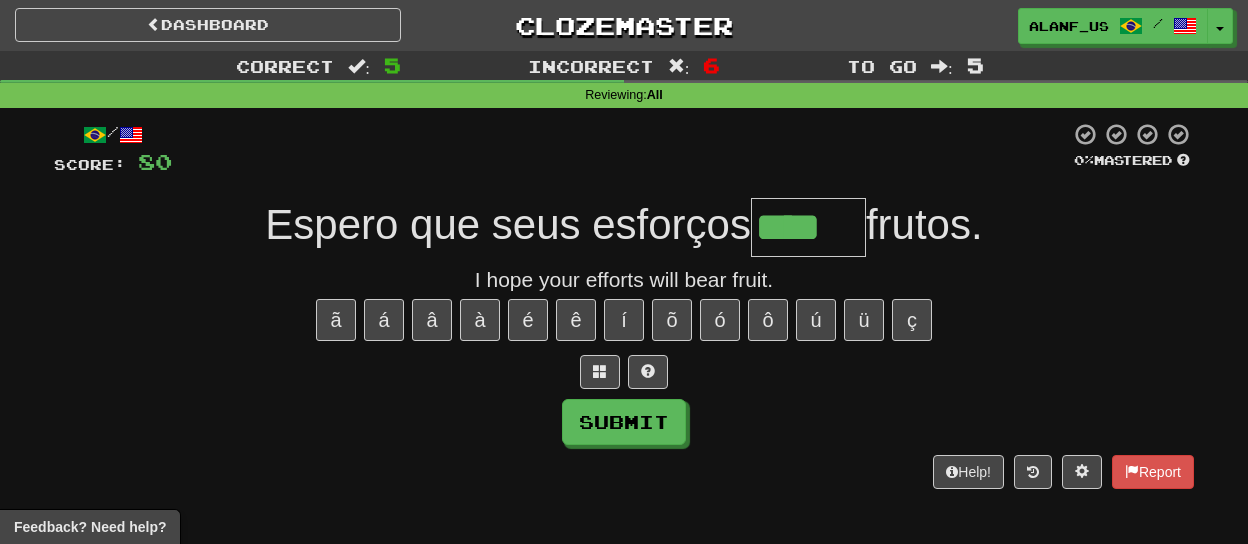 type on "****" 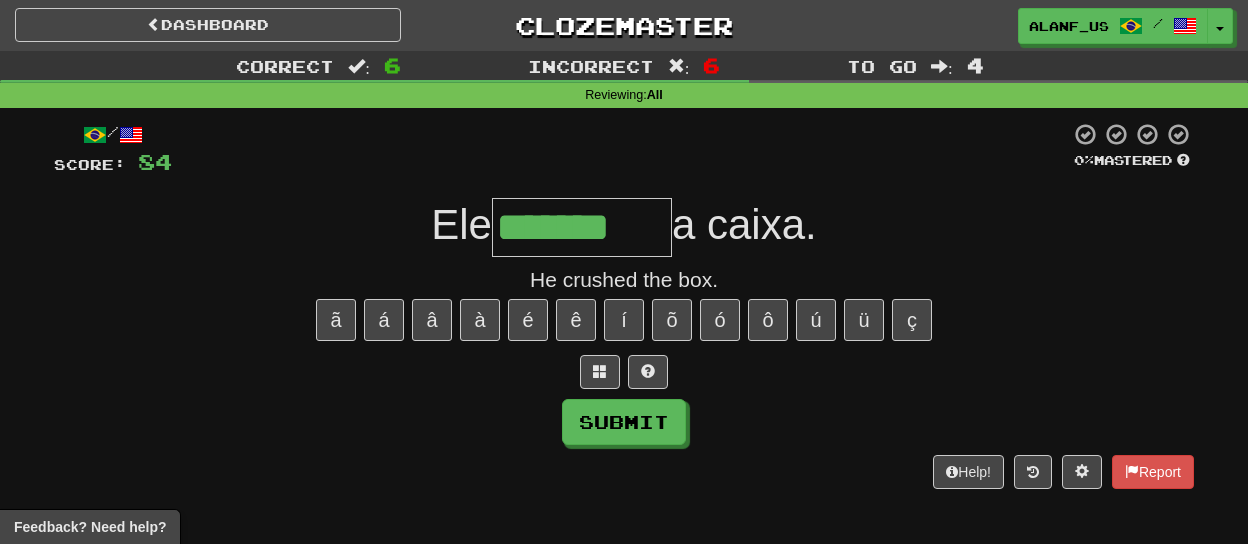 type on "*******" 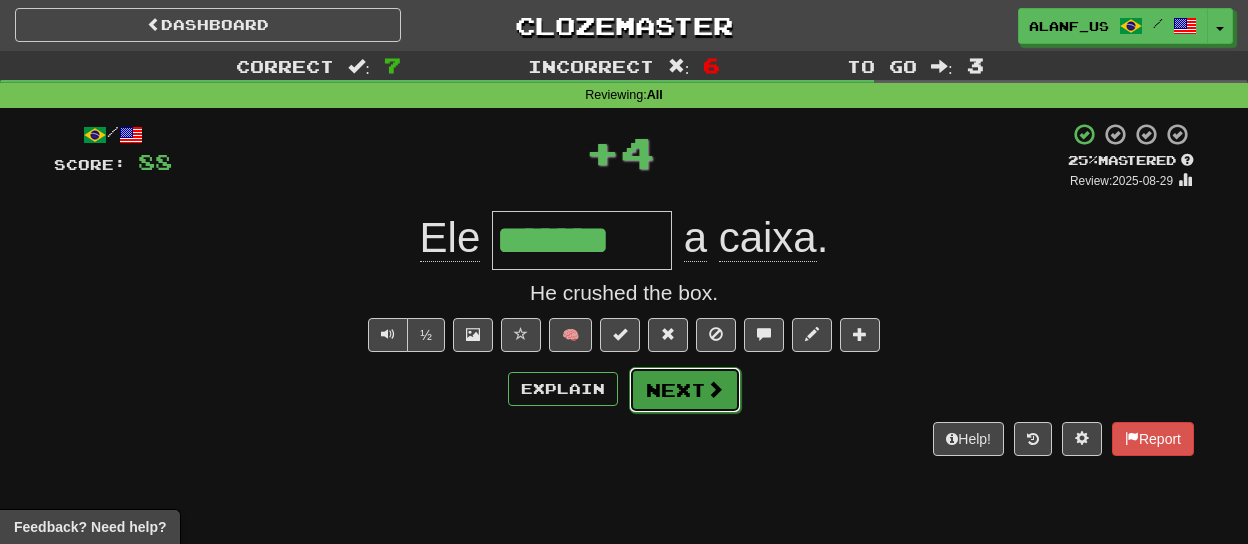 click on "Next" at bounding box center (685, 390) 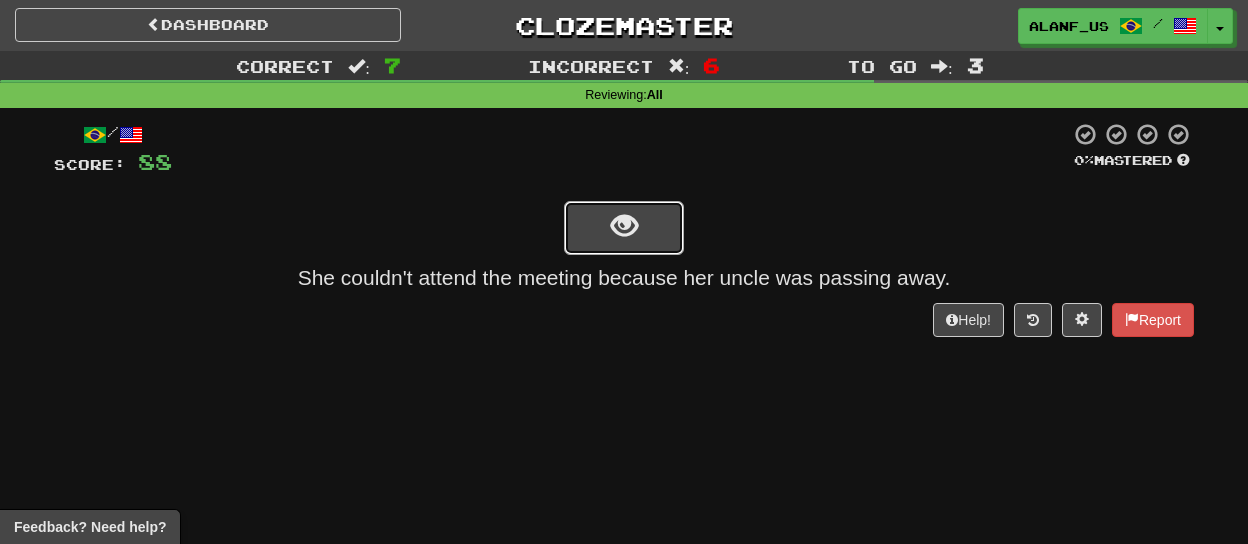 click at bounding box center (624, 226) 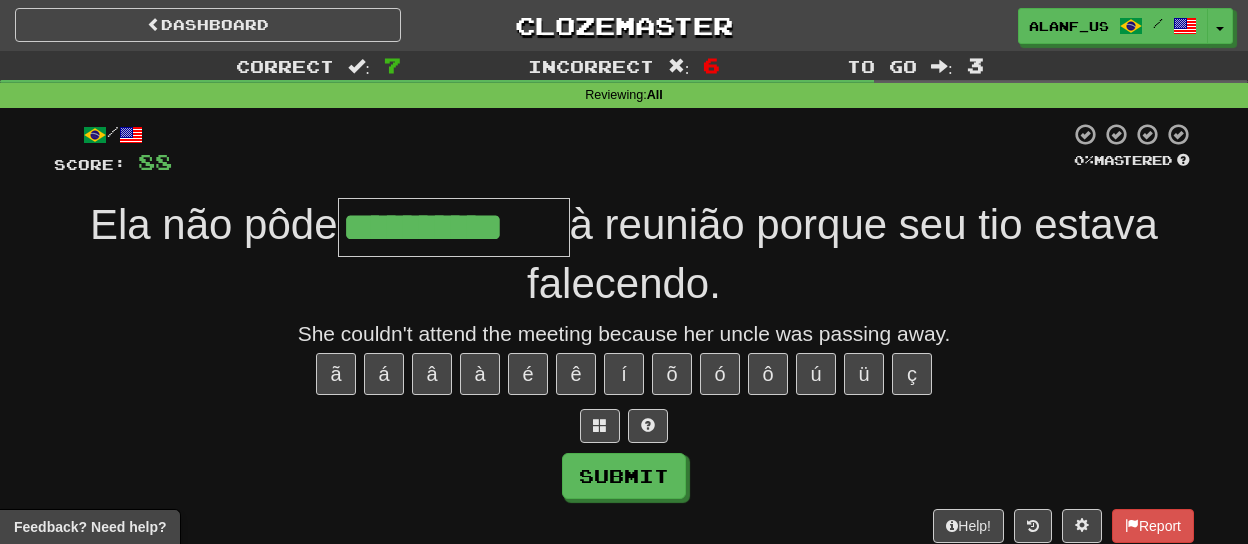 type on "**********" 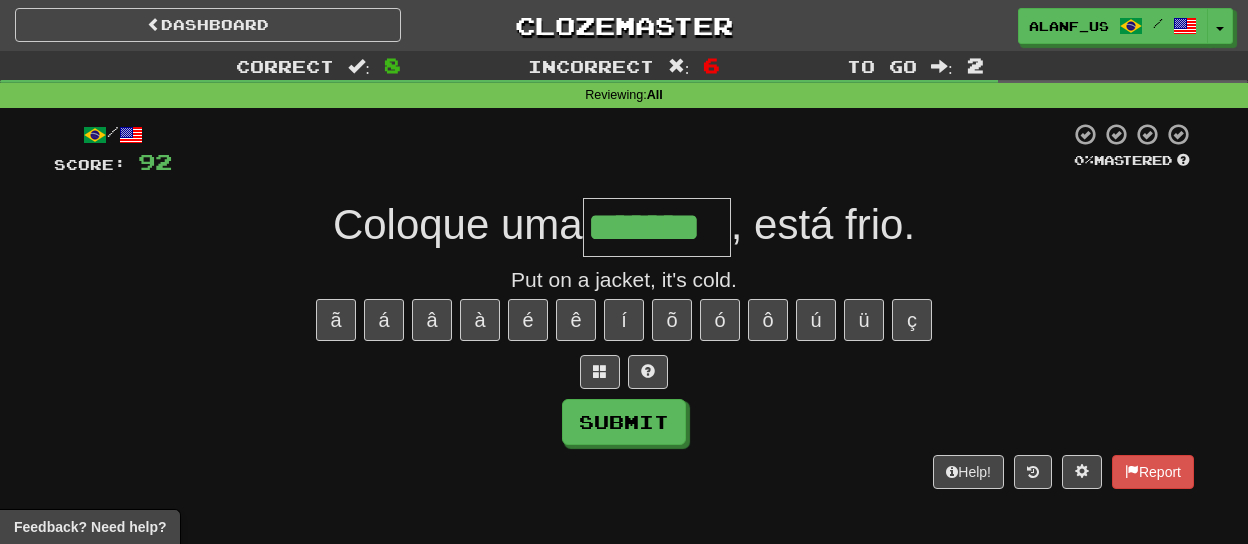 type on "*******" 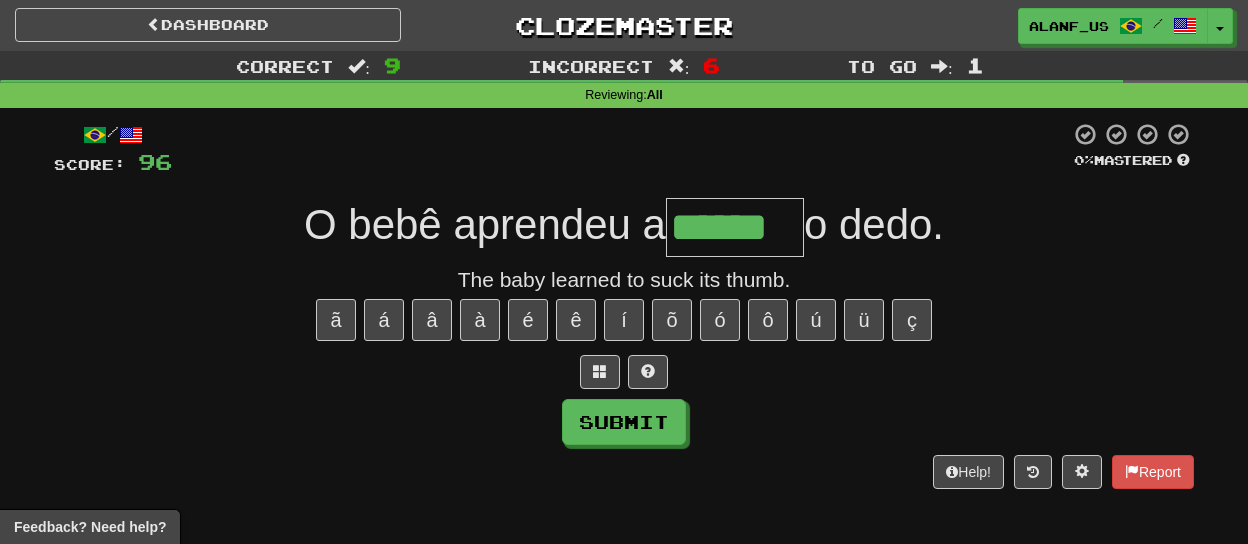 type on "******" 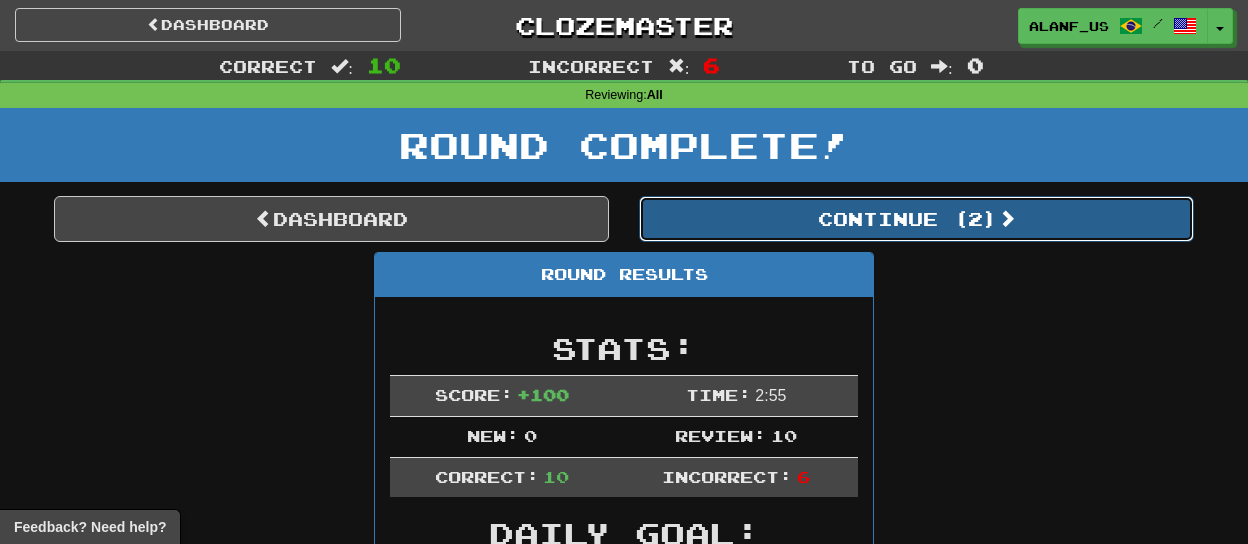 click on "Continue ( 2 )" at bounding box center (916, 219) 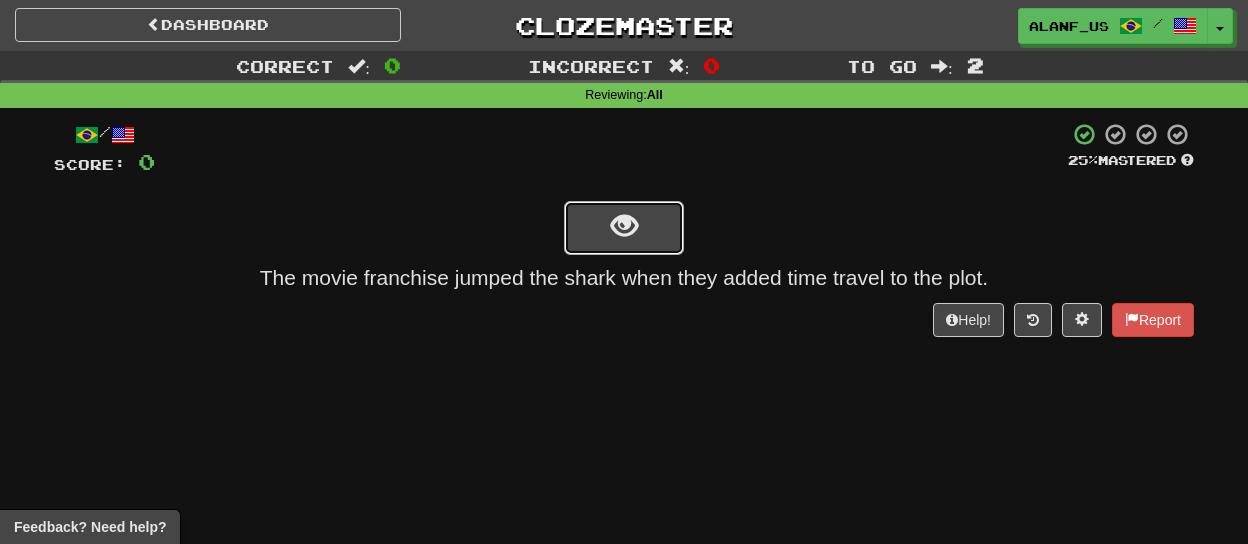 click at bounding box center [624, 228] 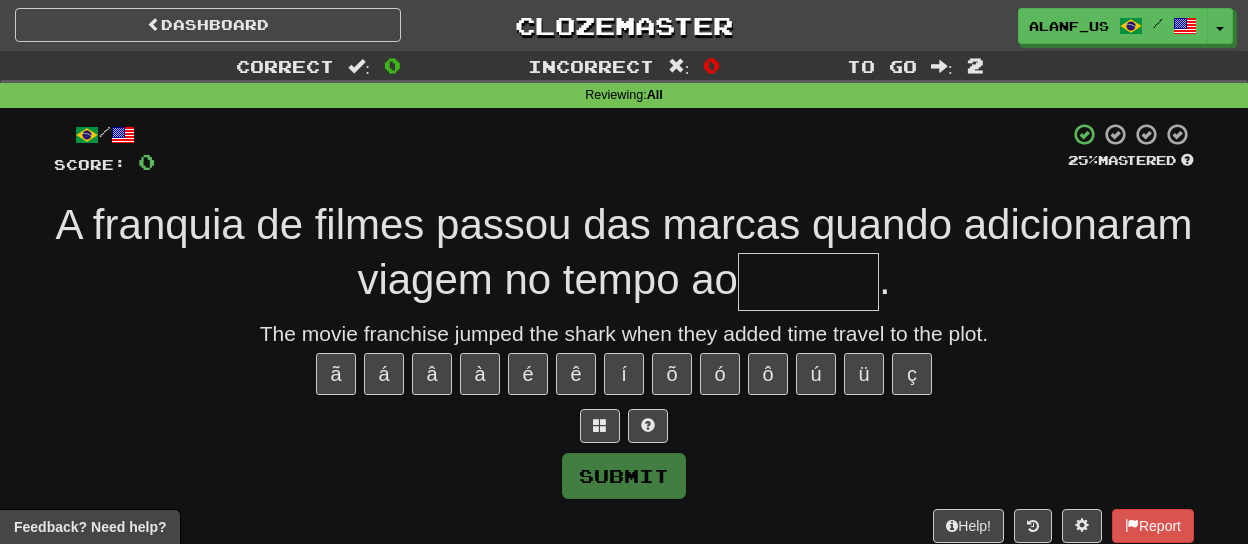 type on "*" 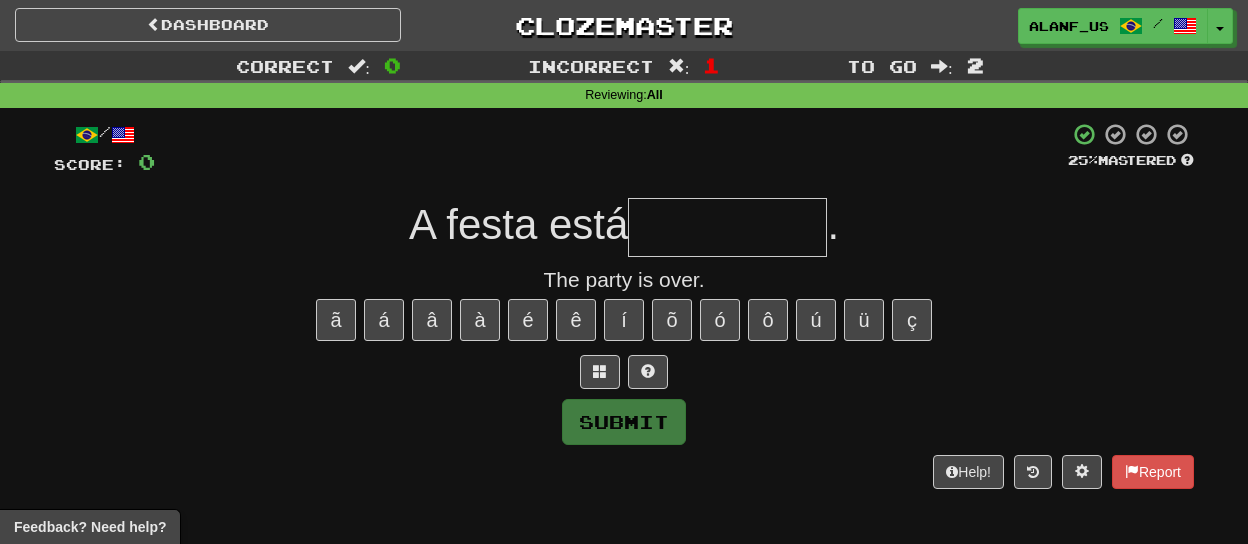 type on "*" 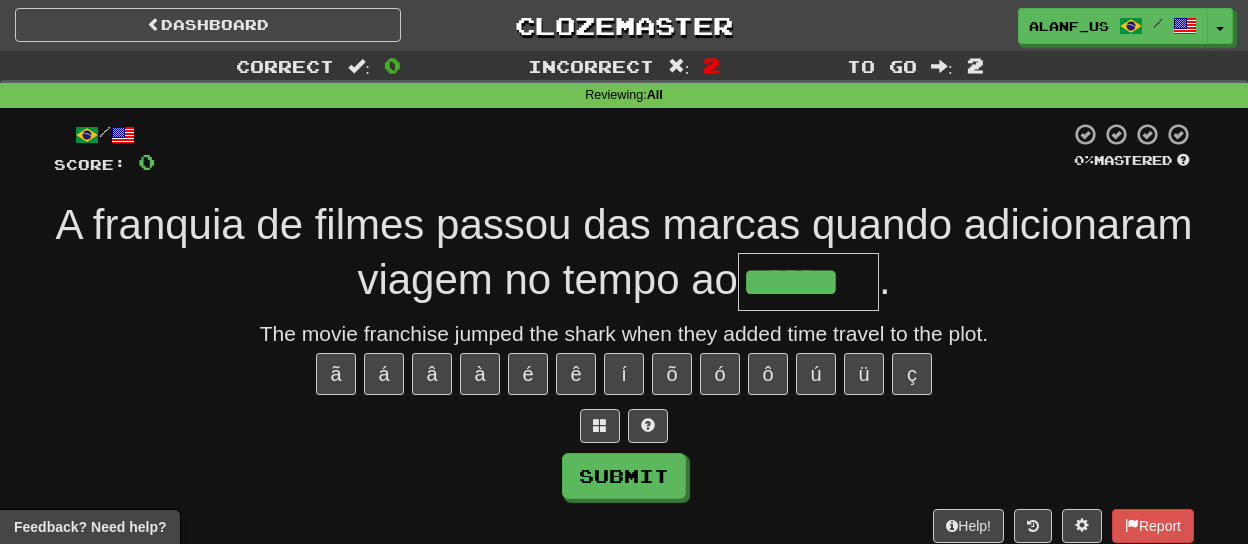 type on "******" 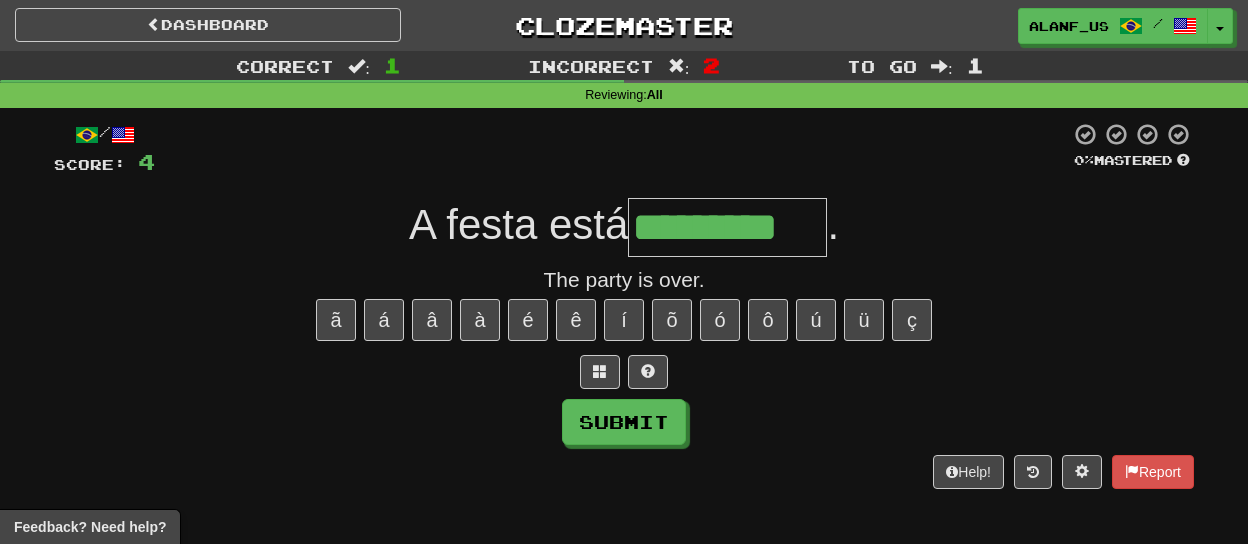 type on "*********" 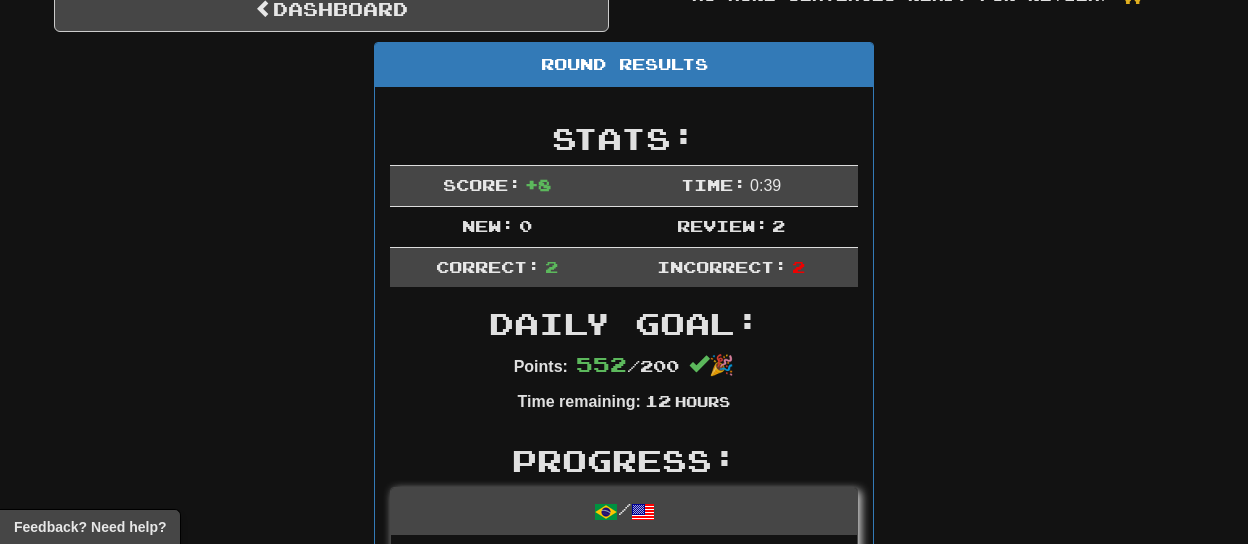 scroll, scrollTop: 0, scrollLeft: 0, axis: both 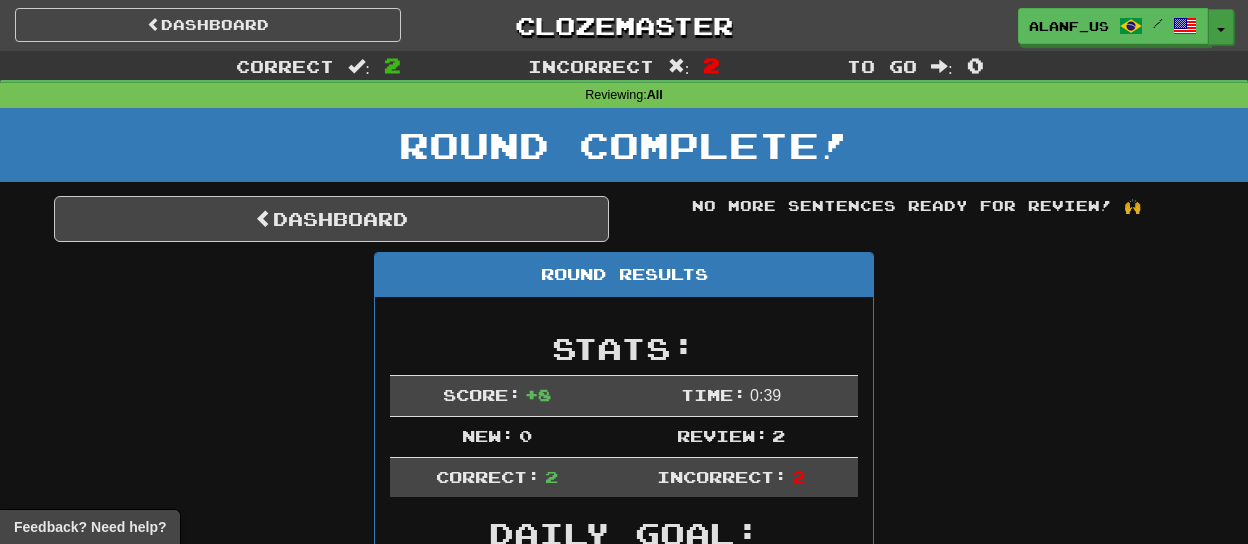 click on "Toggle Dropdown" at bounding box center [1221, 27] 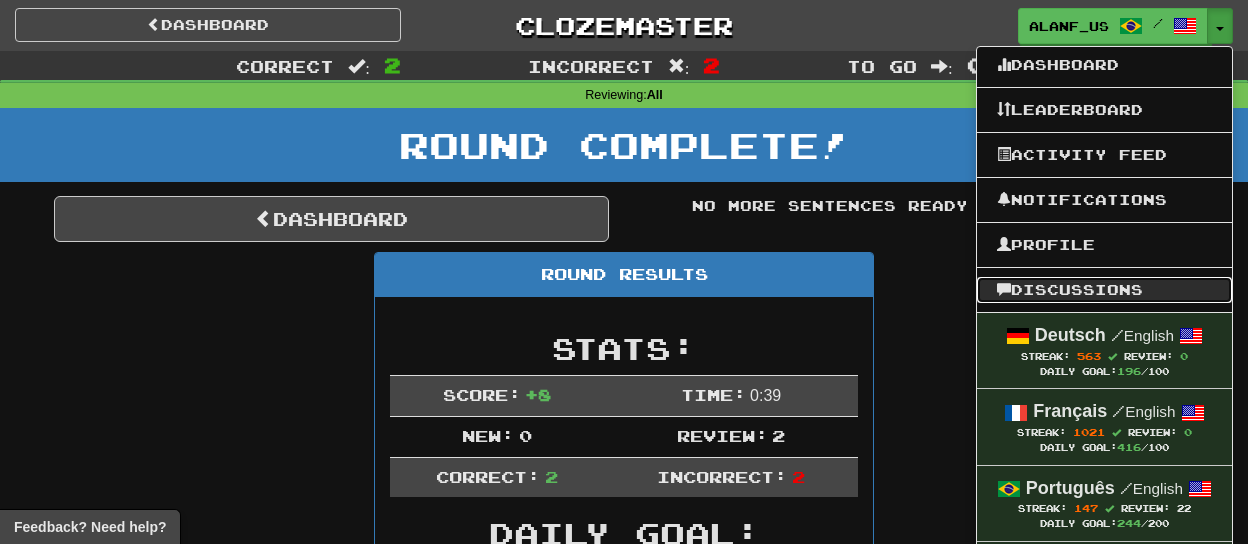 click on "Discussions" at bounding box center (1104, 290) 